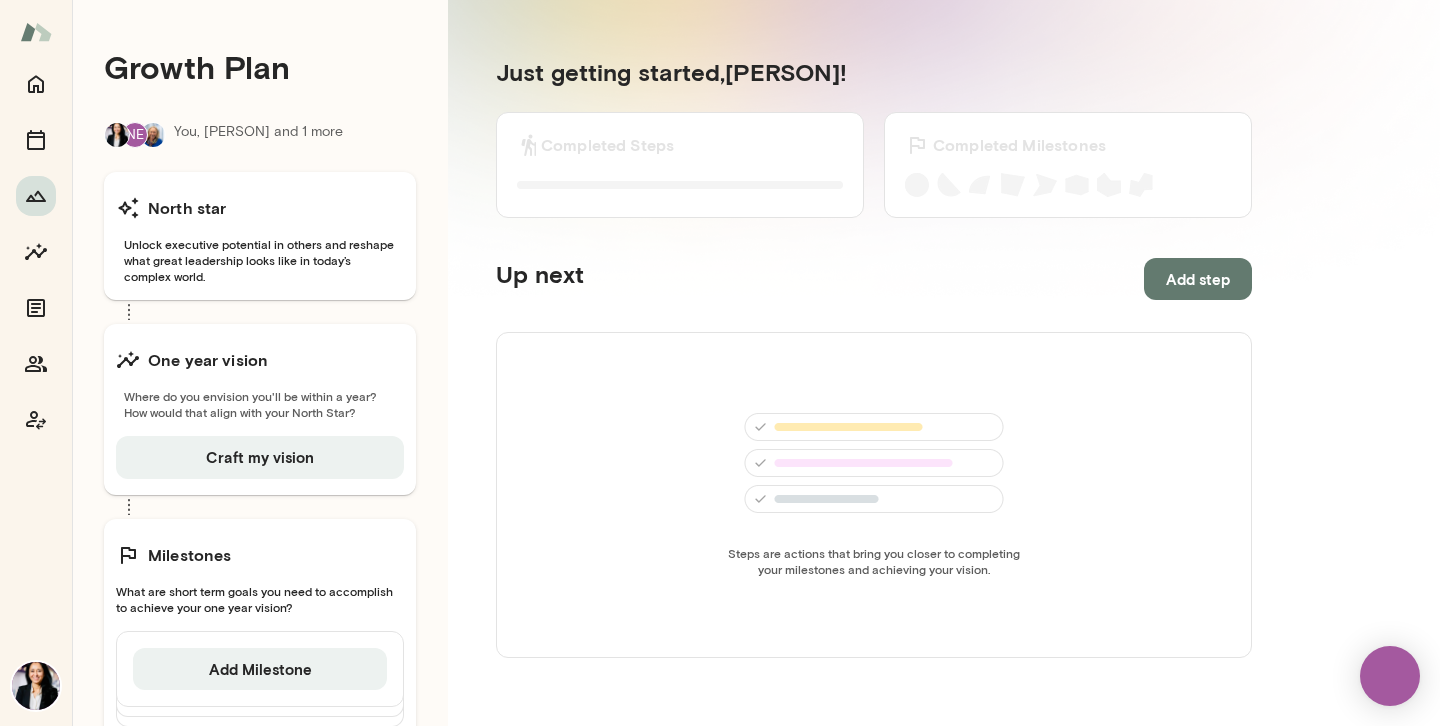 scroll, scrollTop: 0, scrollLeft: 0, axis: both 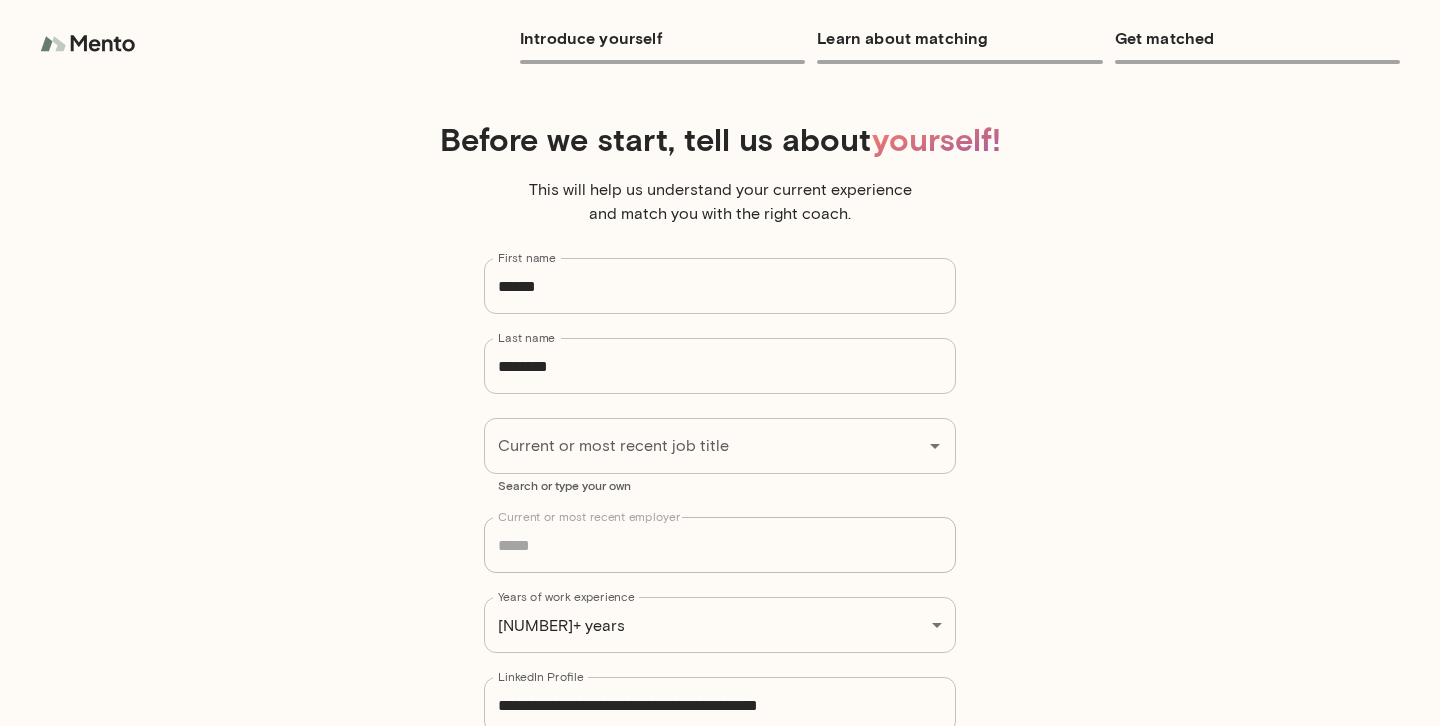 type on "**********" 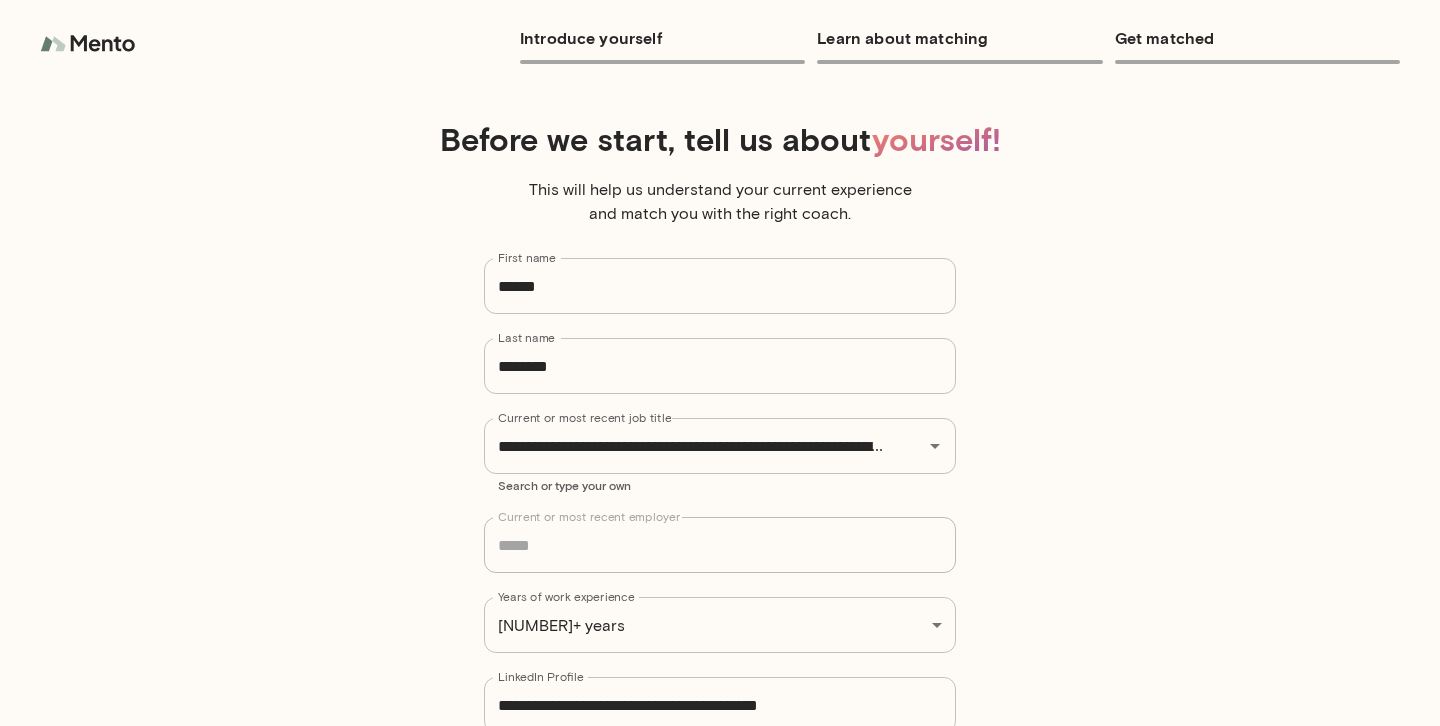 scroll, scrollTop: 0, scrollLeft: 0, axis: both 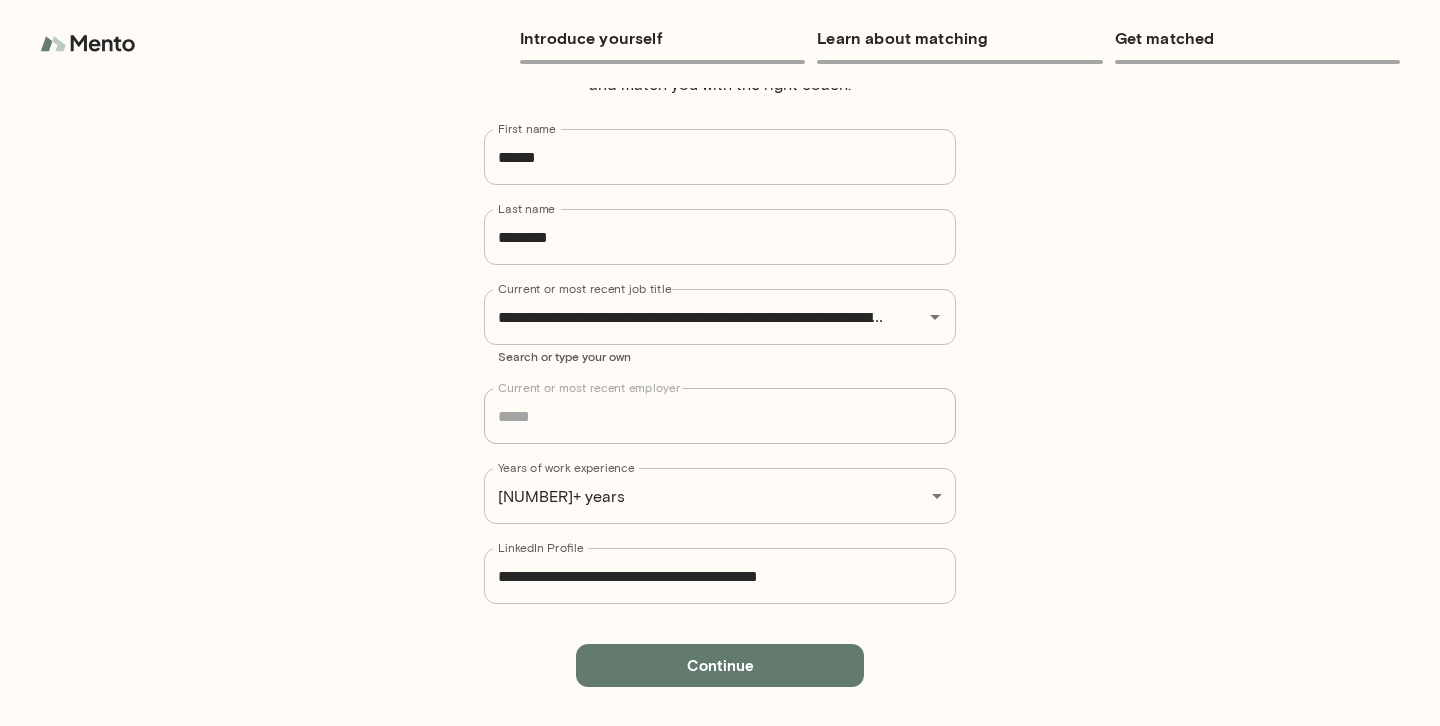 drag, startPoint x: 664, startPoint y: 671, endPoint x: 975, endPoint y: 373, distance: 430.72614 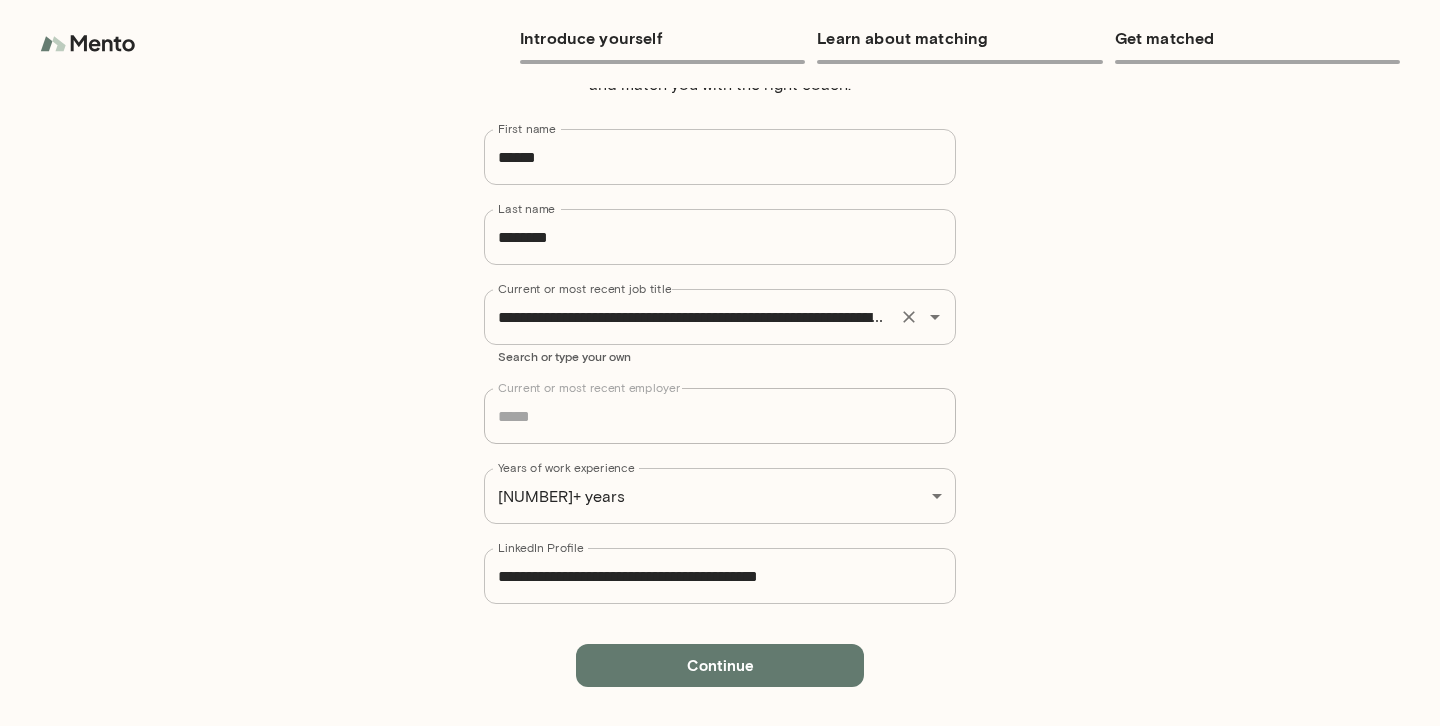 click 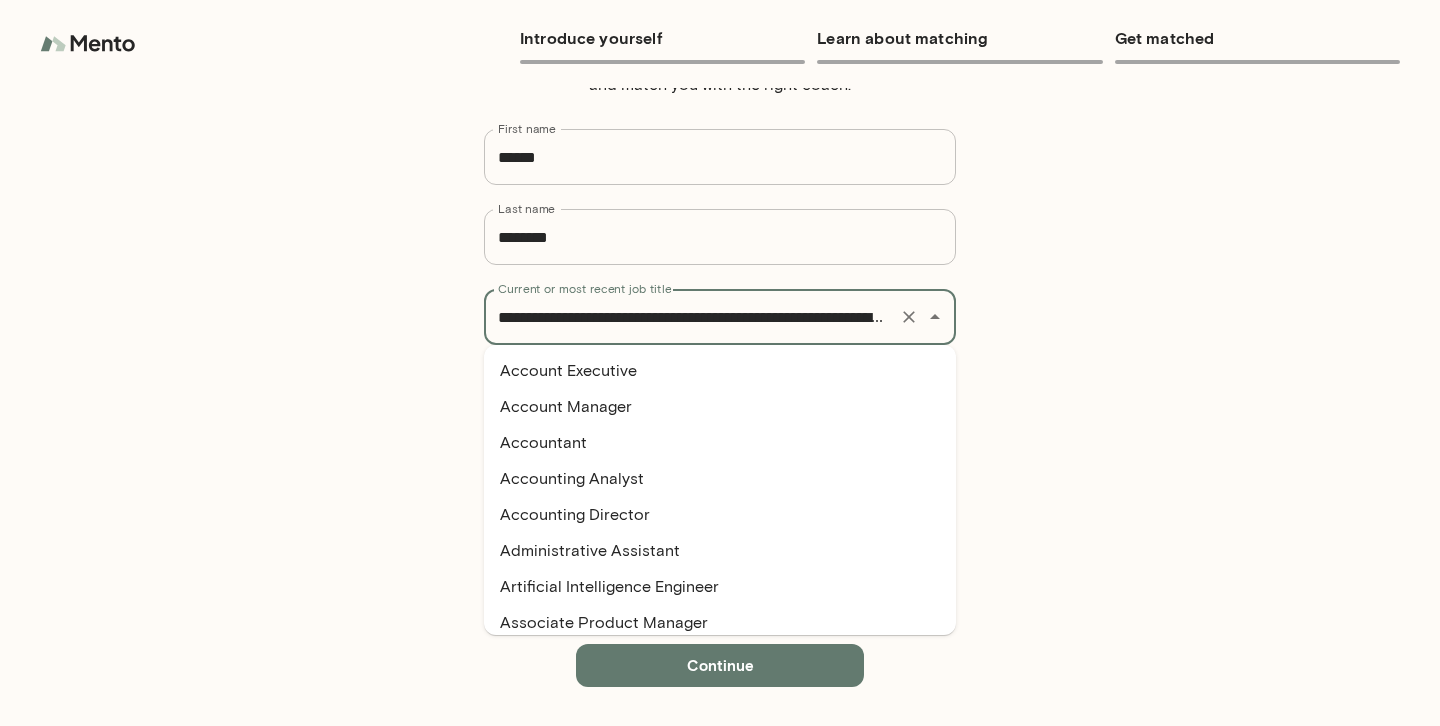 scroll, scrollTop: 0, scrollLeft: 161, axis: horizontal 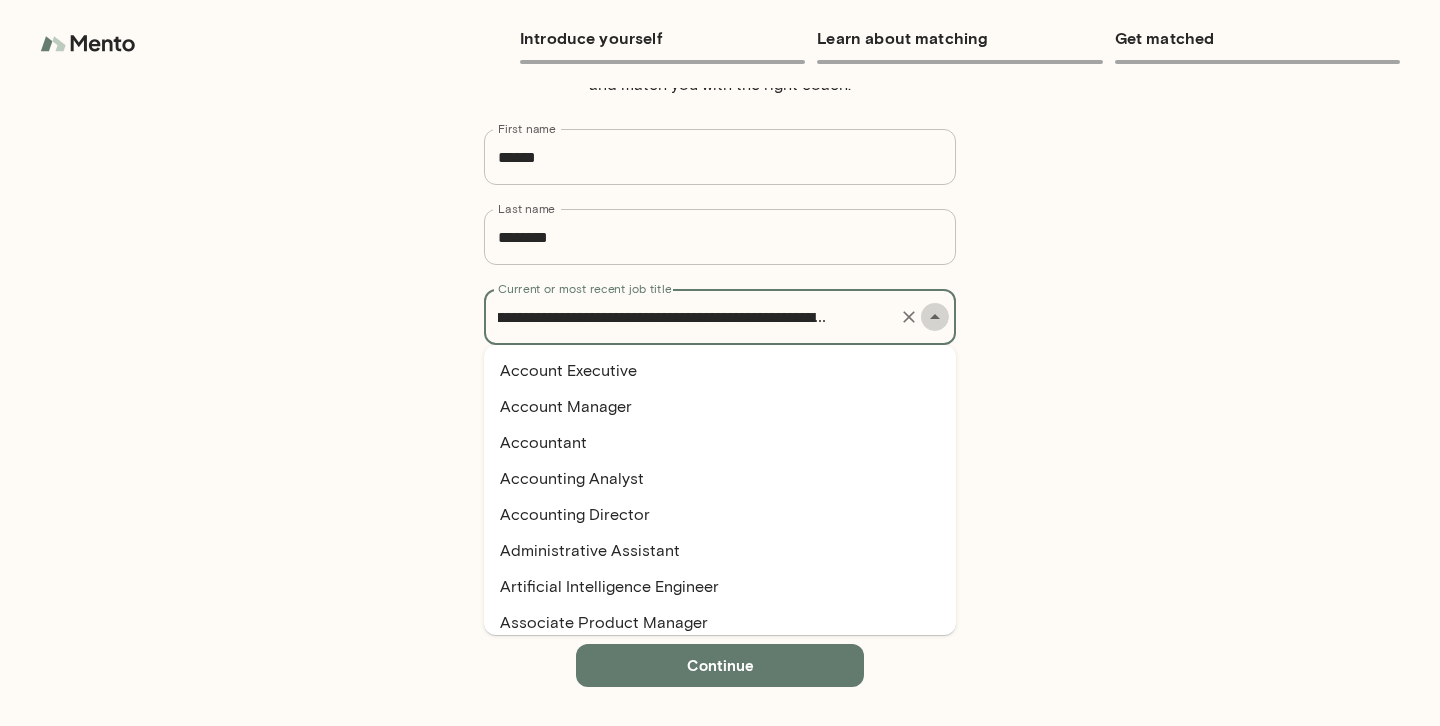 click 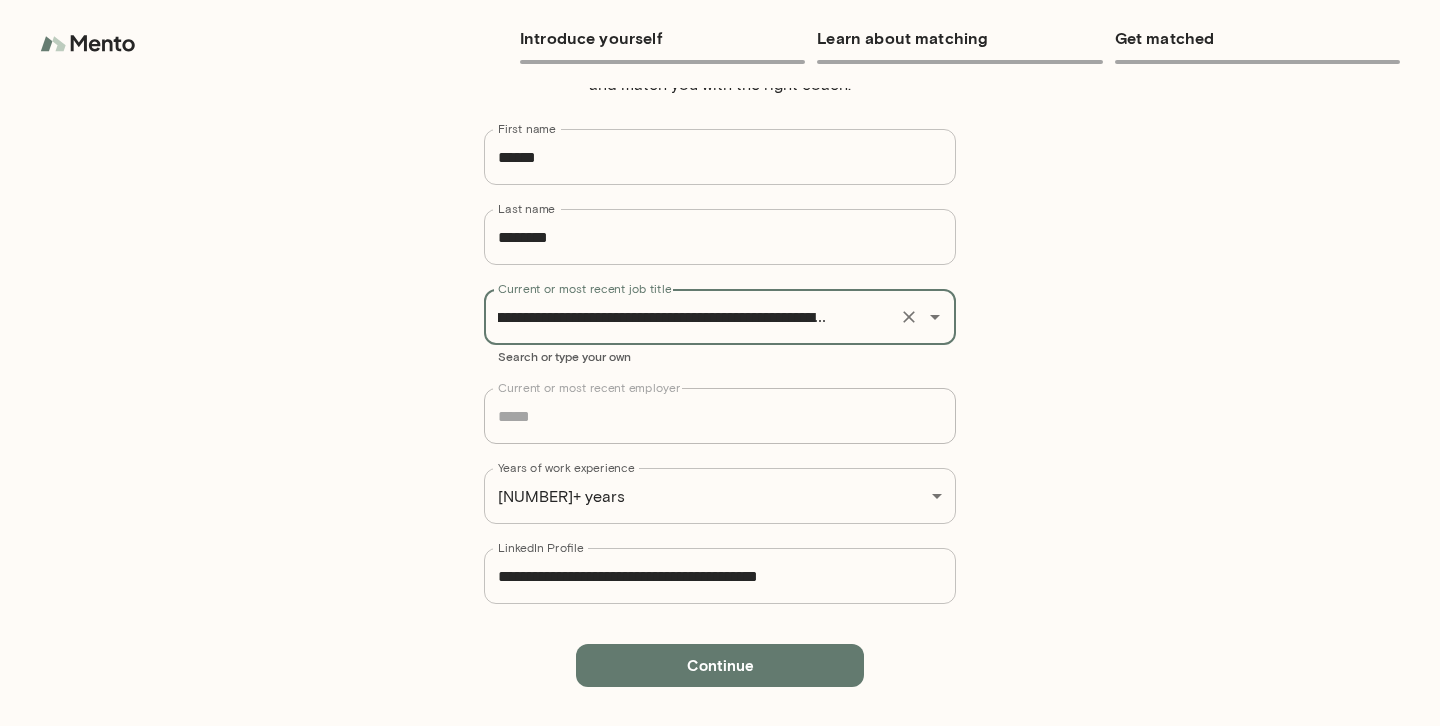 scroll, scrollTop: 0, scrollLeft: 0, axis: both 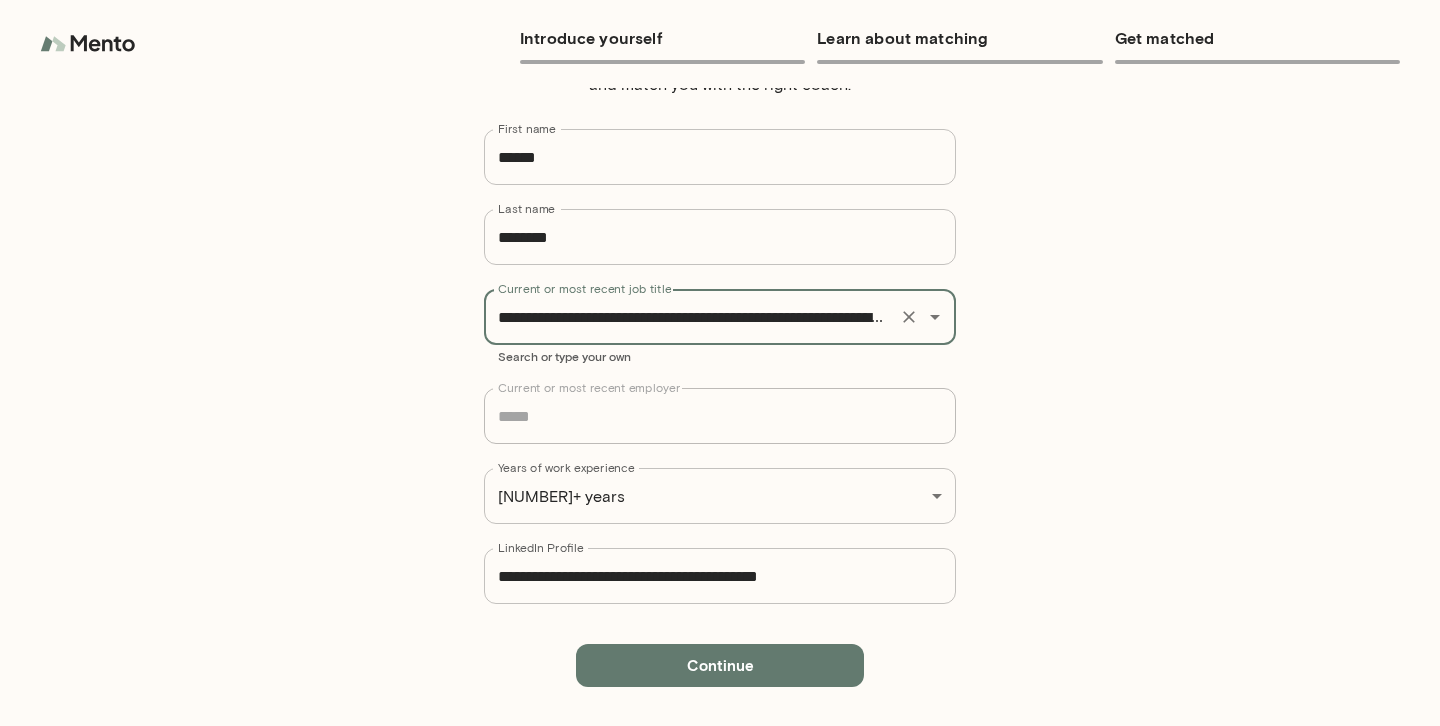 click on "**********" at bounding box center (720, 366) 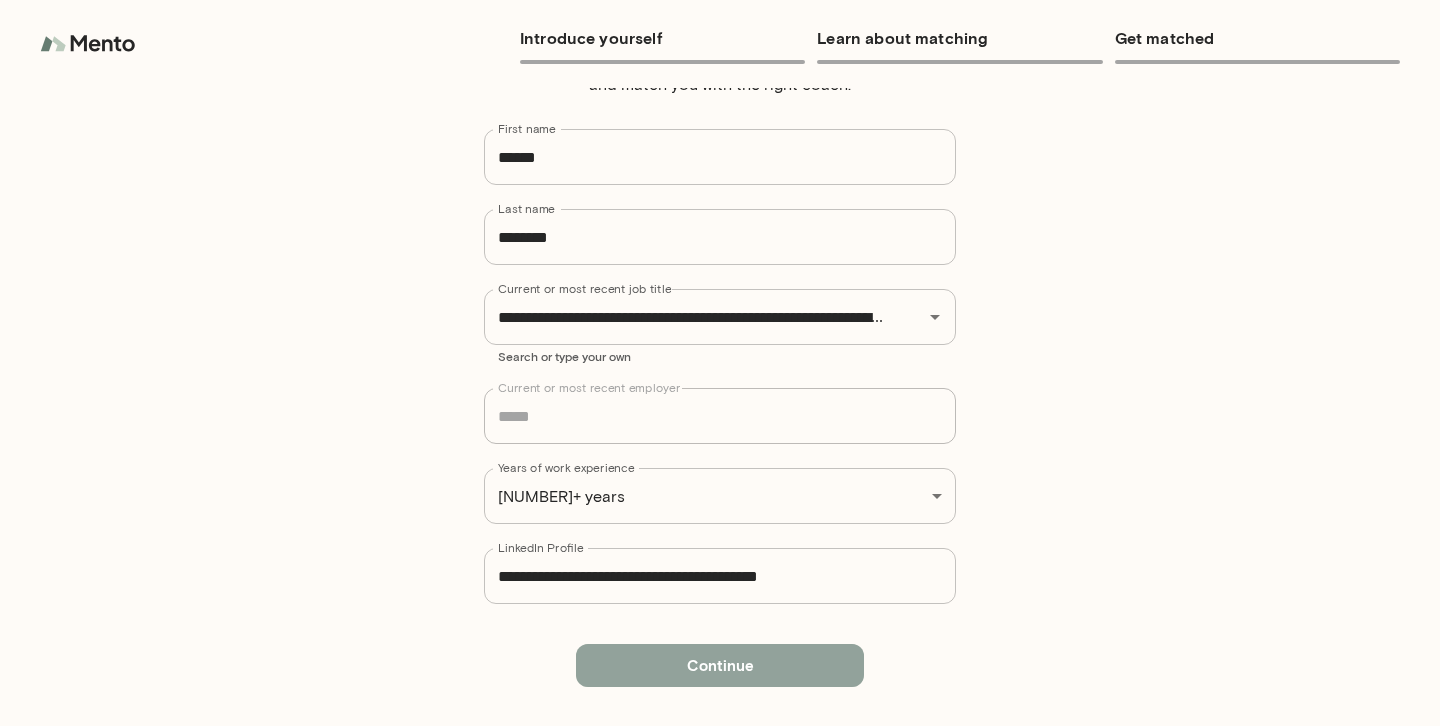 click on "Continue" at bounding box center [720, 665] 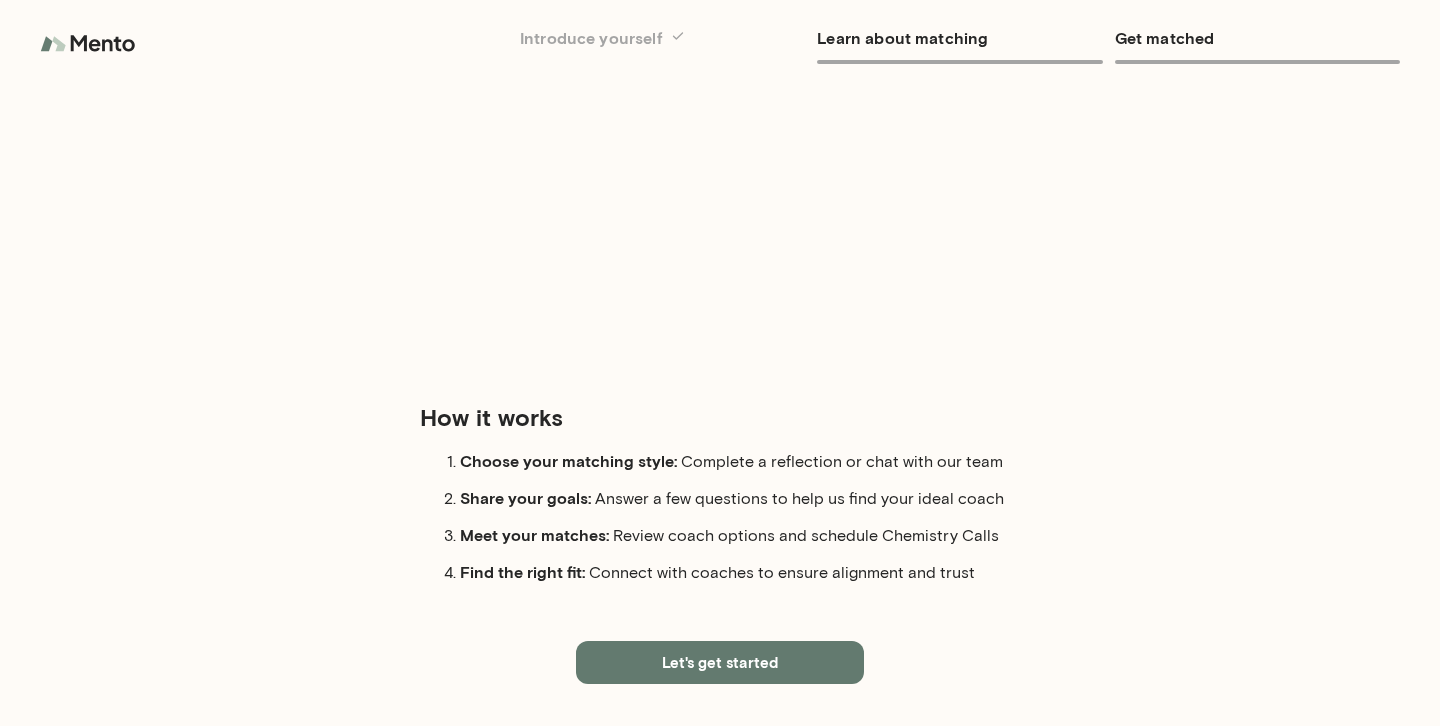 scroll, scrollTop: 172, scrollLeft: 0, axis: vertical 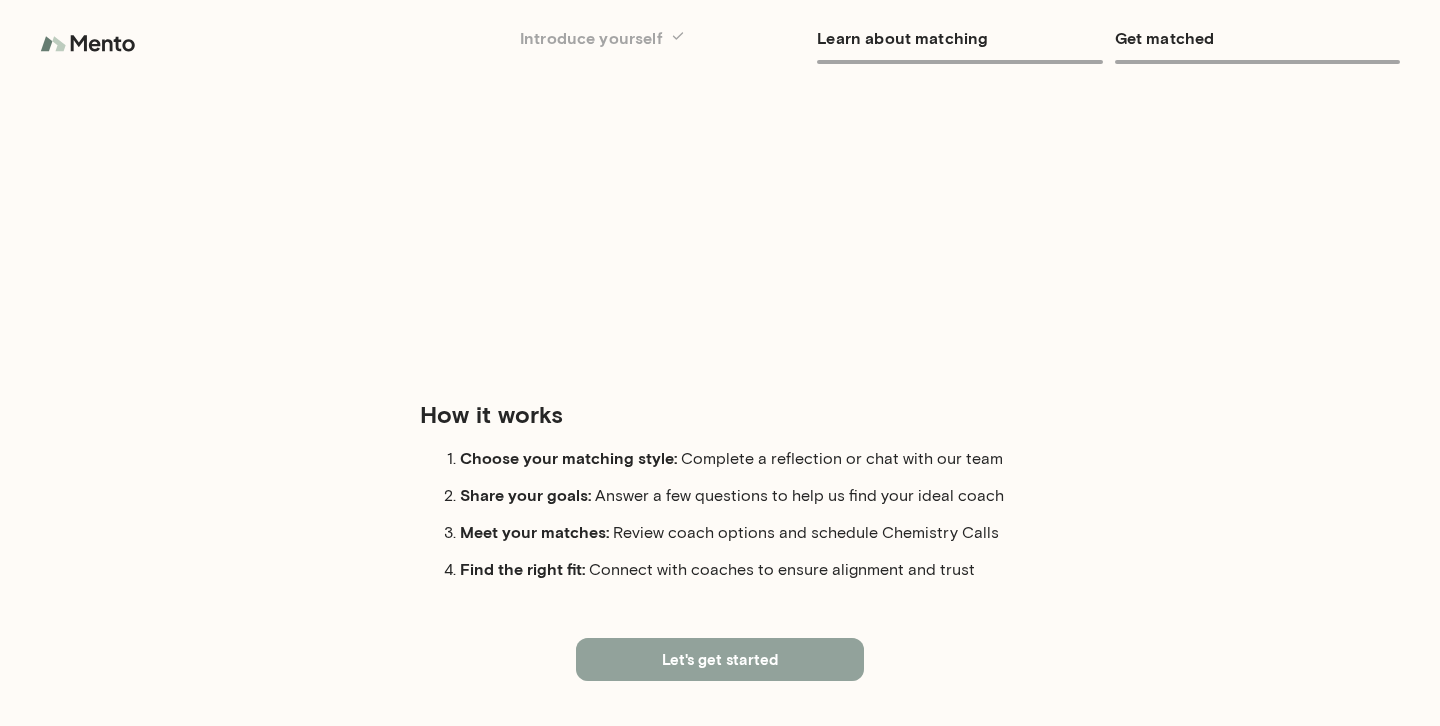 click on "Let's get started" at bounding box center (720, 659) 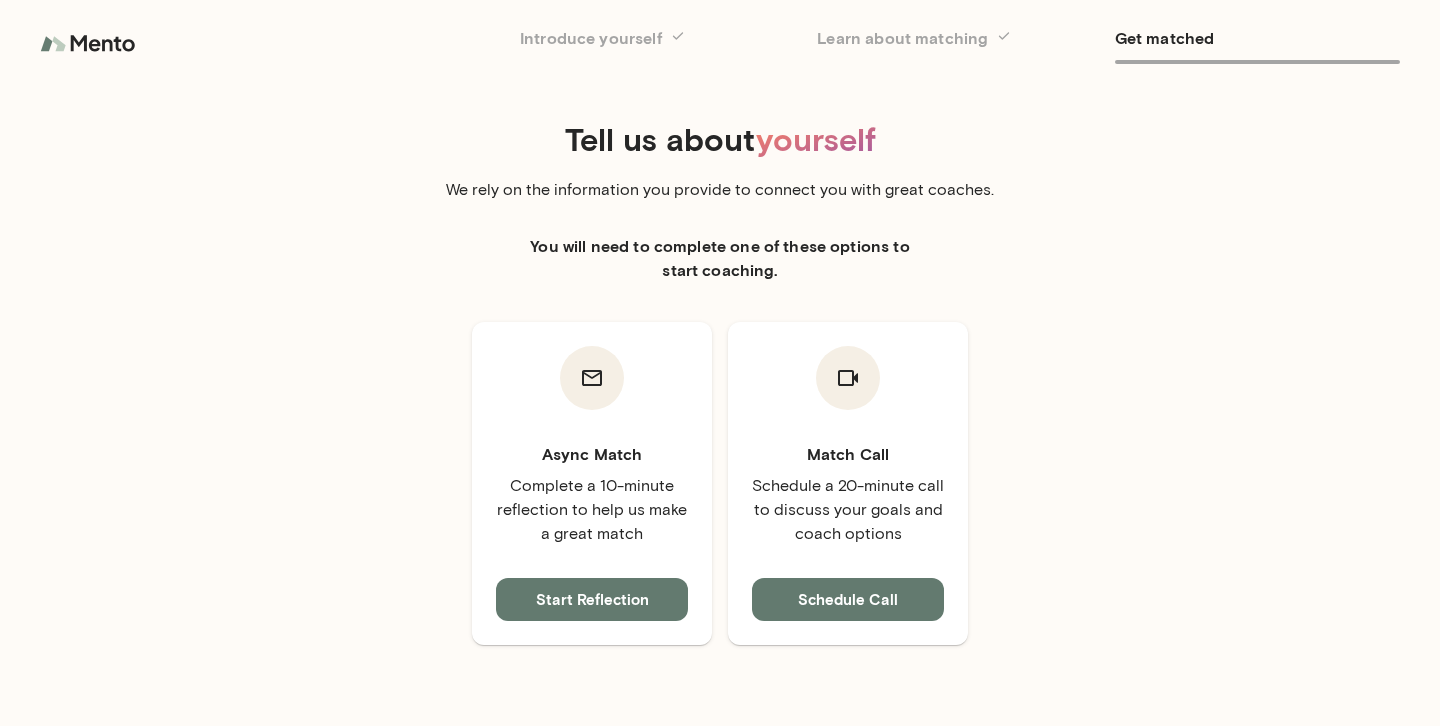 click on "Schedule Call" at bounding box center [848, 599] 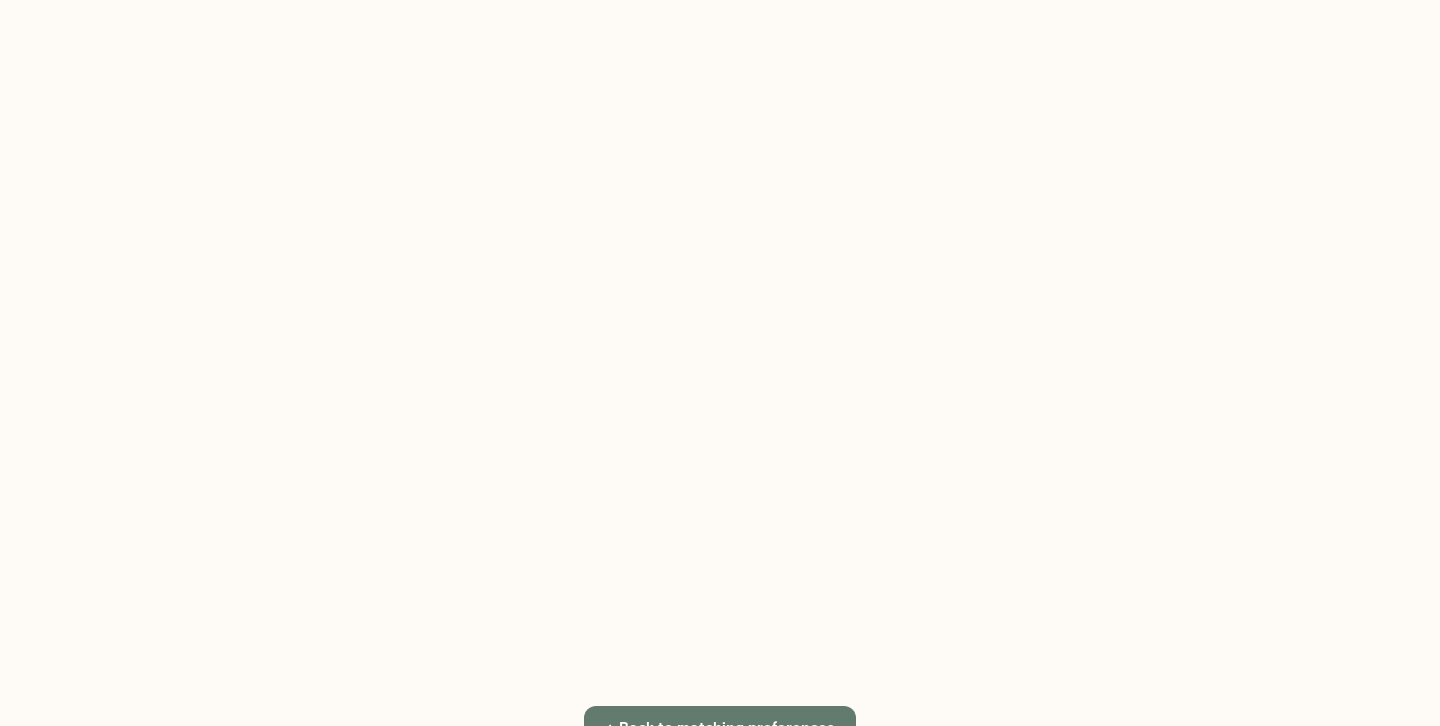 scroll, scrollTop: 236, scrollLeft: 0, axis: vertical 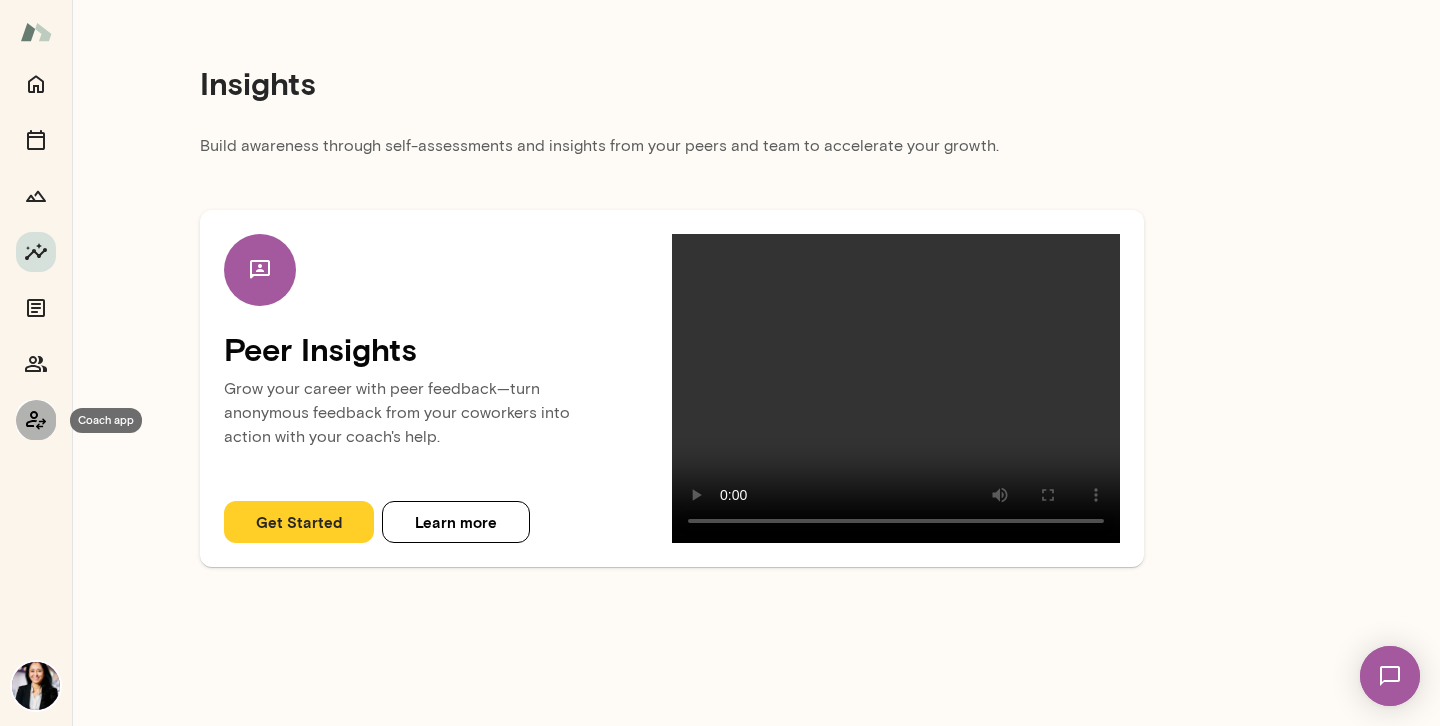 click 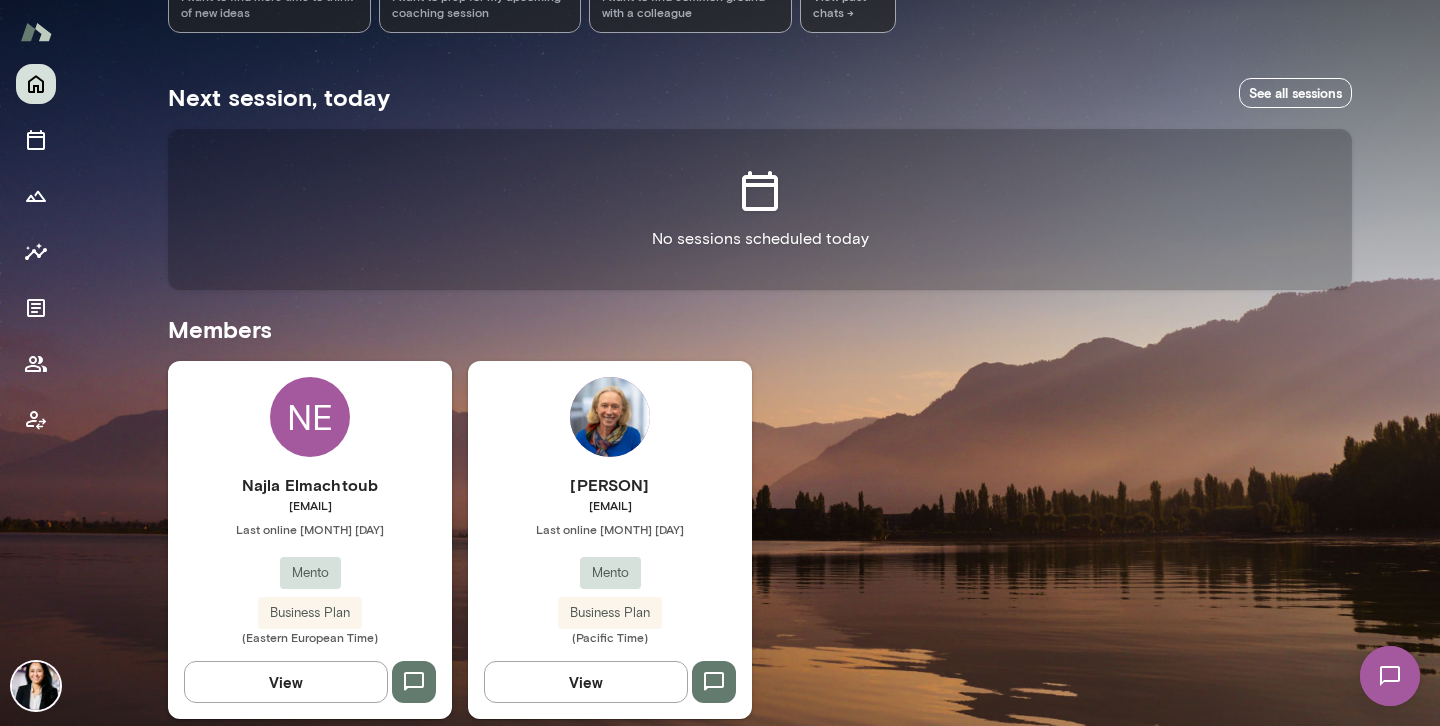 scroll, scrollTop: 303, scrollLeft: 0, axis: vertical 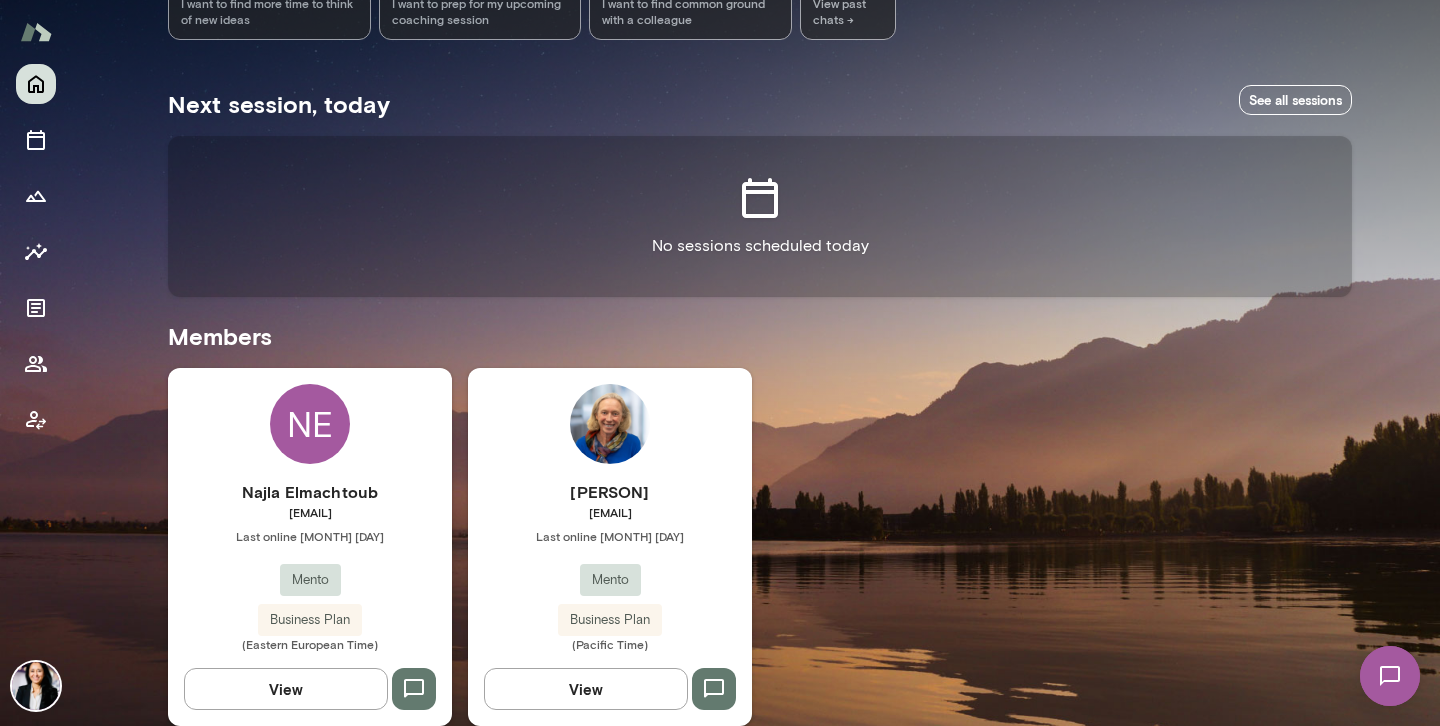 click 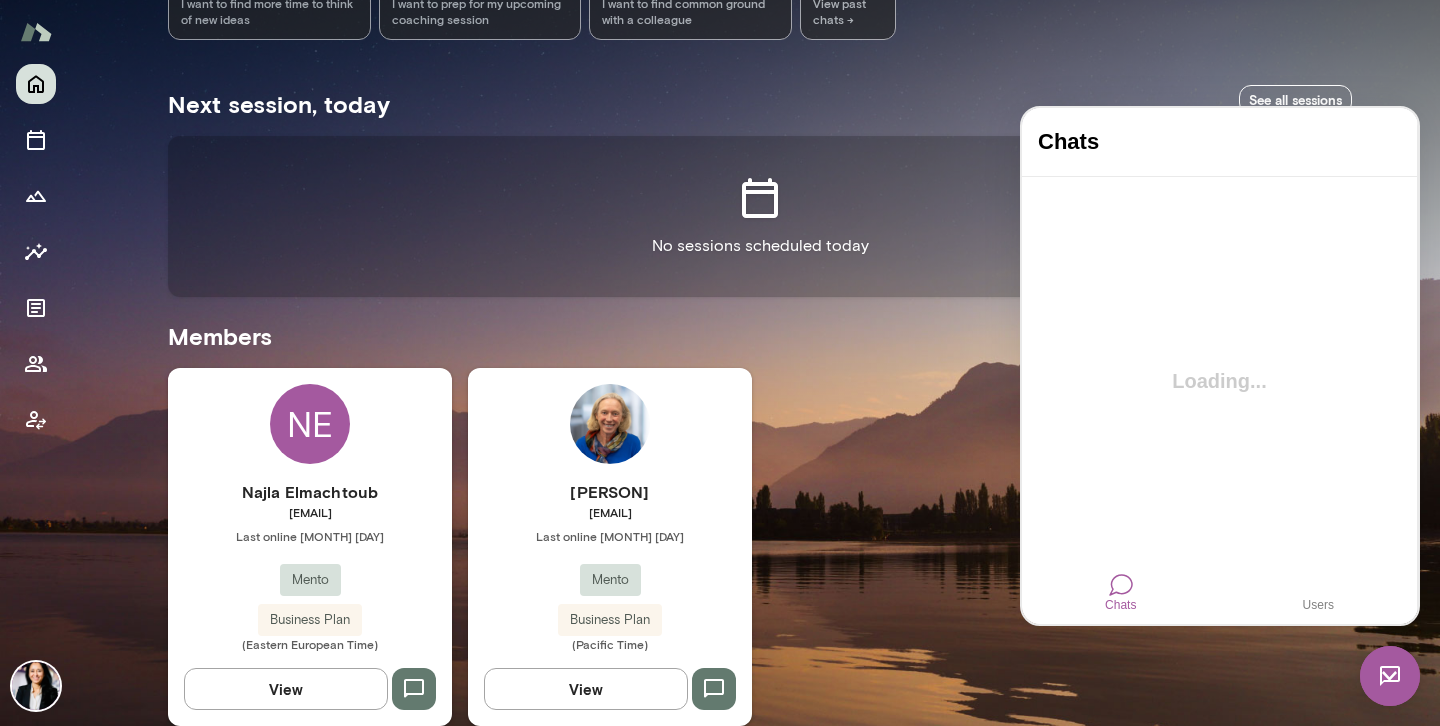 scroll, scrollTop: 0, scrollLeft: 0, axis: both 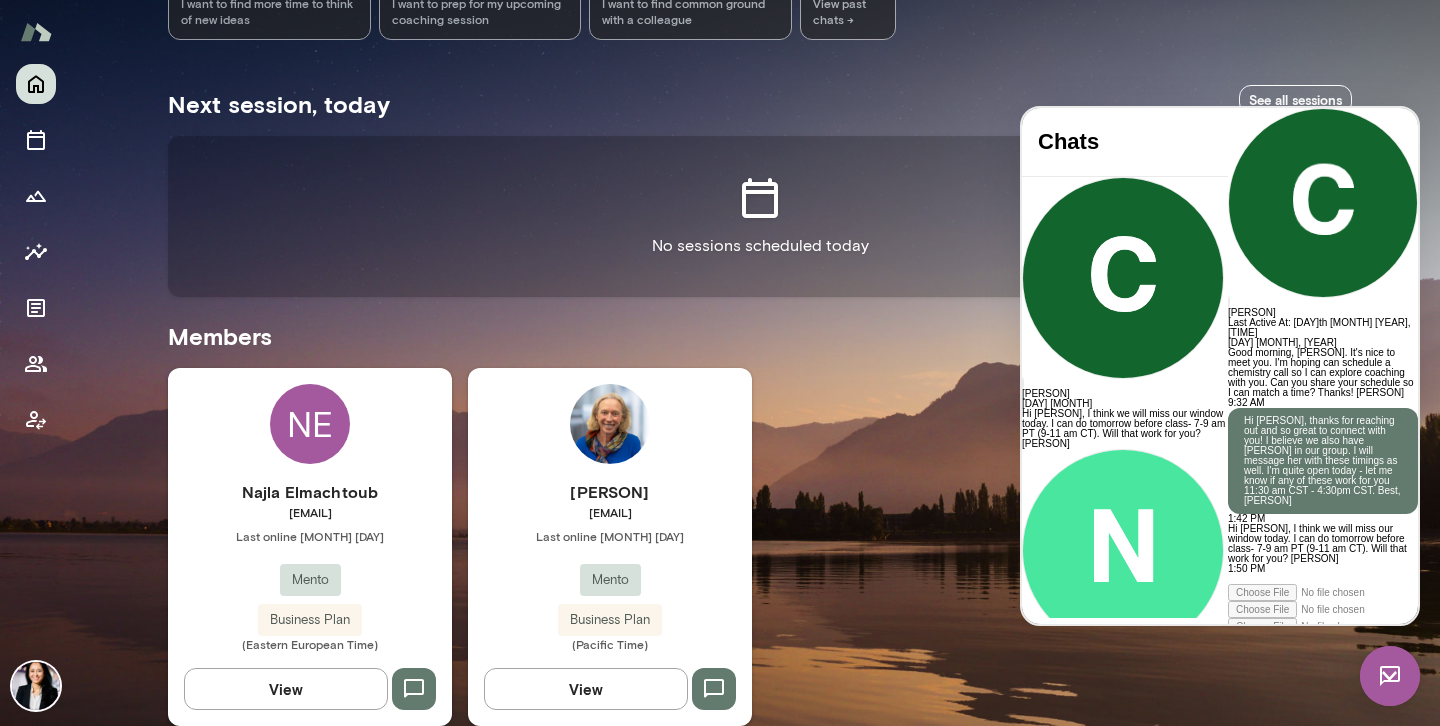 type 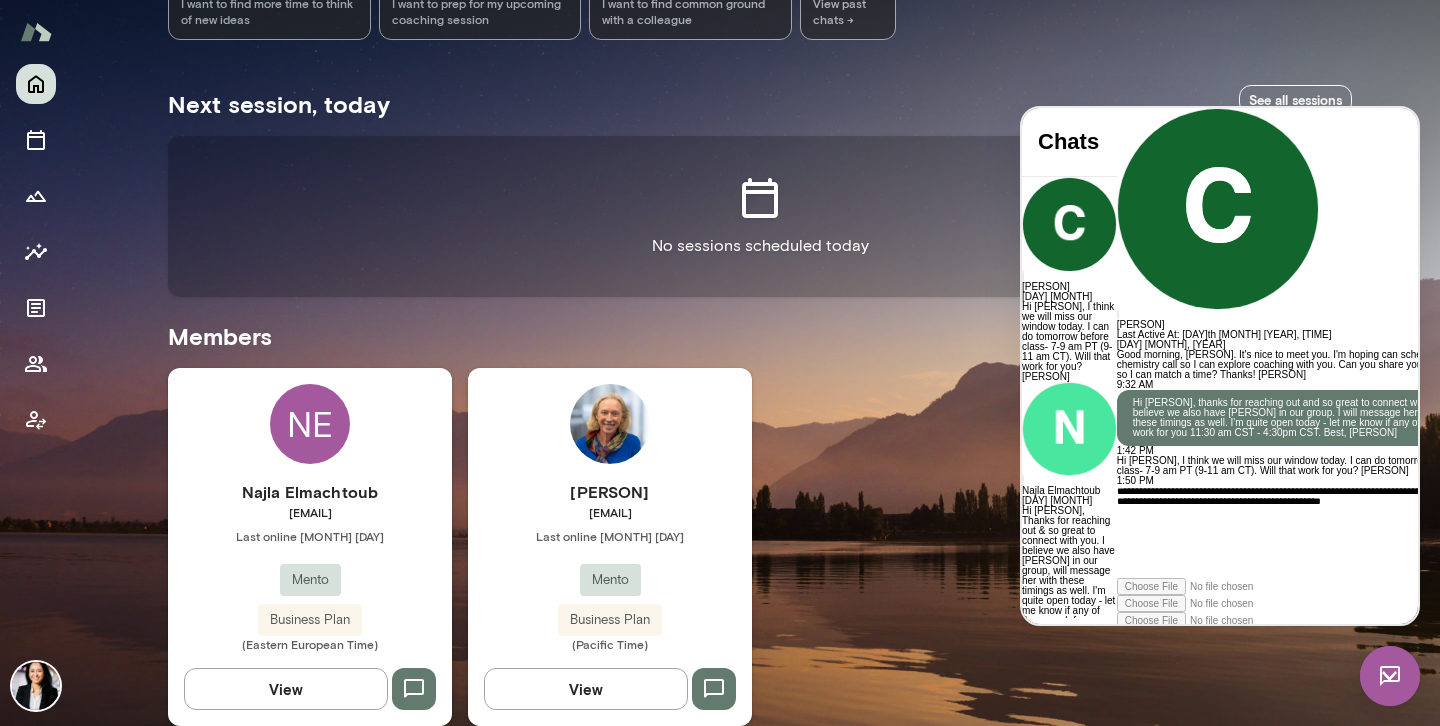 scroll, scrollTop: 558, scrollLeft: 0, axis: vertical 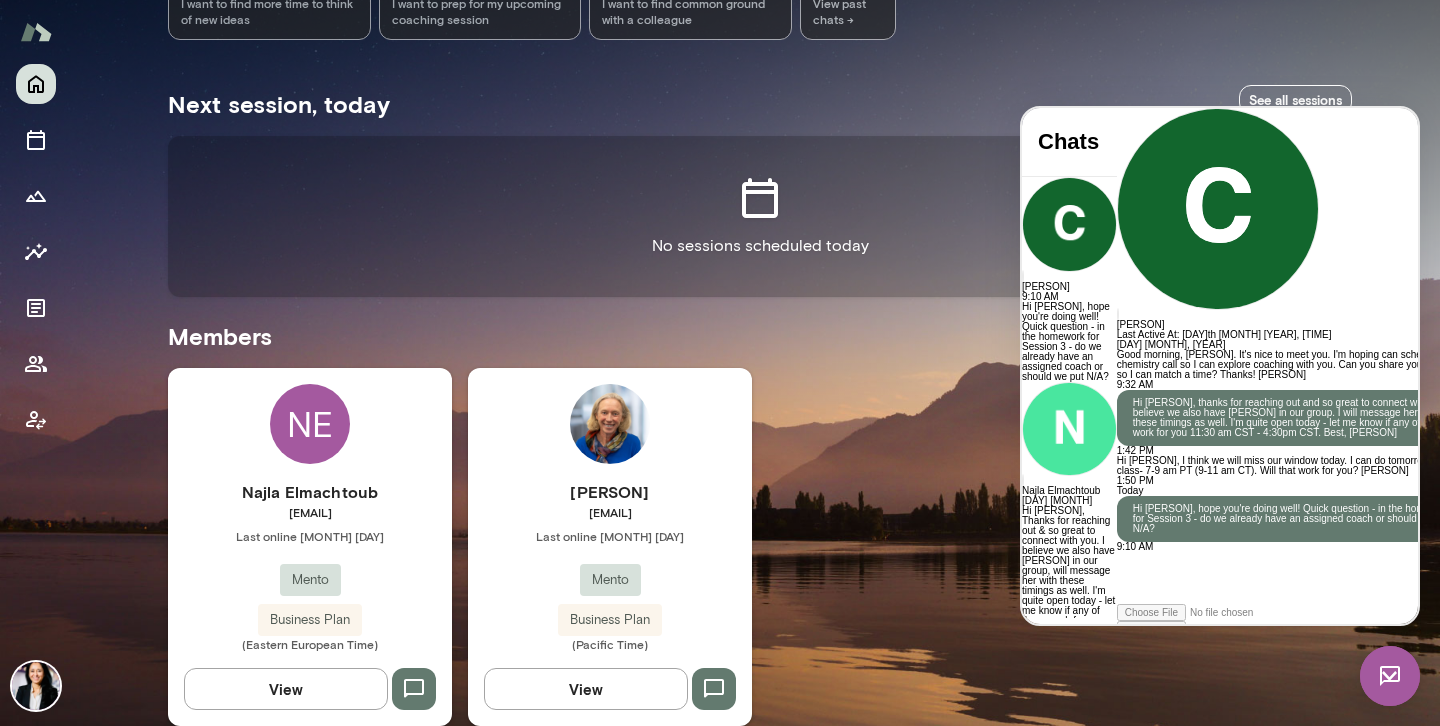 drag, startPoint x: 685, startPoint y: 506, endPoint x: 548, endPoint y: 513, distance: 137.17871 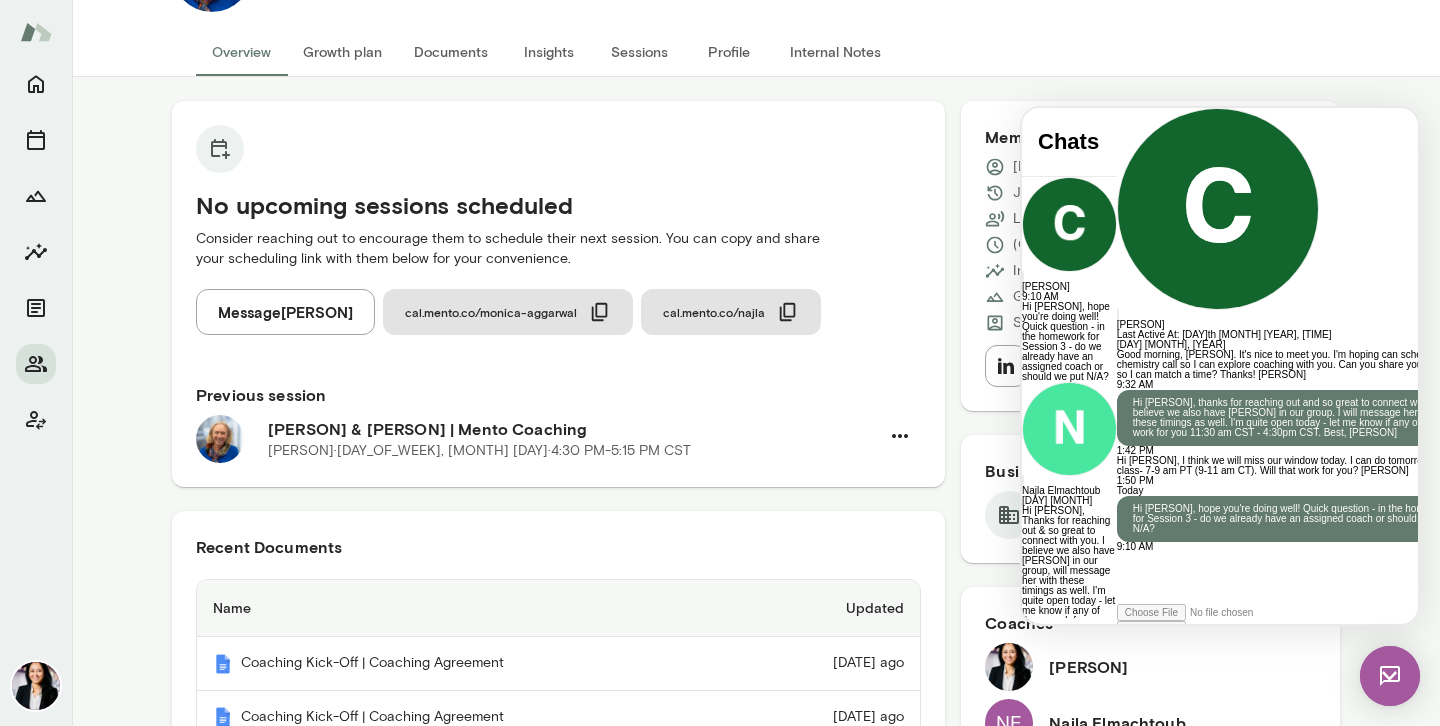 scroll, scrollTop: 0, scrollLeft: 0, axis: both 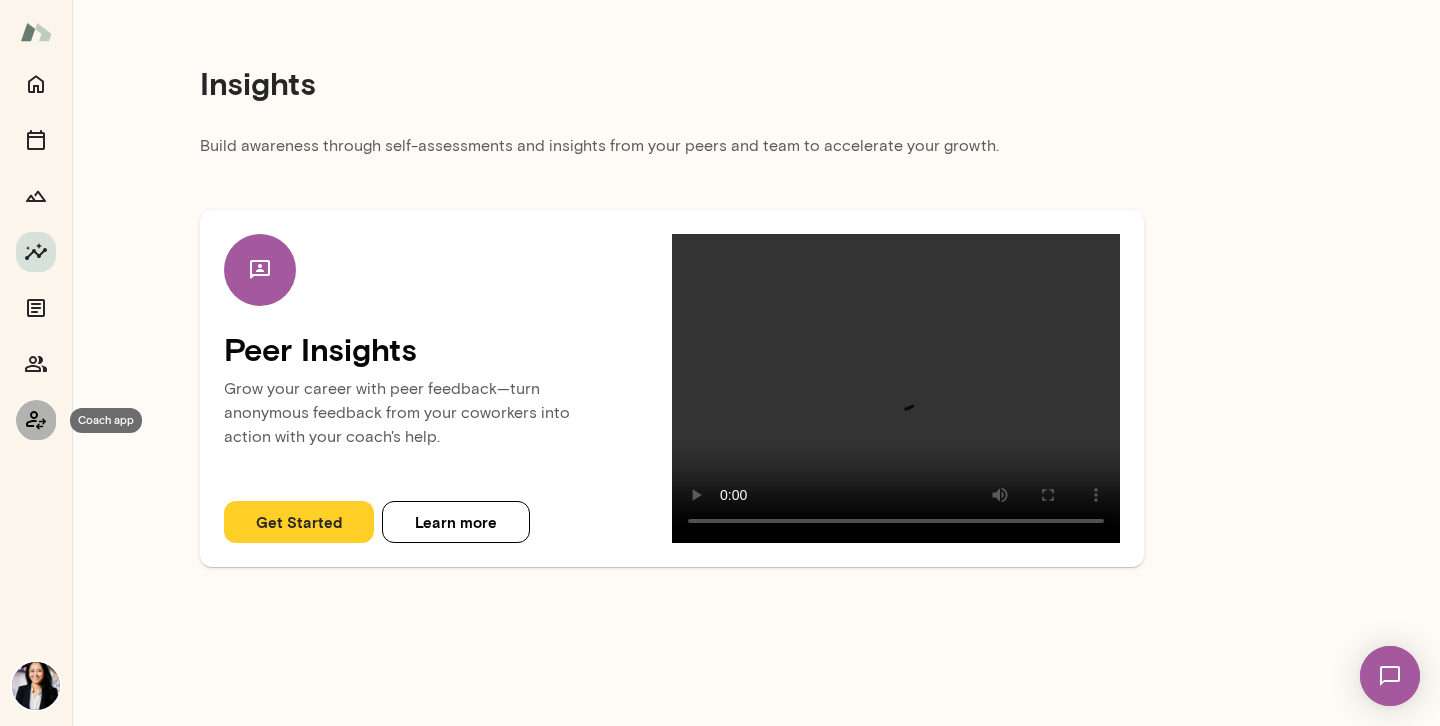 click 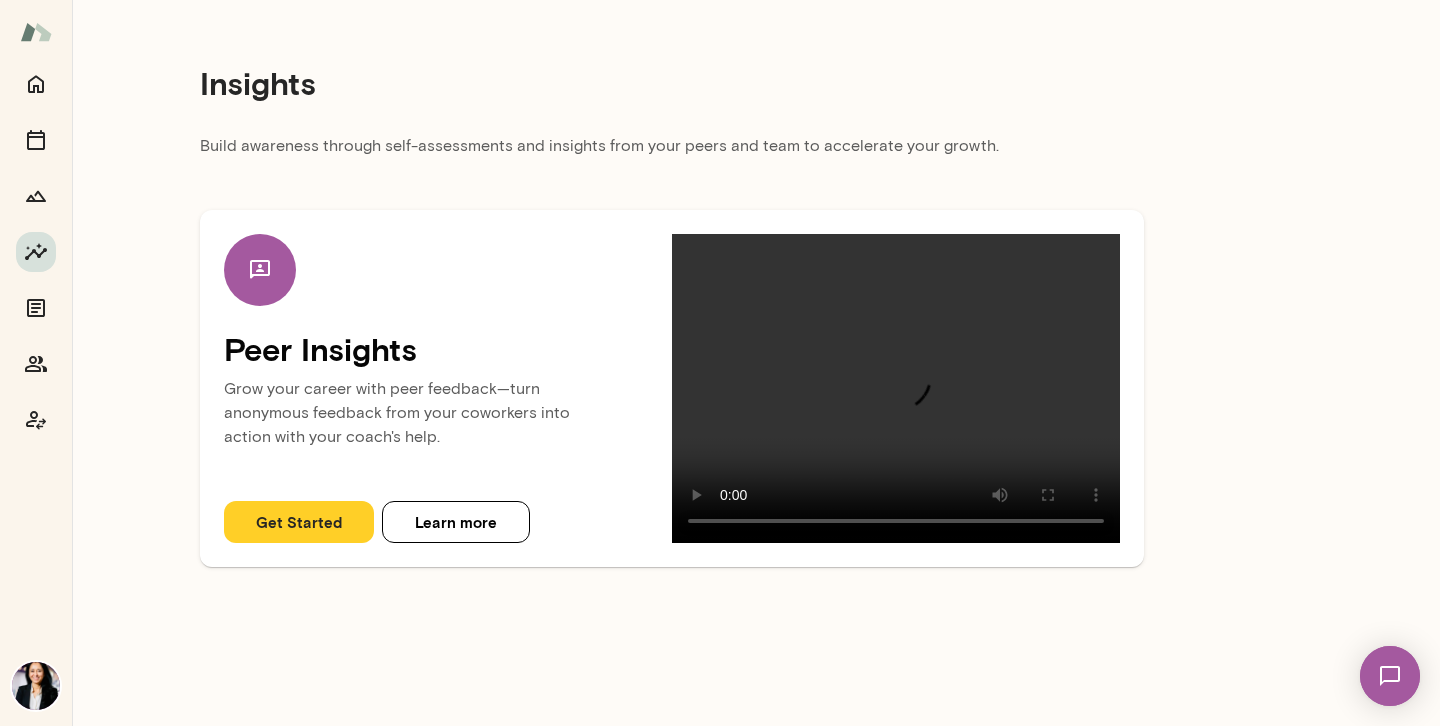 click on "Get Started" at bounding box center (299, 522) 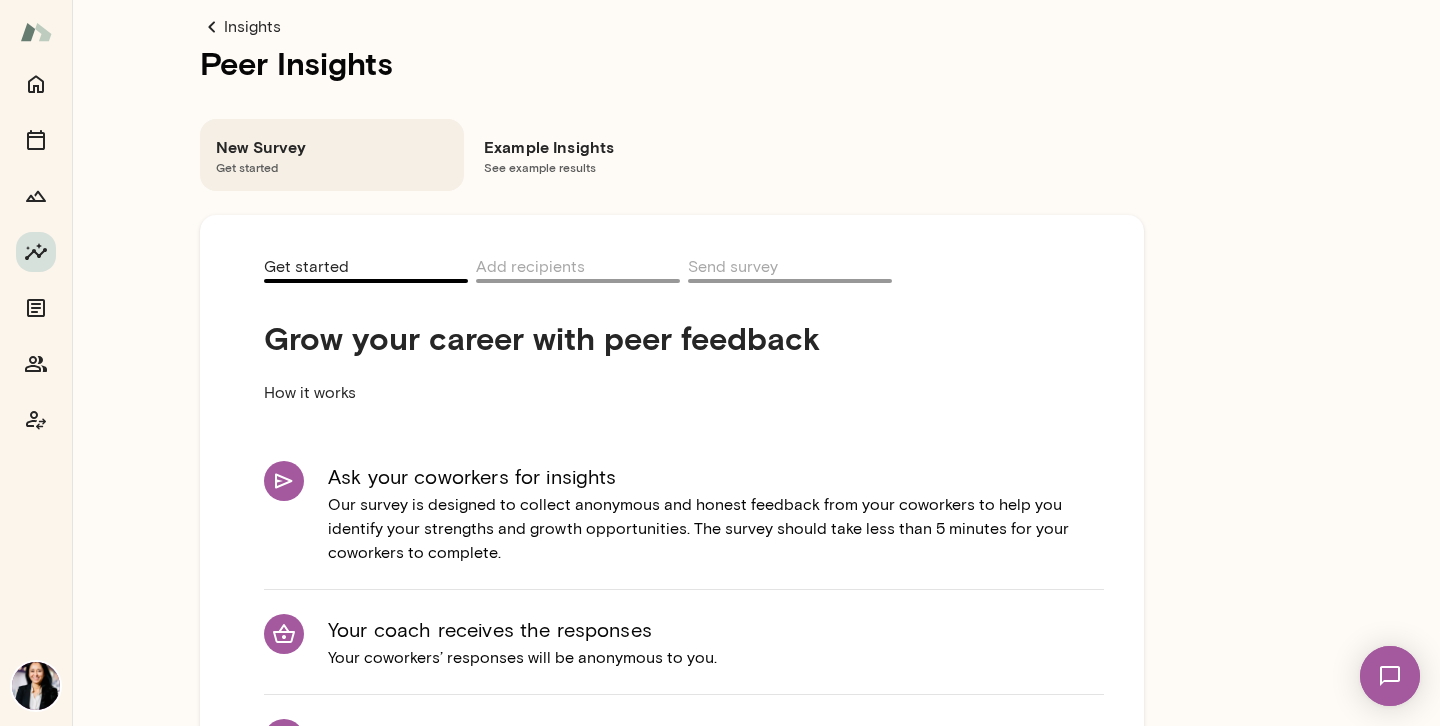 scroll, scrollTop: 0, scrollLeft: 0, axis: both 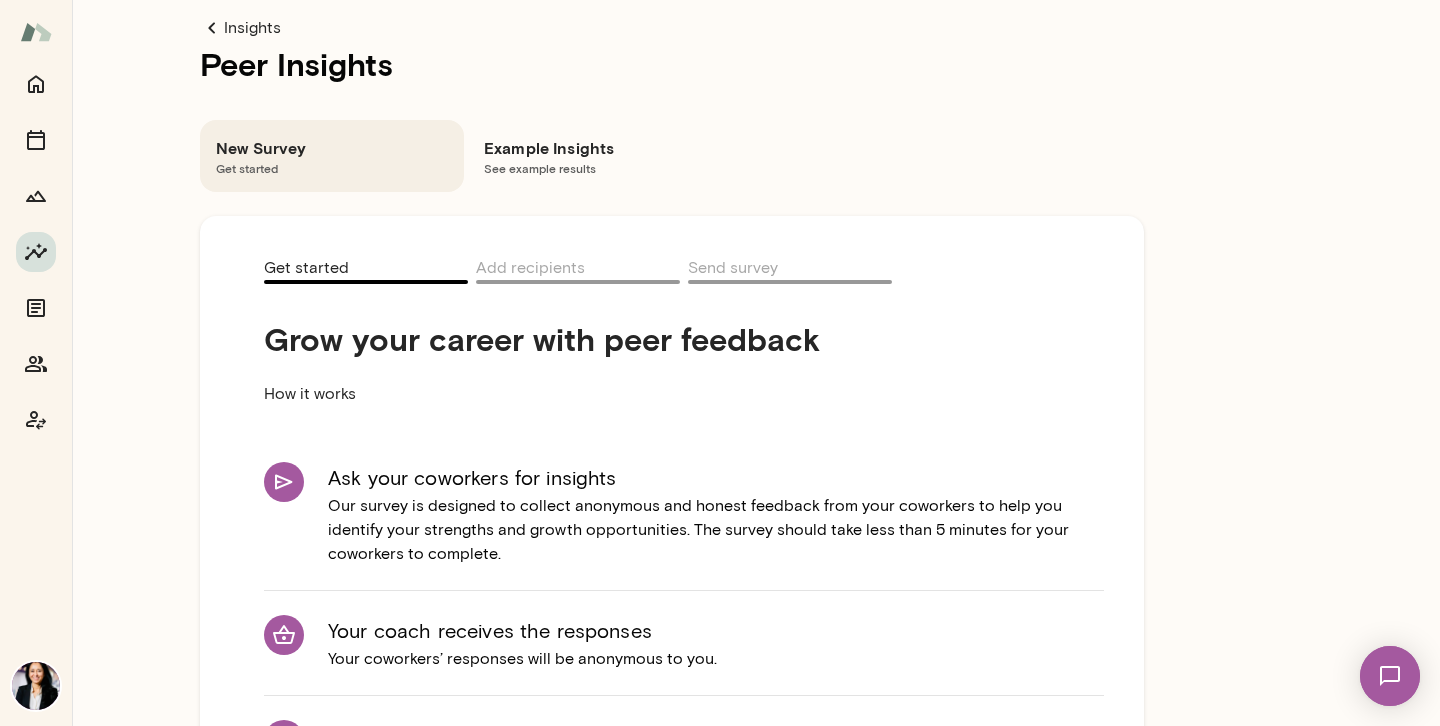click on "See example results" at bounding box center [600, 168] 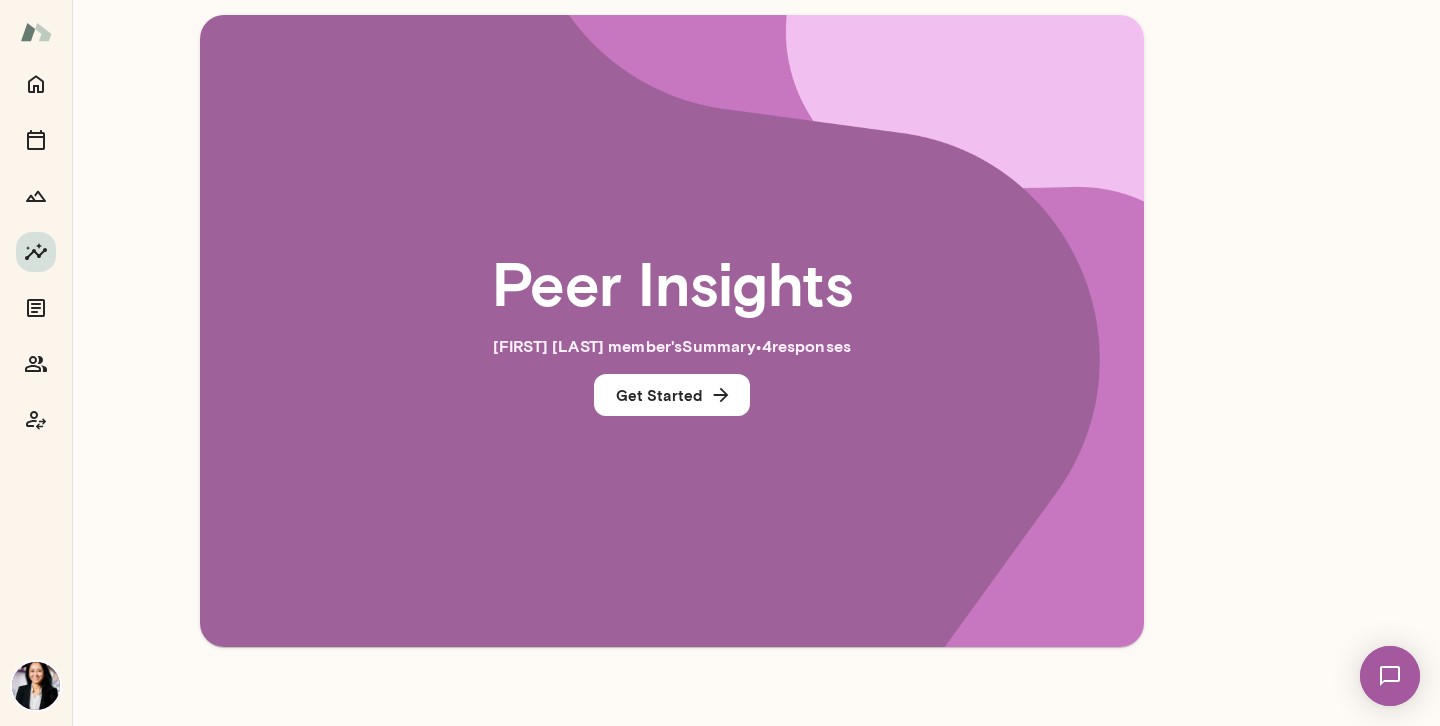scroll, scrollTop: 210, scrollLeft: 0, axis: vertical 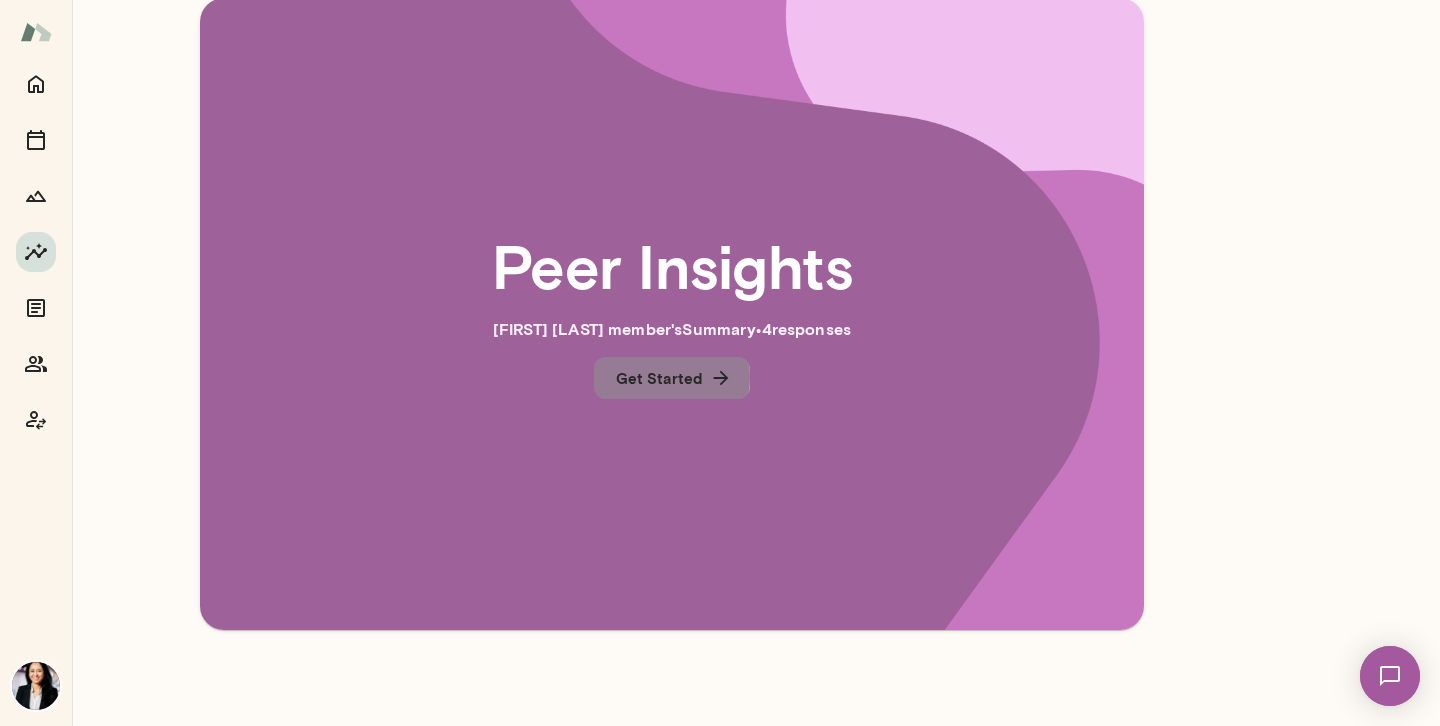 click on "Get Started" at bounding box center (672, 378) 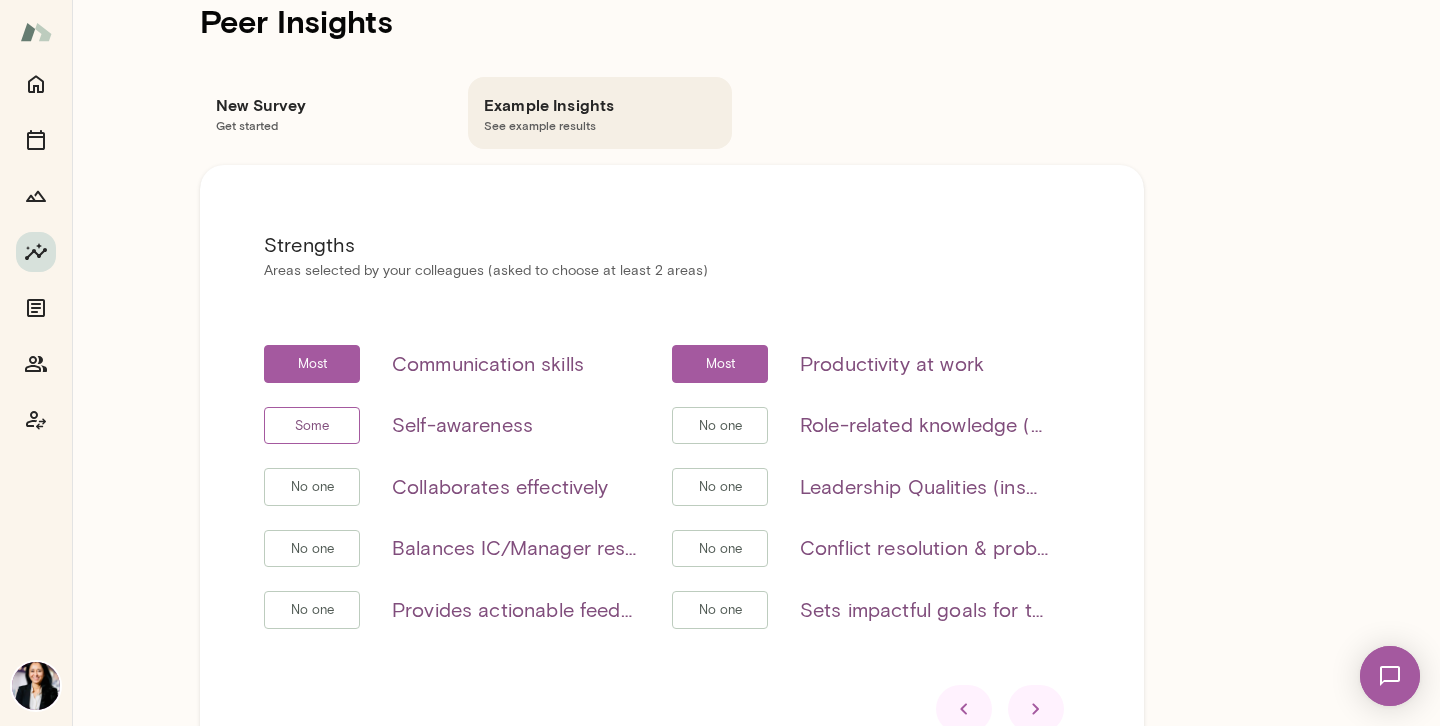scroll, scrollTop: 0, scrollLeft: 0, axis: both 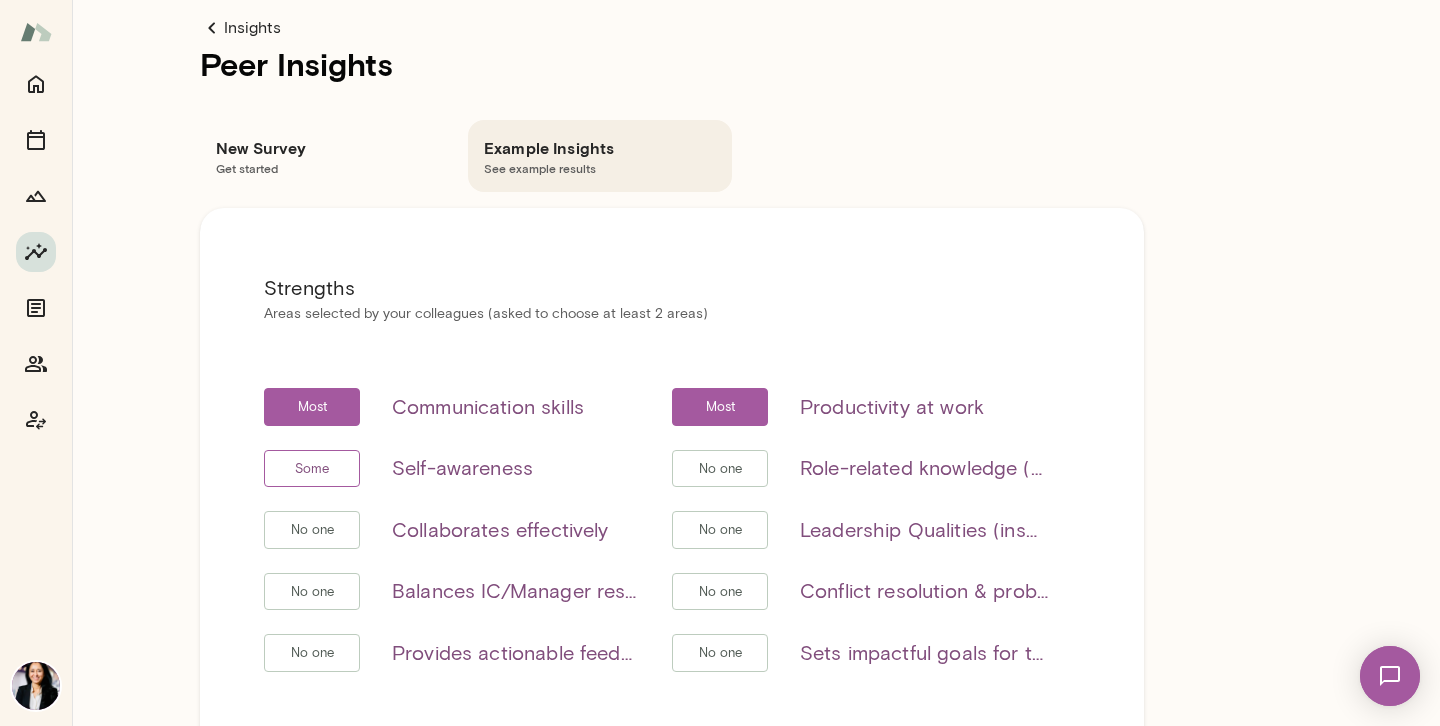 click 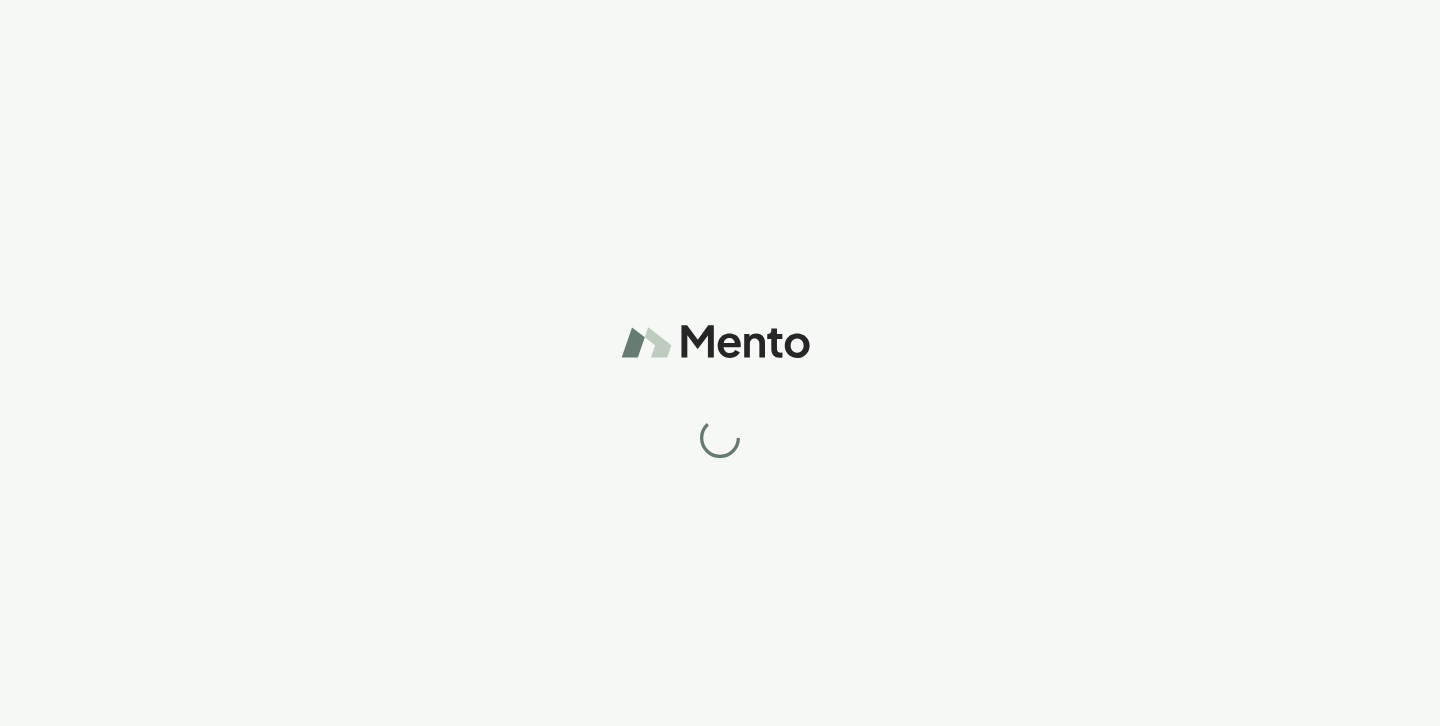 scroll, scrollTop: 0, scrollLeft: 0, axis: both 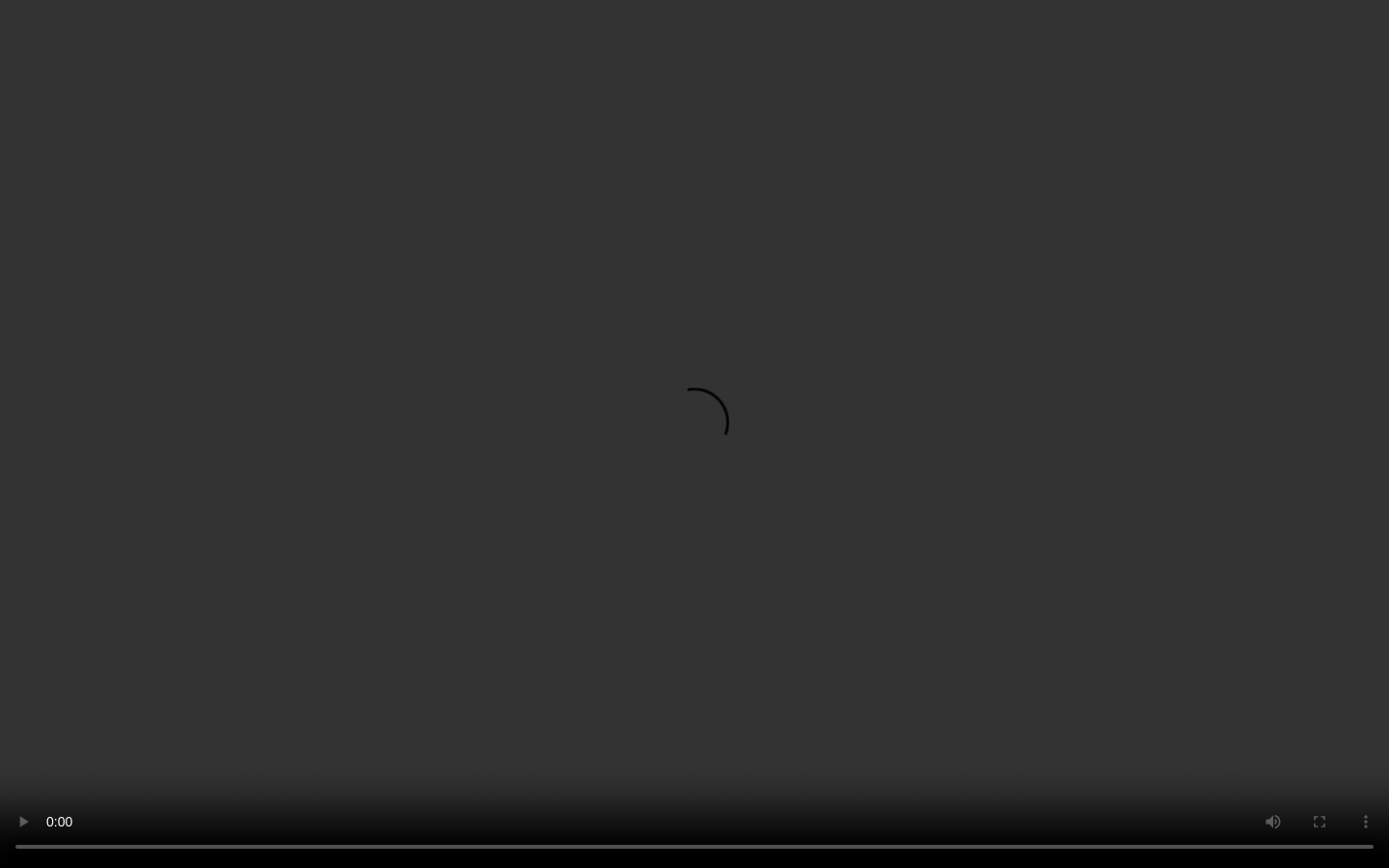 type 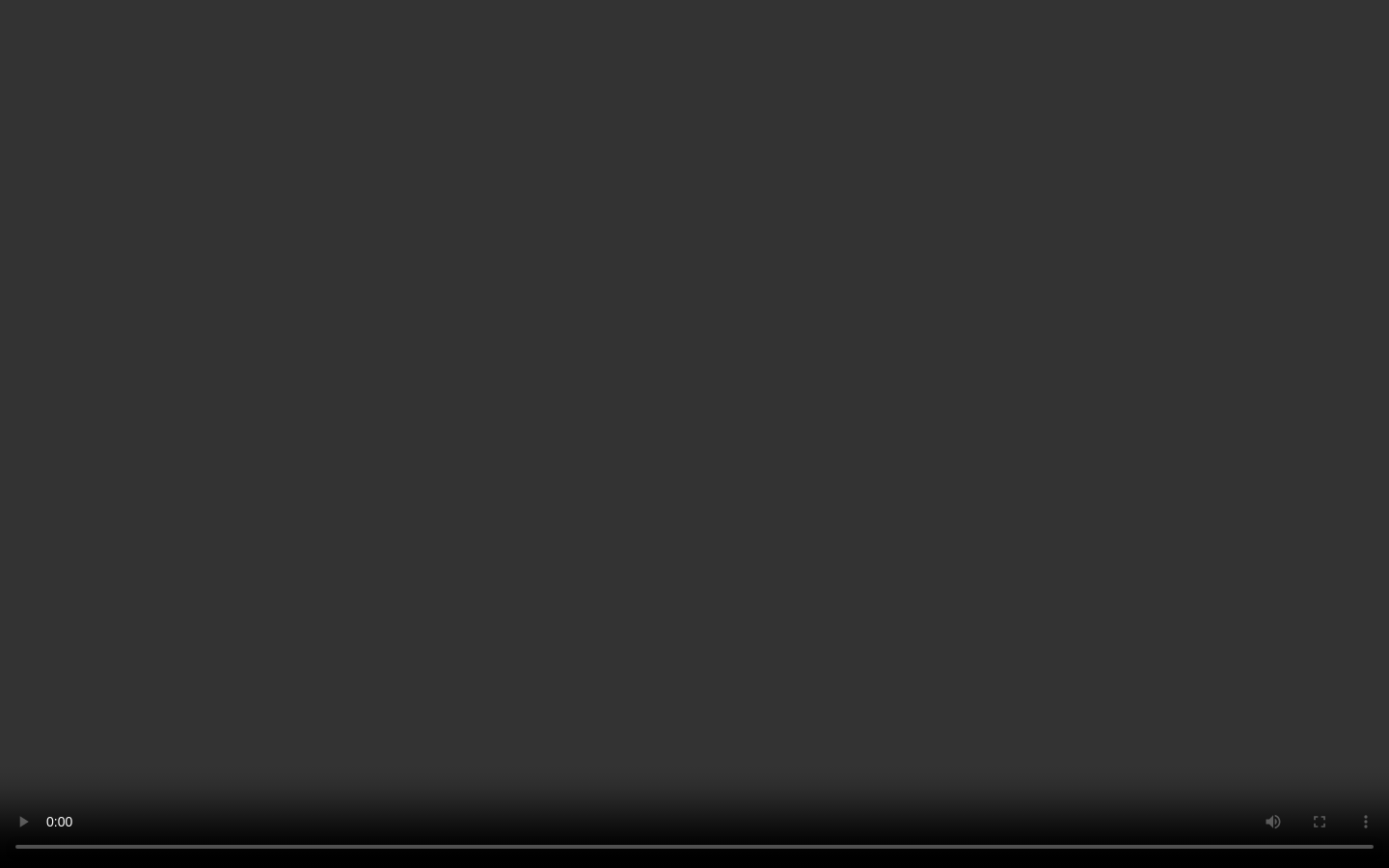click at bounding box center (694, 434) 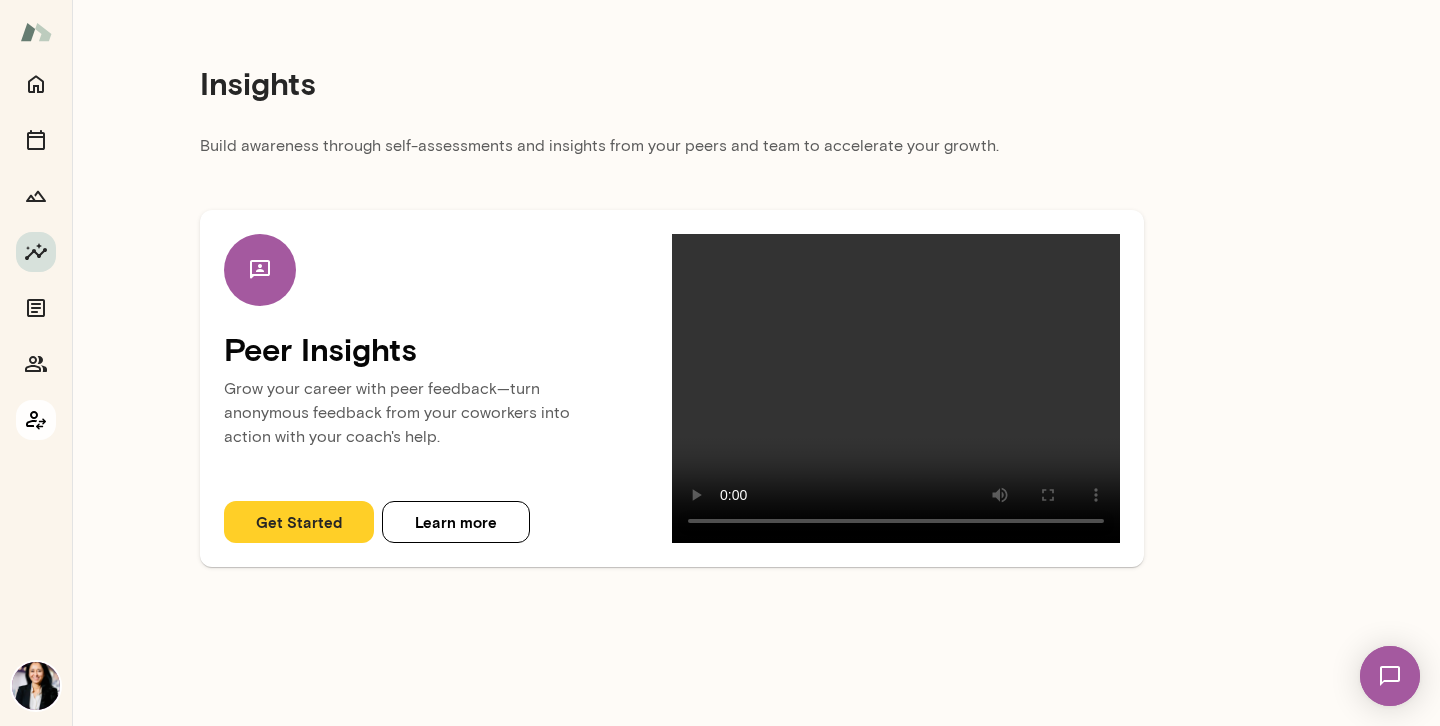 click 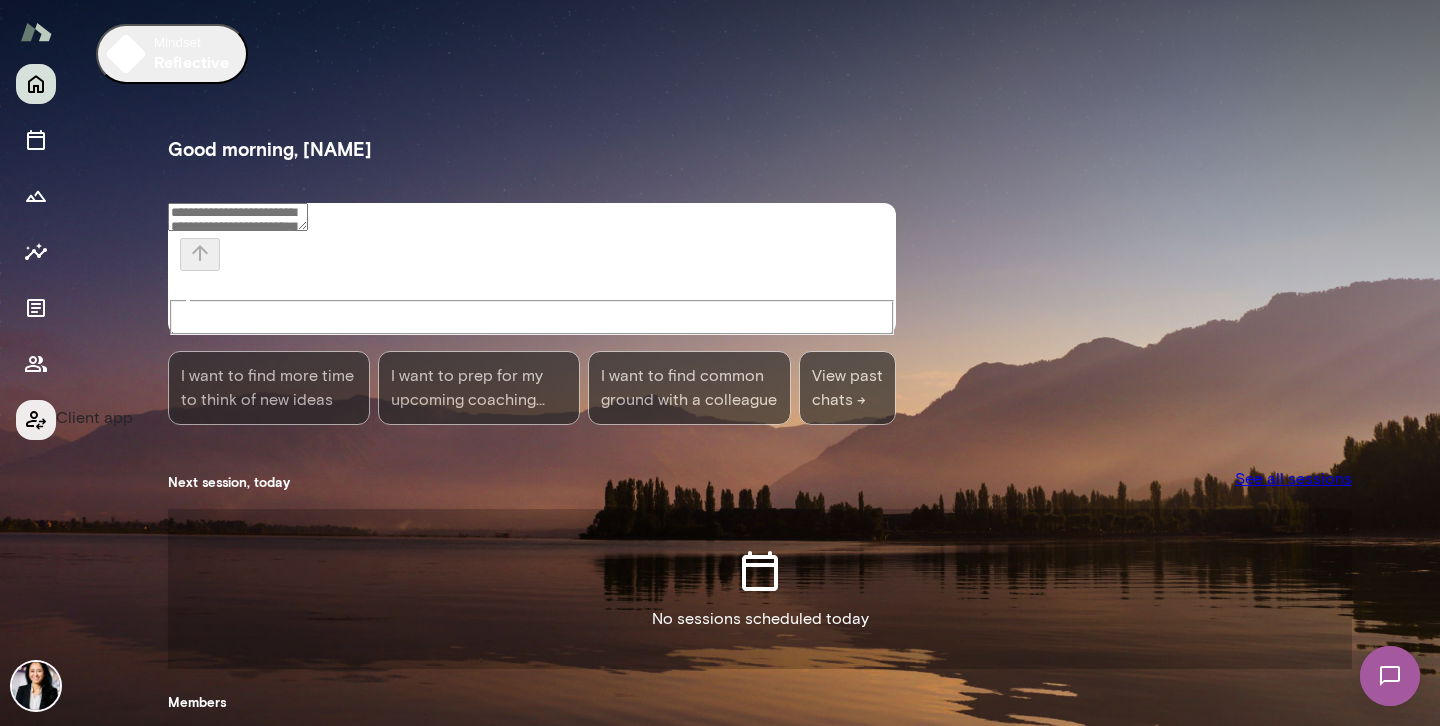 click 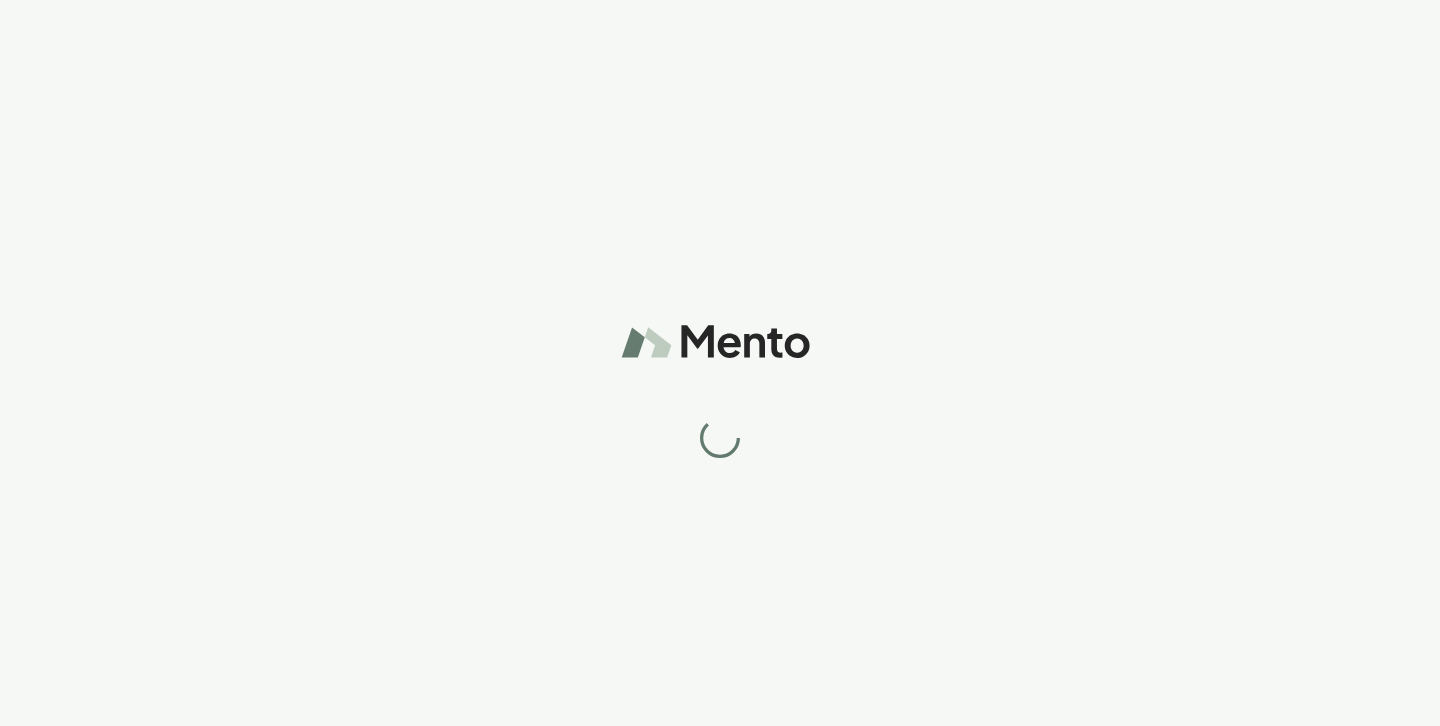 scroll, scrollTop: 0, scrollLeft: 0, axis: both 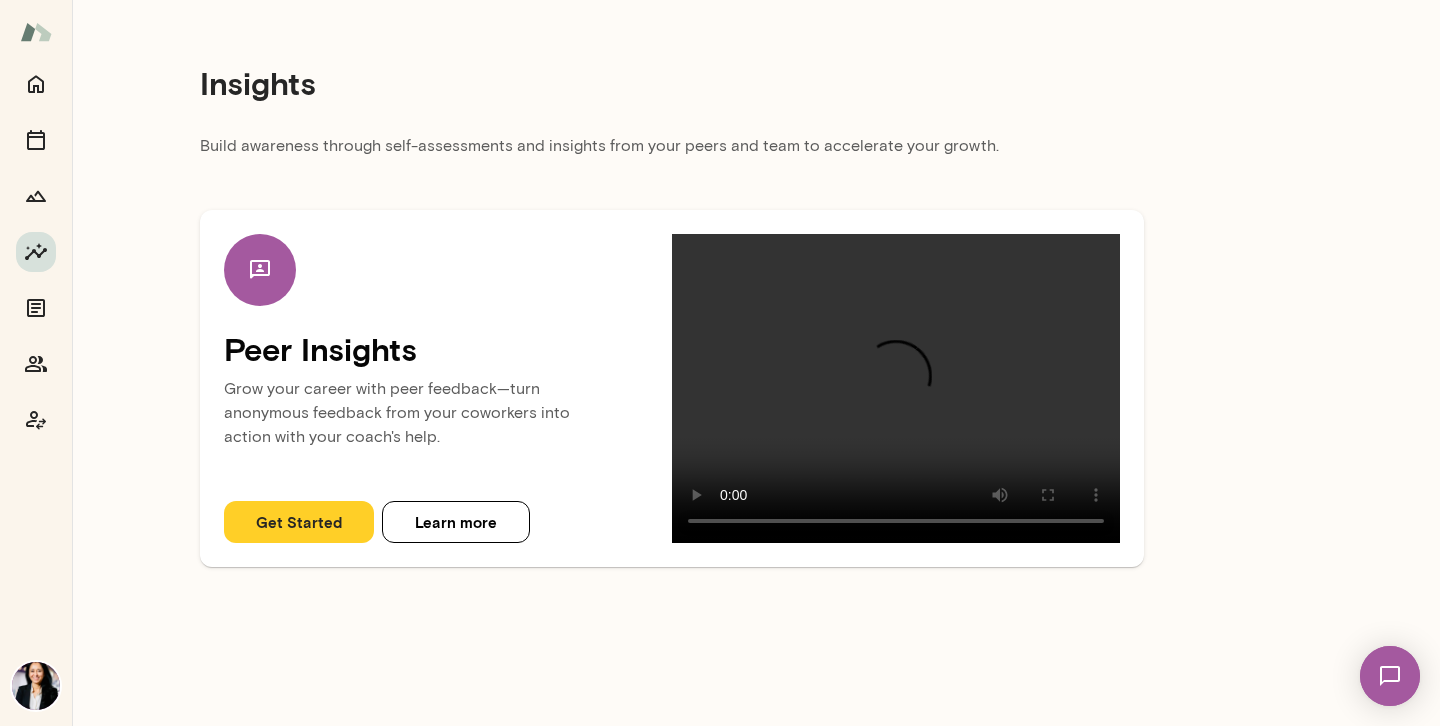 click on "Get Started" at bounding box center (299, 522) 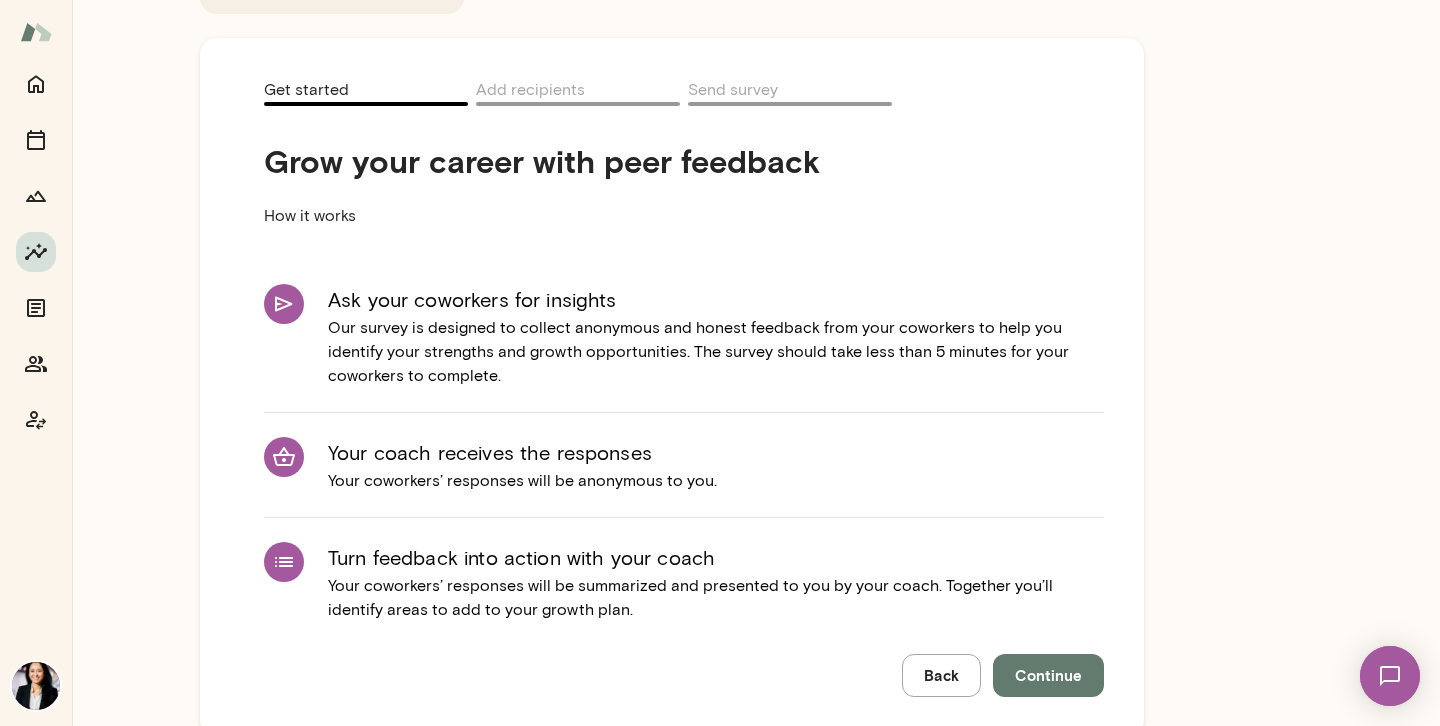 scroll, scrollTop: 228, scrollLeft: 0, axis: vertical 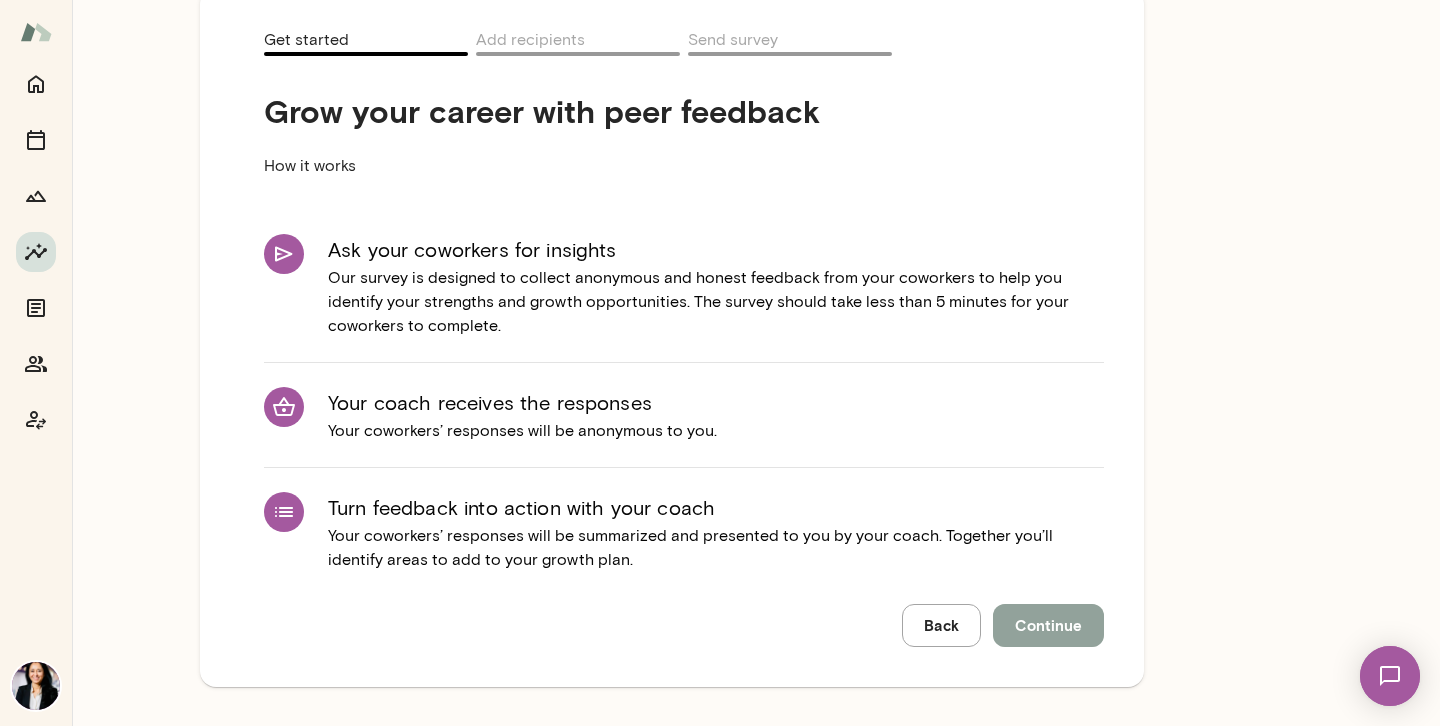 click on "Continue" at bounding box center [1048, 625] 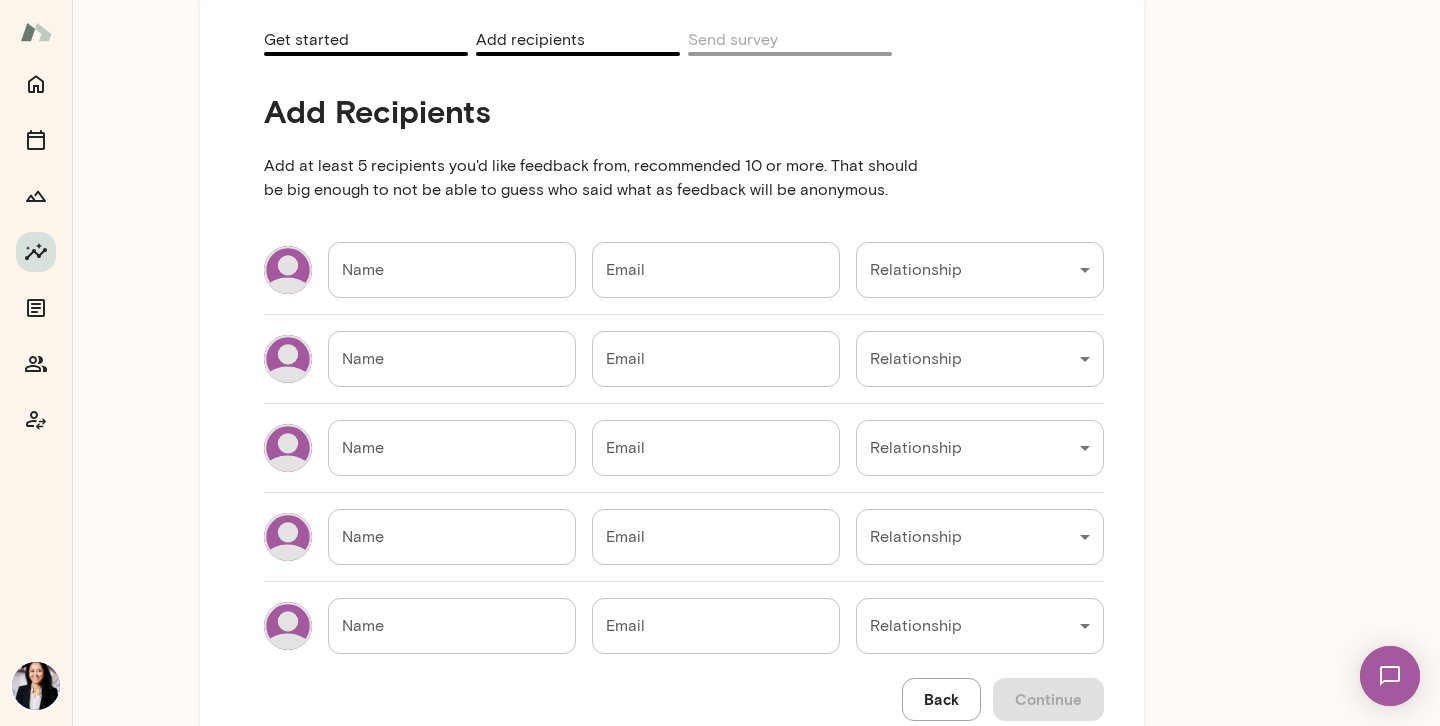 click on "Name" at bounding box center (452, 270) 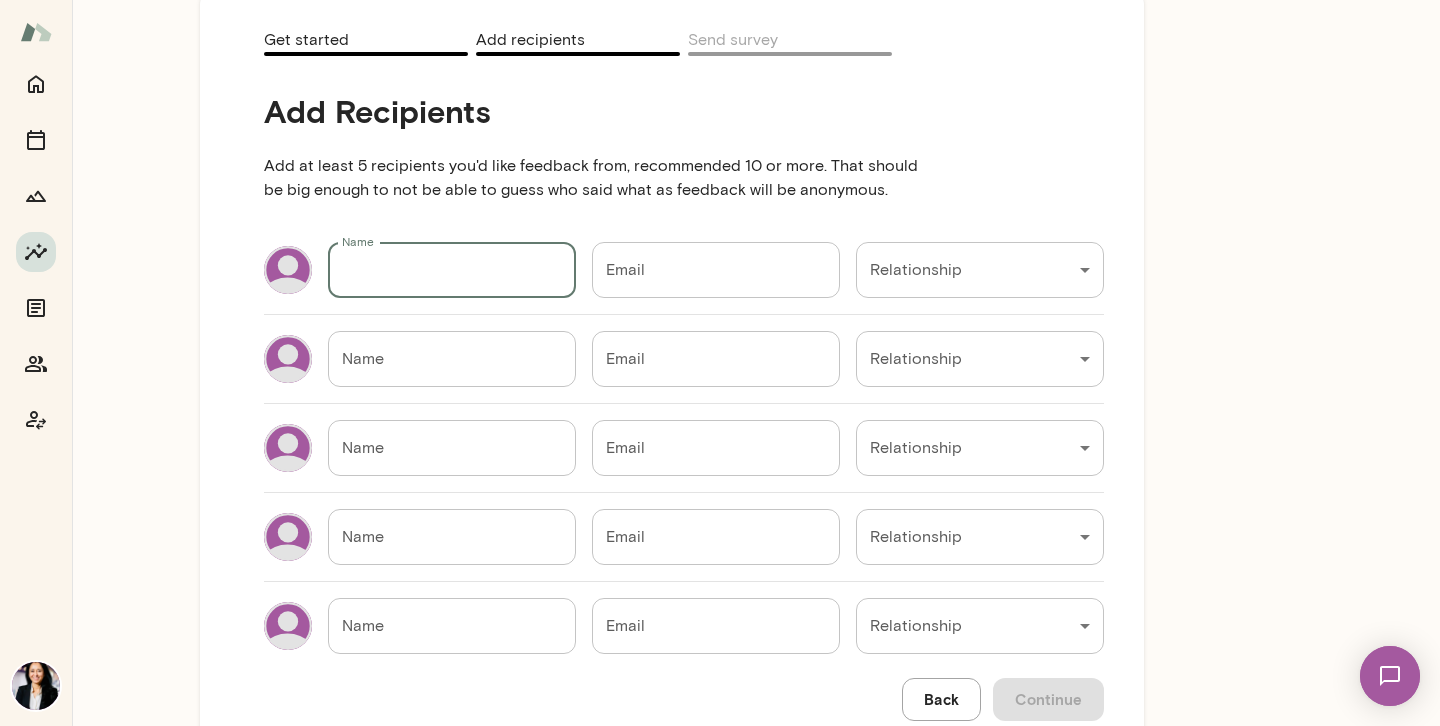 click on "Insights Peer Insights New Survey Get started Example Insights See example results Get started Add recipients Send survey Add Recipients Add at least 5 recipients you'd like feedback from, recommended 10 or more. That should be big enough to not be able to guess who said what as feedback will be anonymous. Name Name Email Email Relationship ​ Relationship Name Name Email Email Relationship ​ Relationship Name Name Email Email Relationship ​ Relationship Name Name Email Email Relationship ​ Relationship Name Name Email Email Relationship ​ Relationship Back Continue Home Sessions Members" at bounding box center (720, 0) 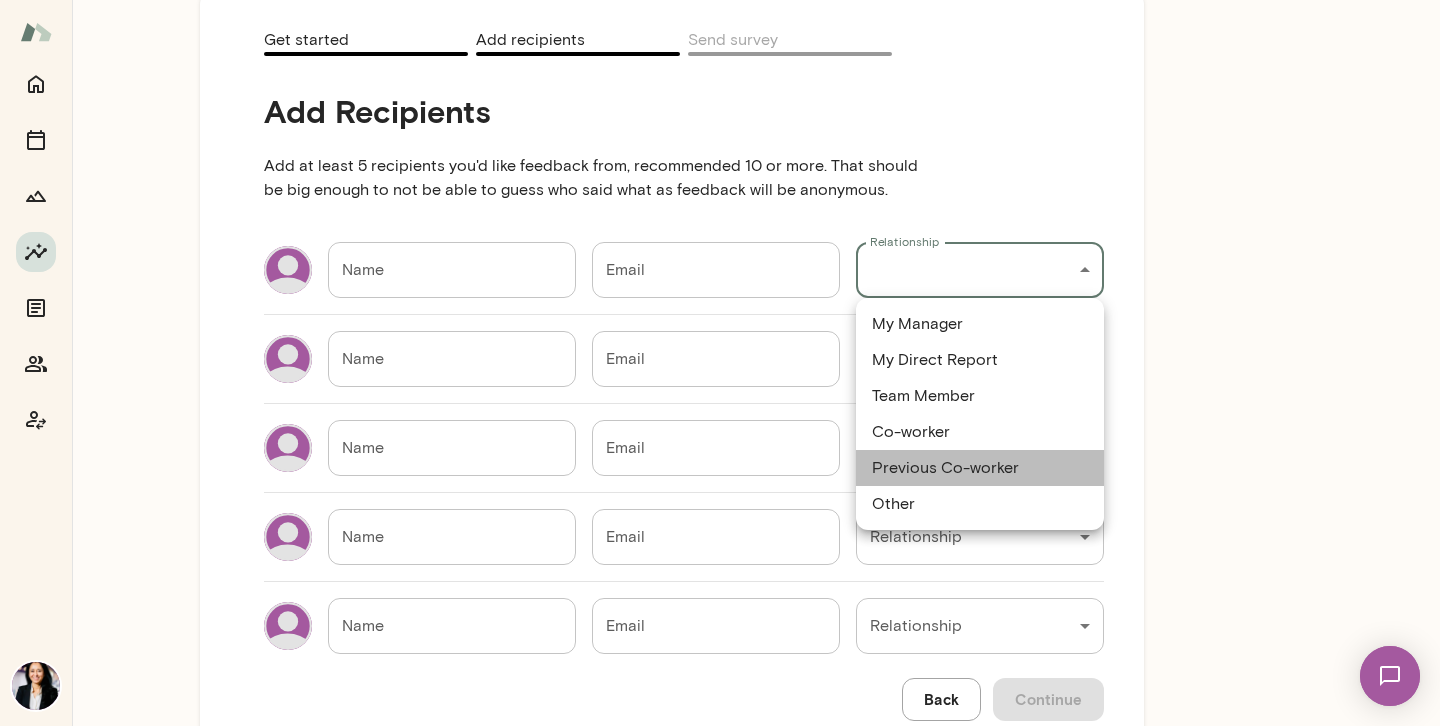 click on "Previous Co-worker" at bounding box center [980, 468] 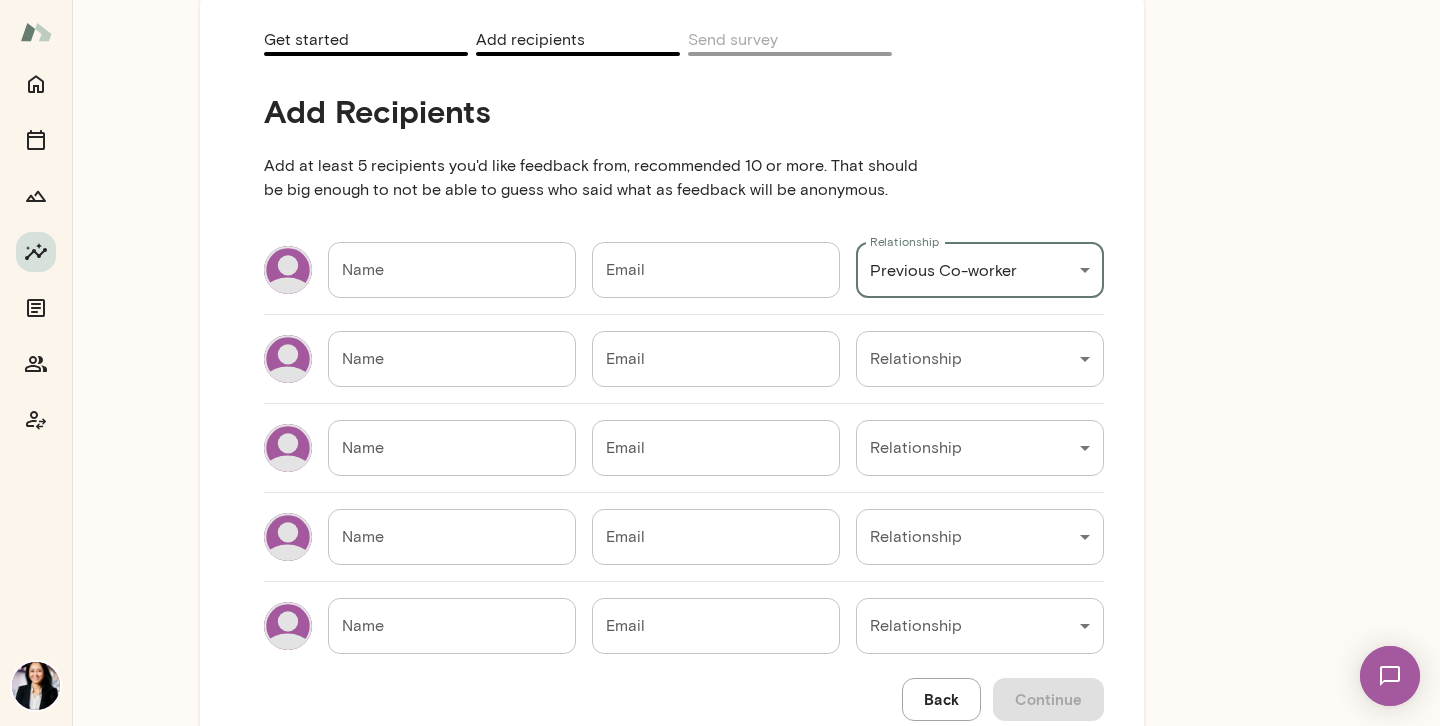 click on "Email" at bounding box center (716, 270) 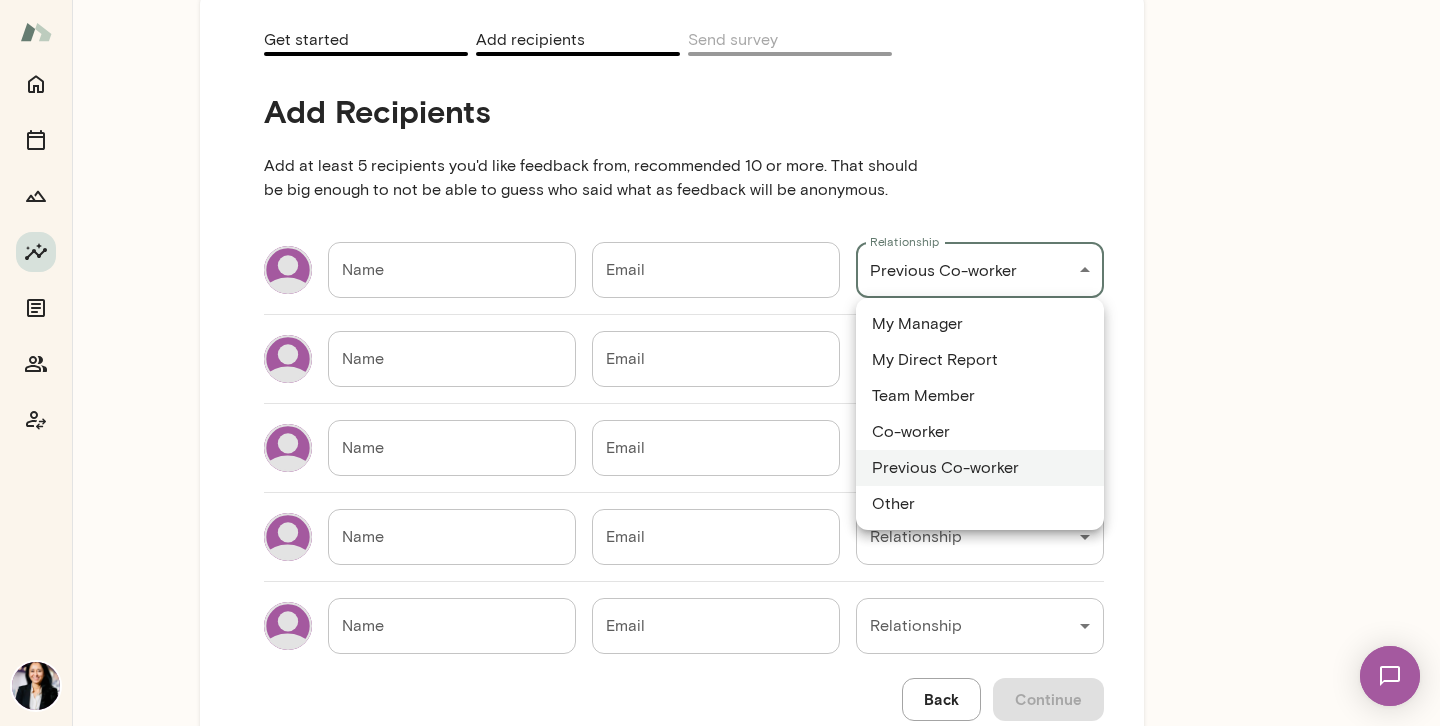 click on "**********" at bounding box center [720, 0] 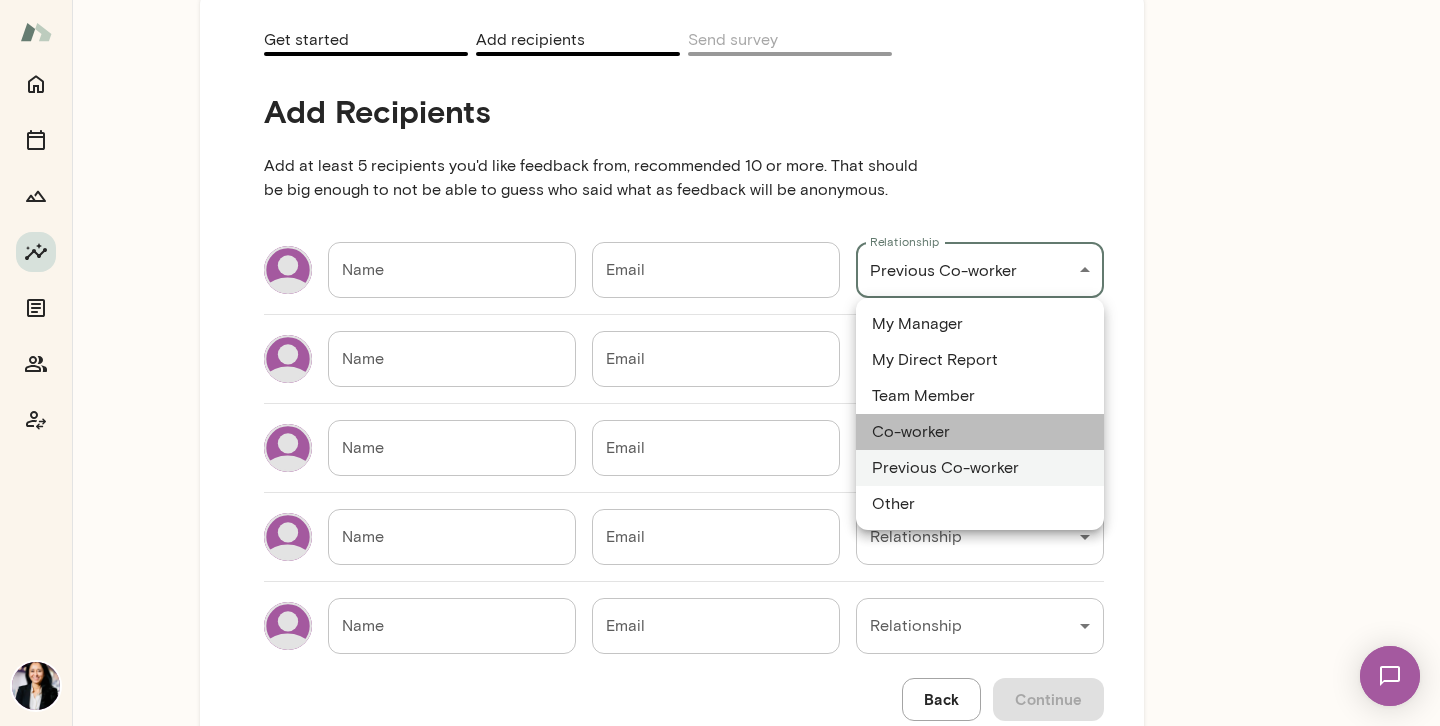 click on "Co-worker" at bounding box center (980, 432) 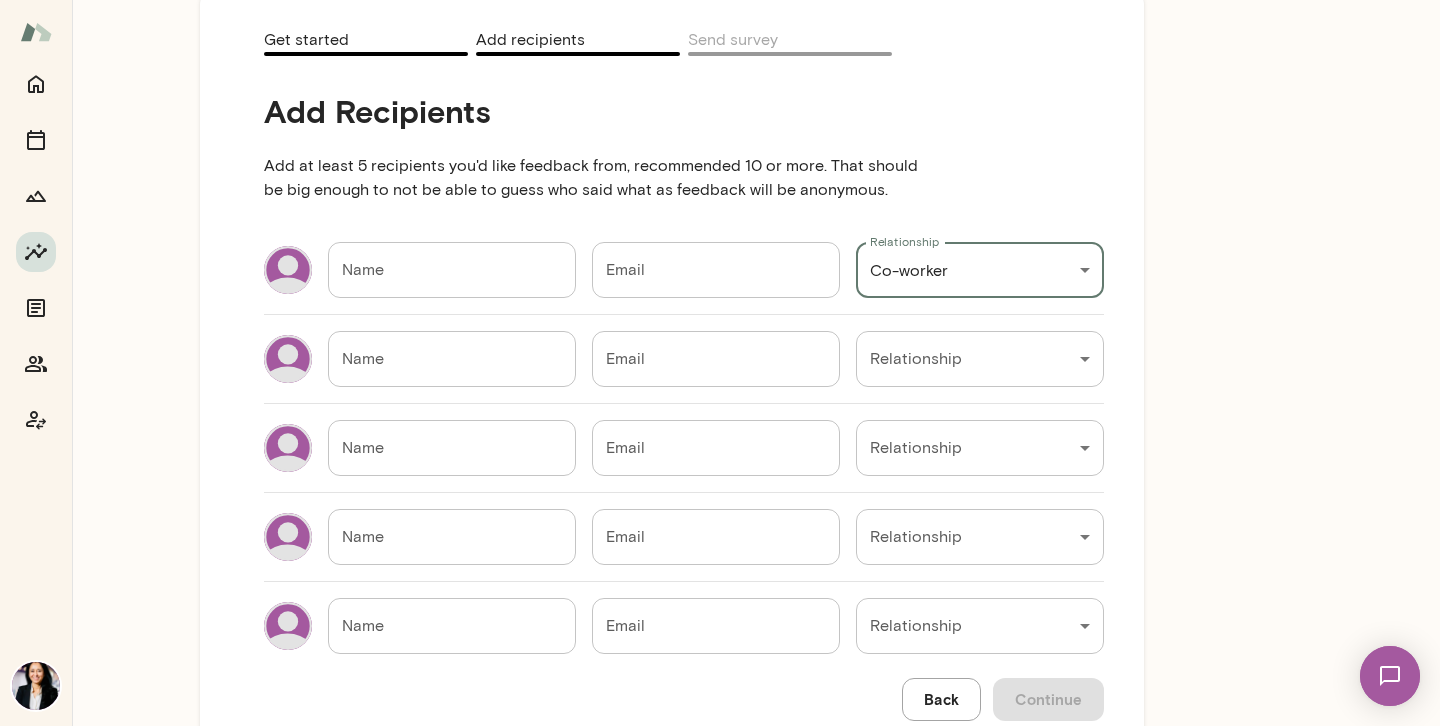 click on "Email" at bounding box center [716, 270] 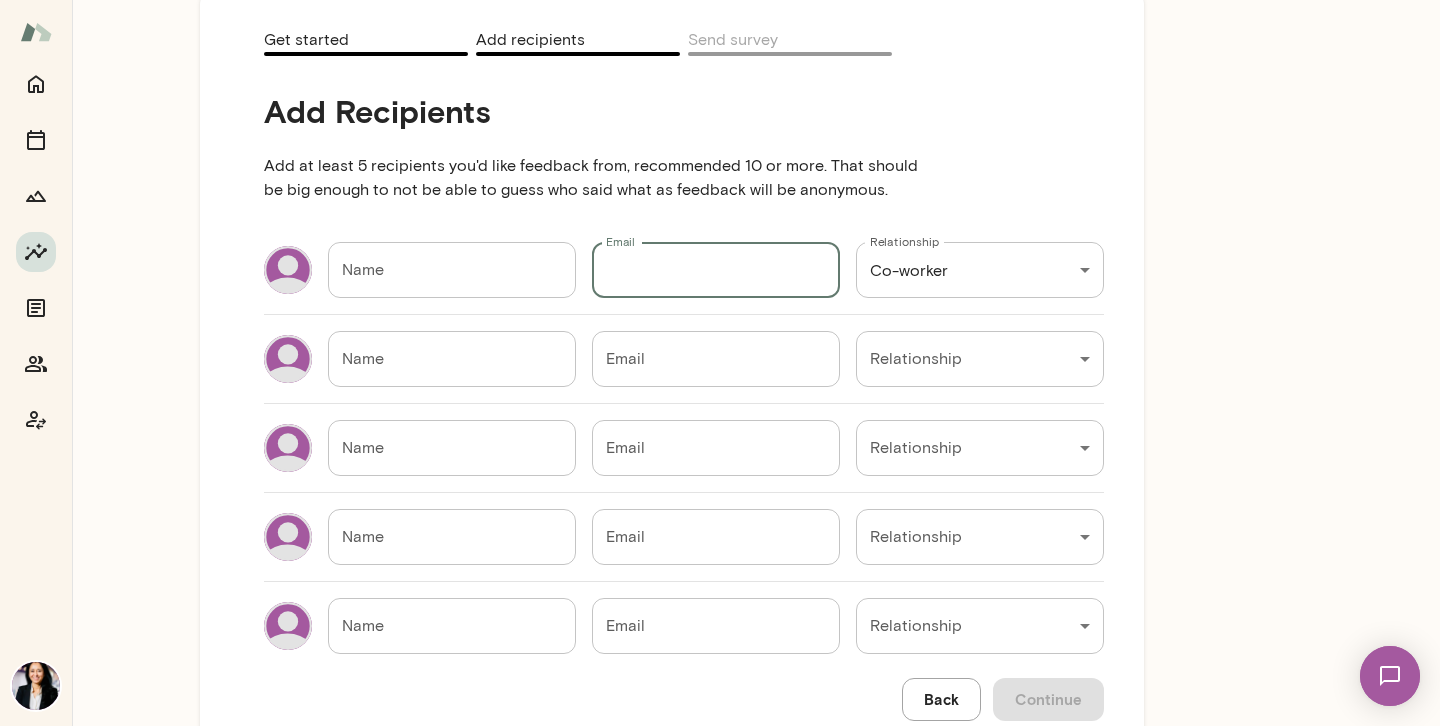 paste on "**********" 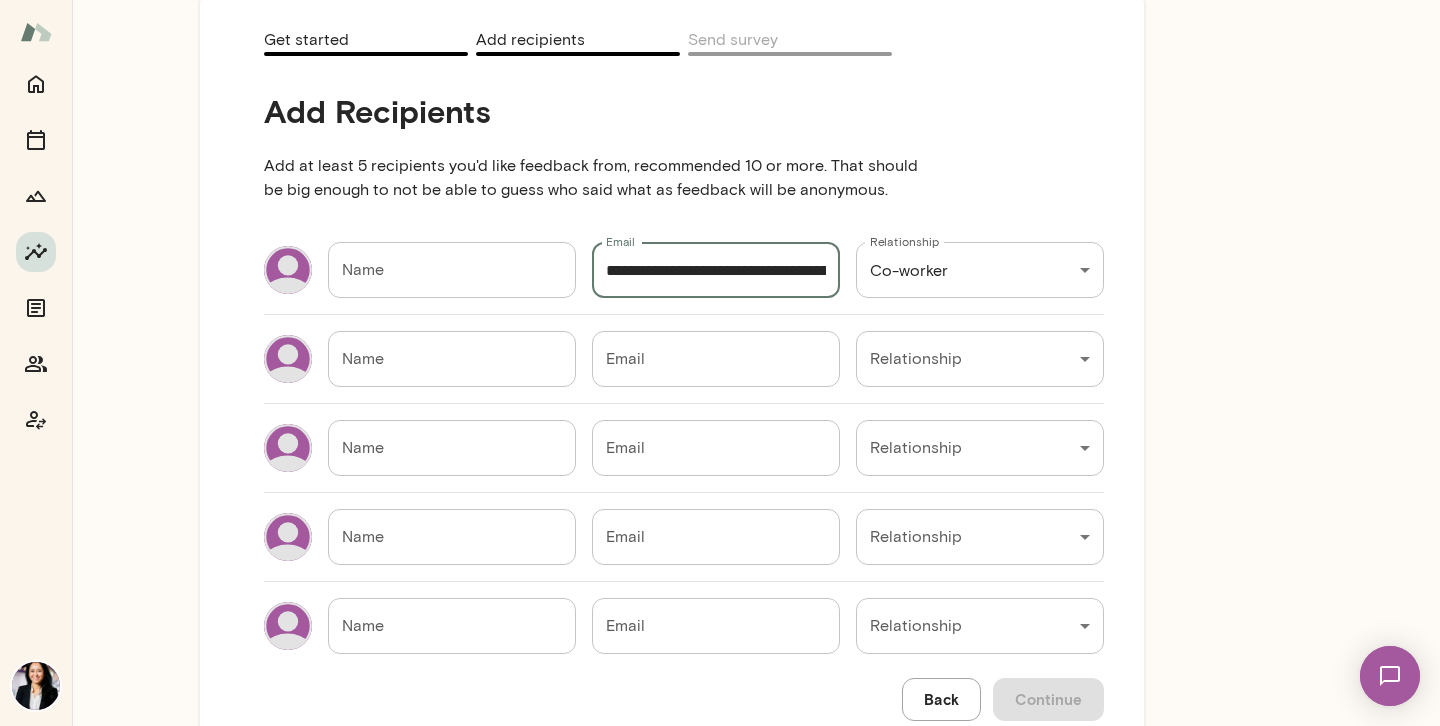 scroll, scrollTop: 0, scrollLeft: 325, axis: horizontal 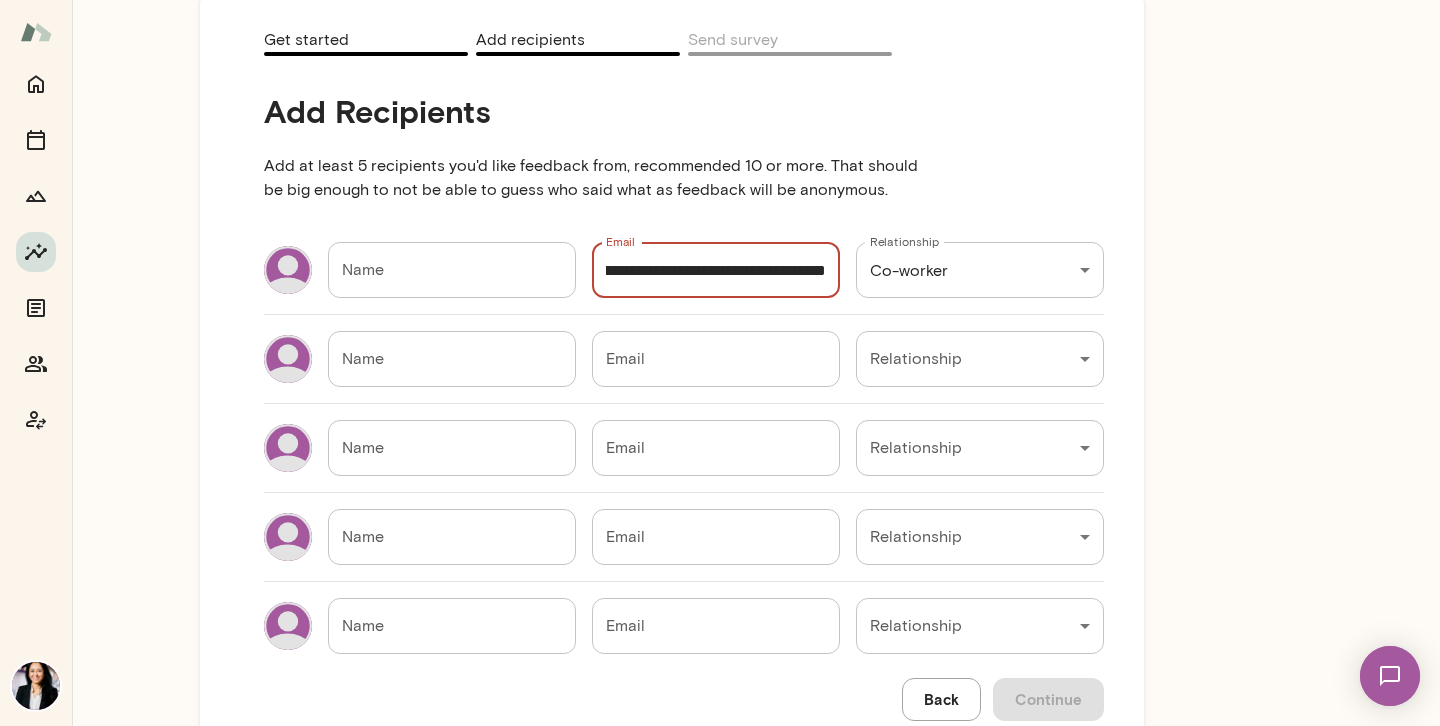drag, startPoint x: 604, startPoint y: 271, endPoint x: 969, endPoint y: 259, distance: 365.1972 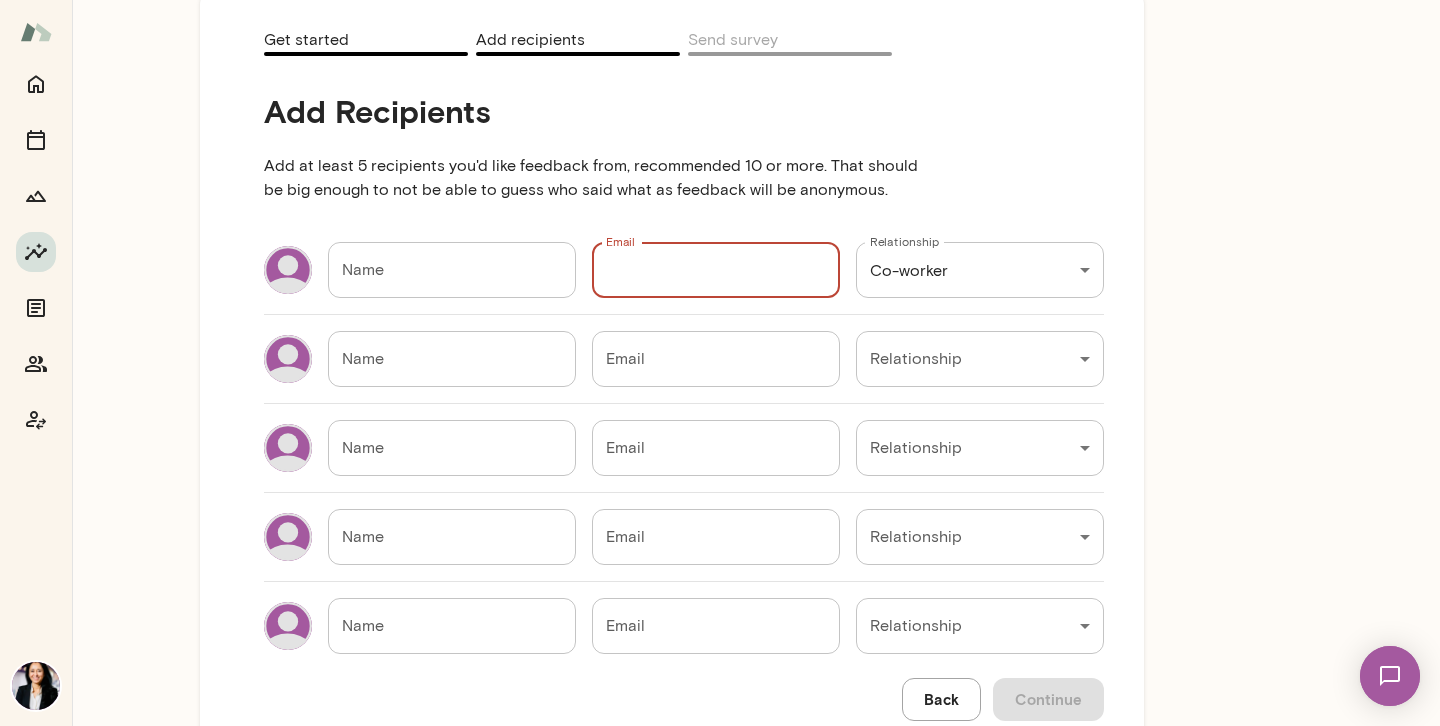 scroll, scrollTop: 0, scrollLeft: 0, axis: both 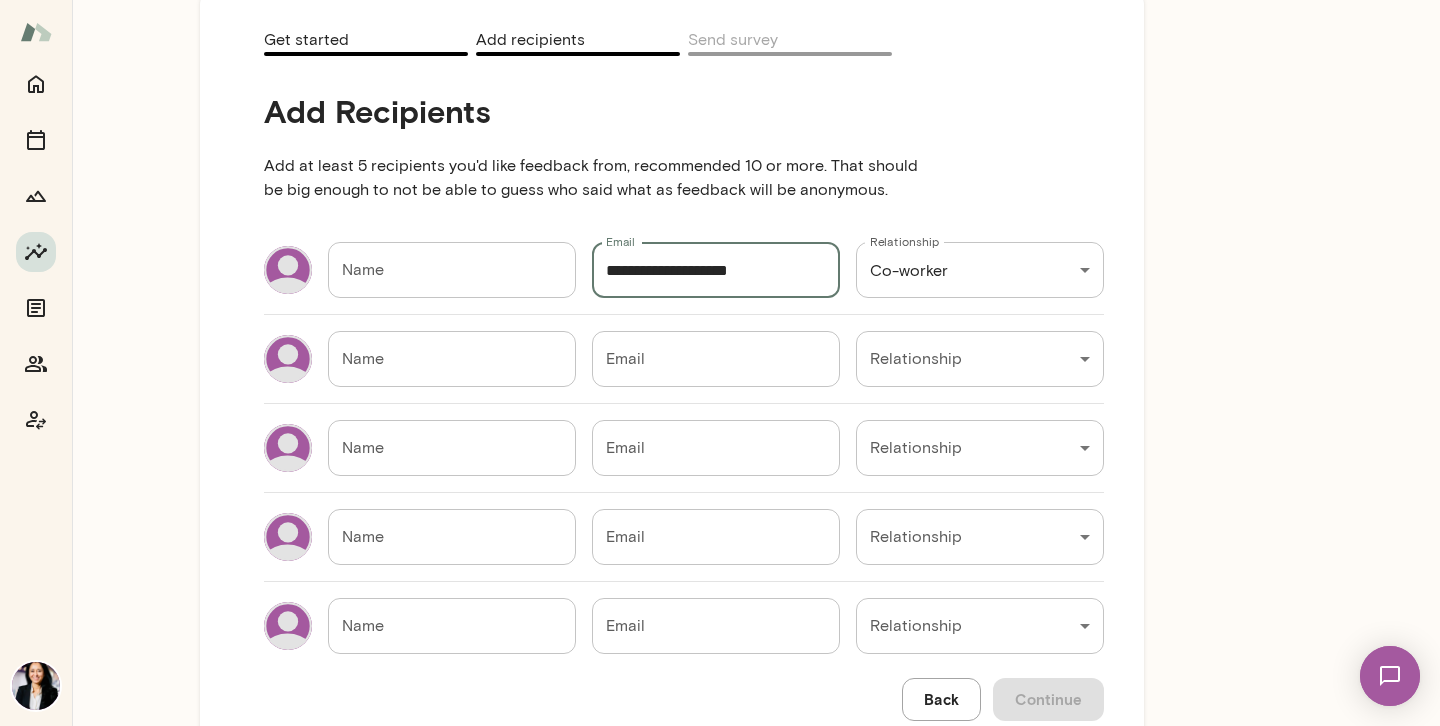 type on "**********" 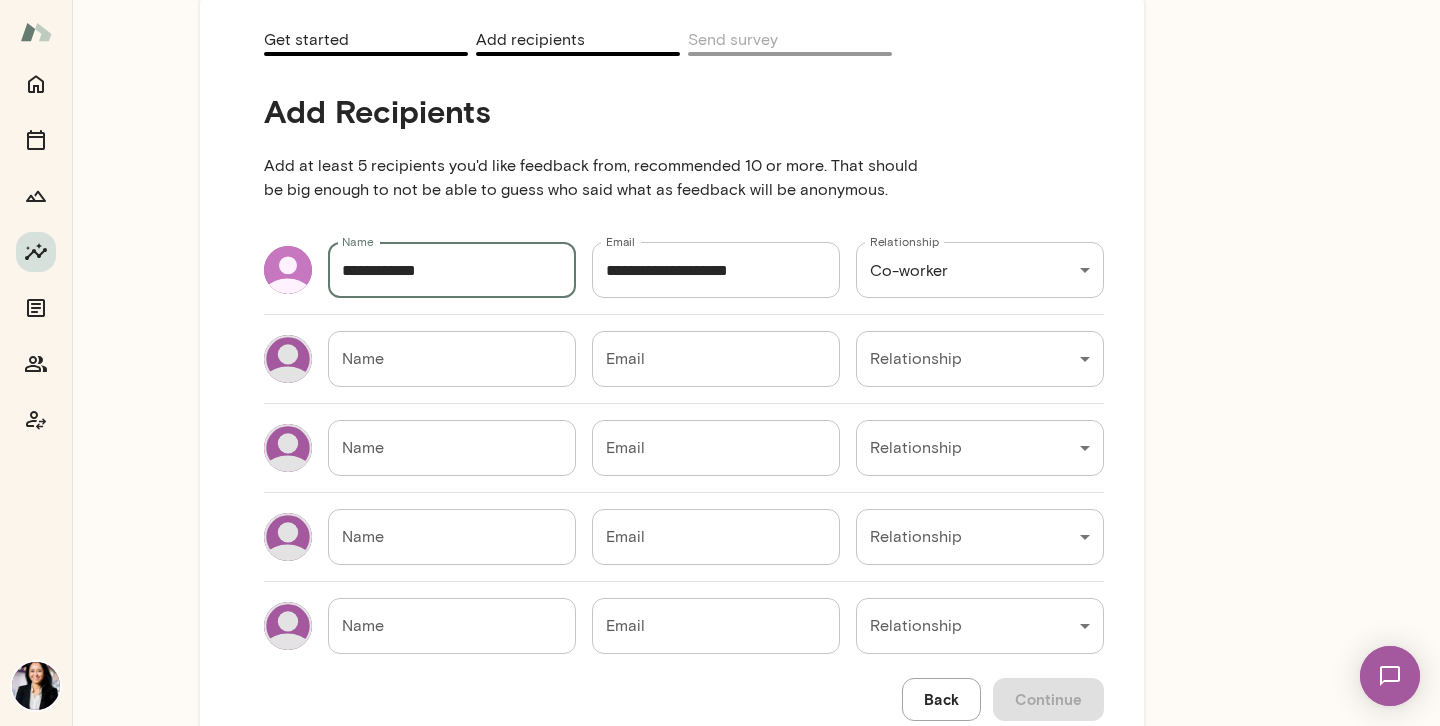 type on "**********" 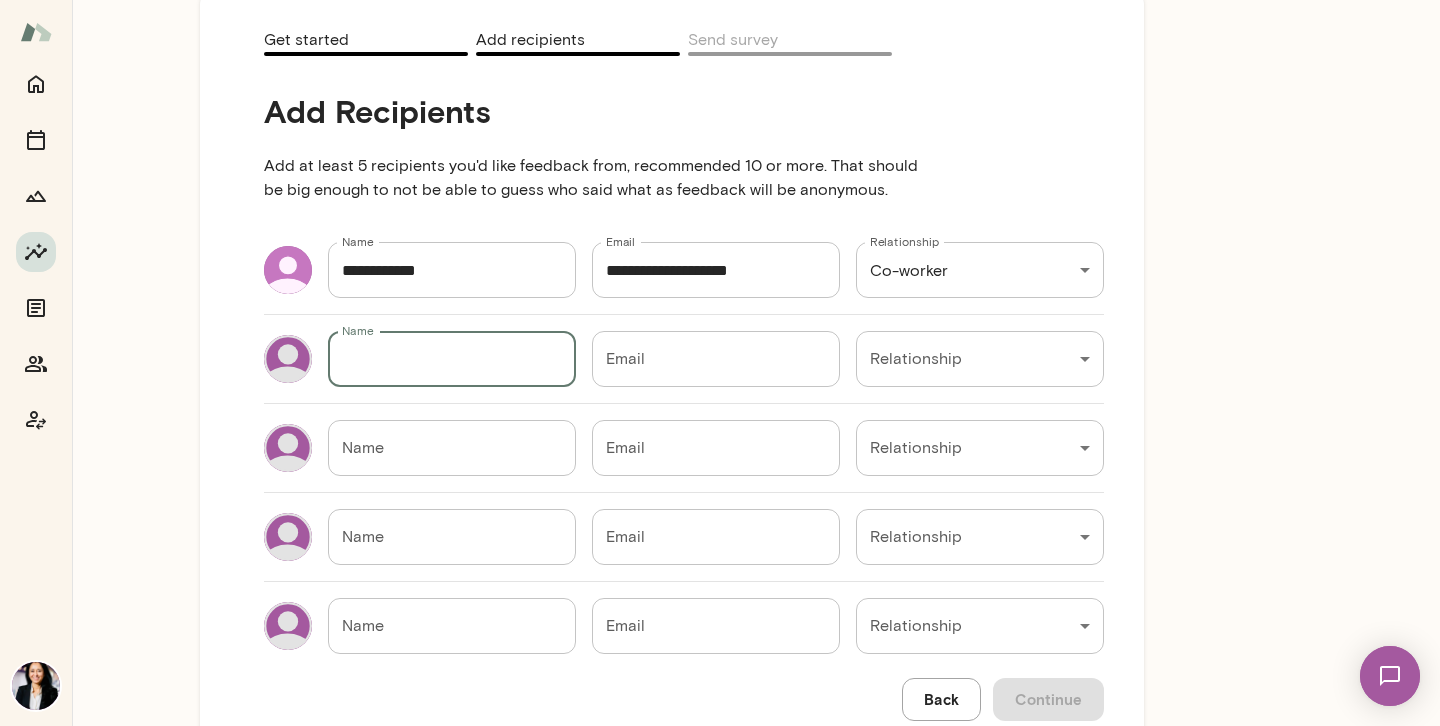 click on "Name" at bounding box center (452, 359) 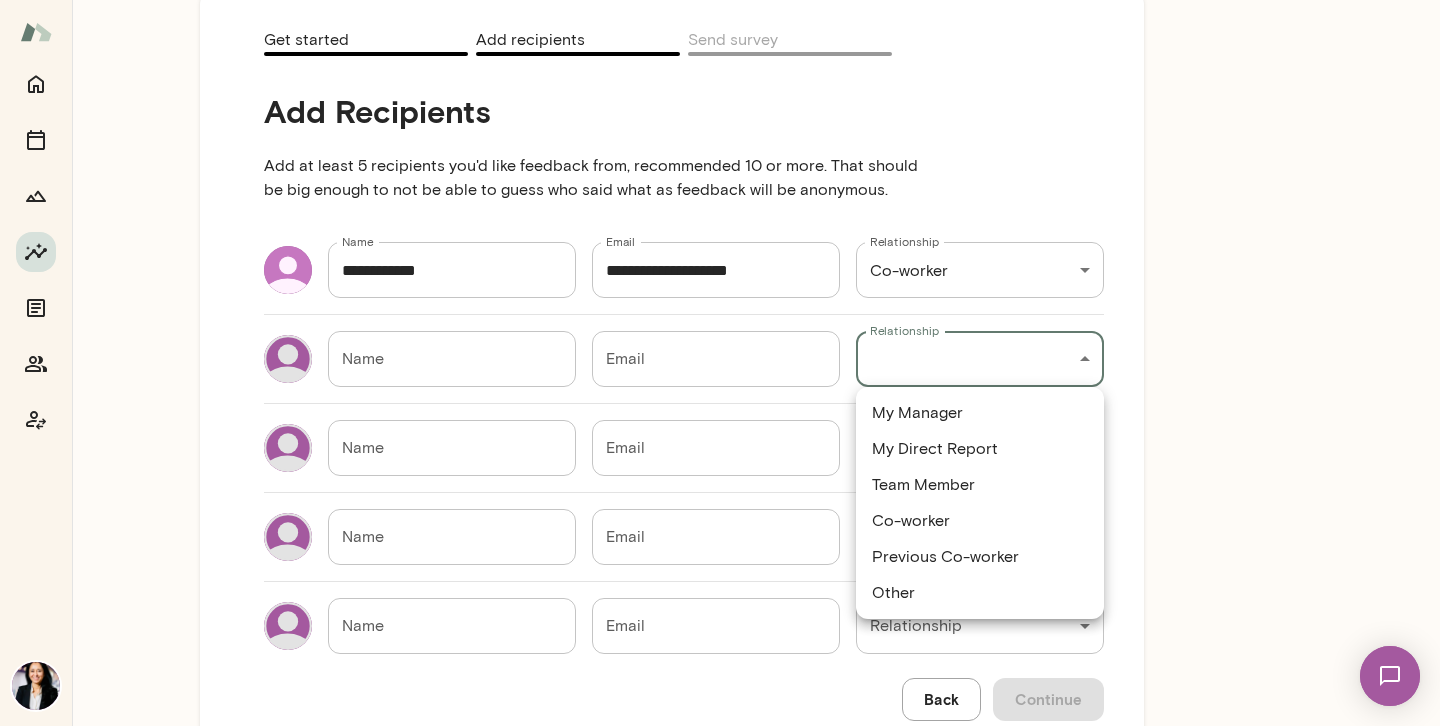 click on "Other" at bounding box center (980, 593) 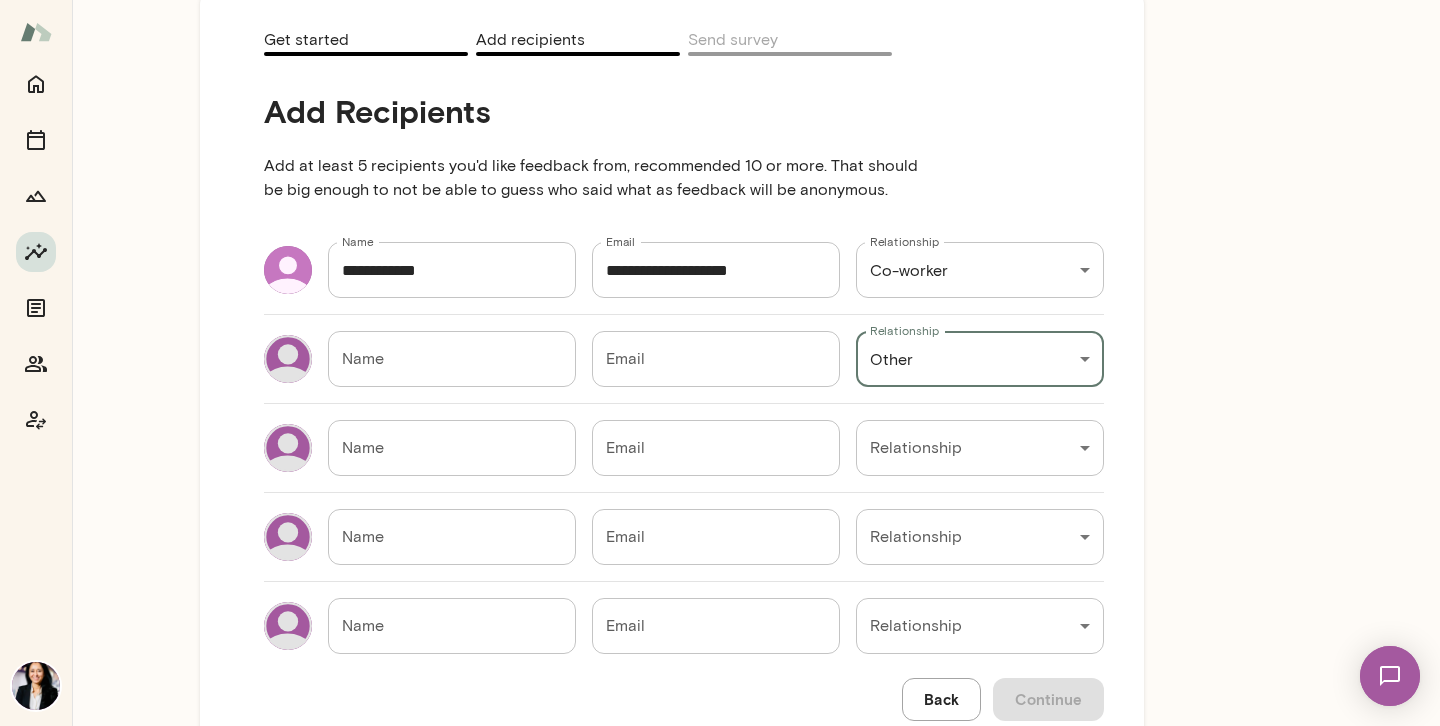 click on "Name" at bounding box center [452, 359] 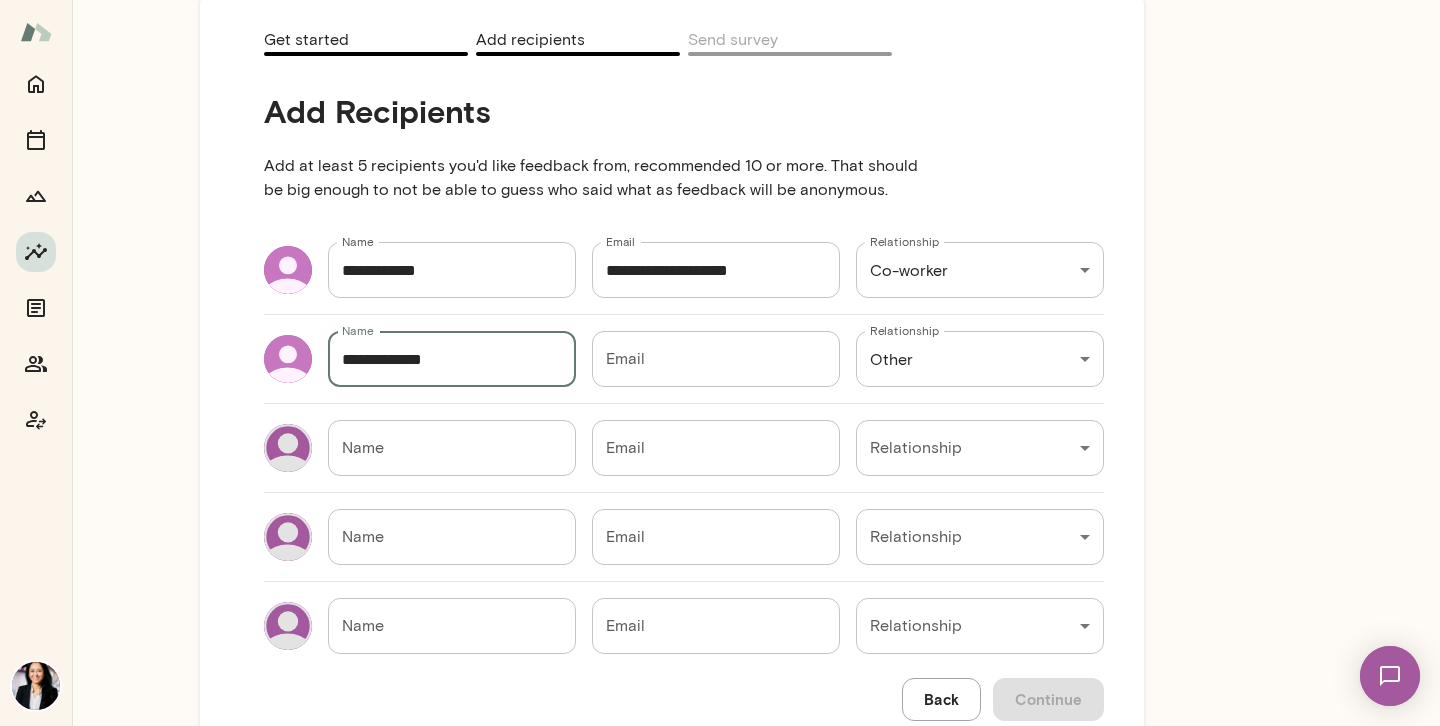 type on "**********" 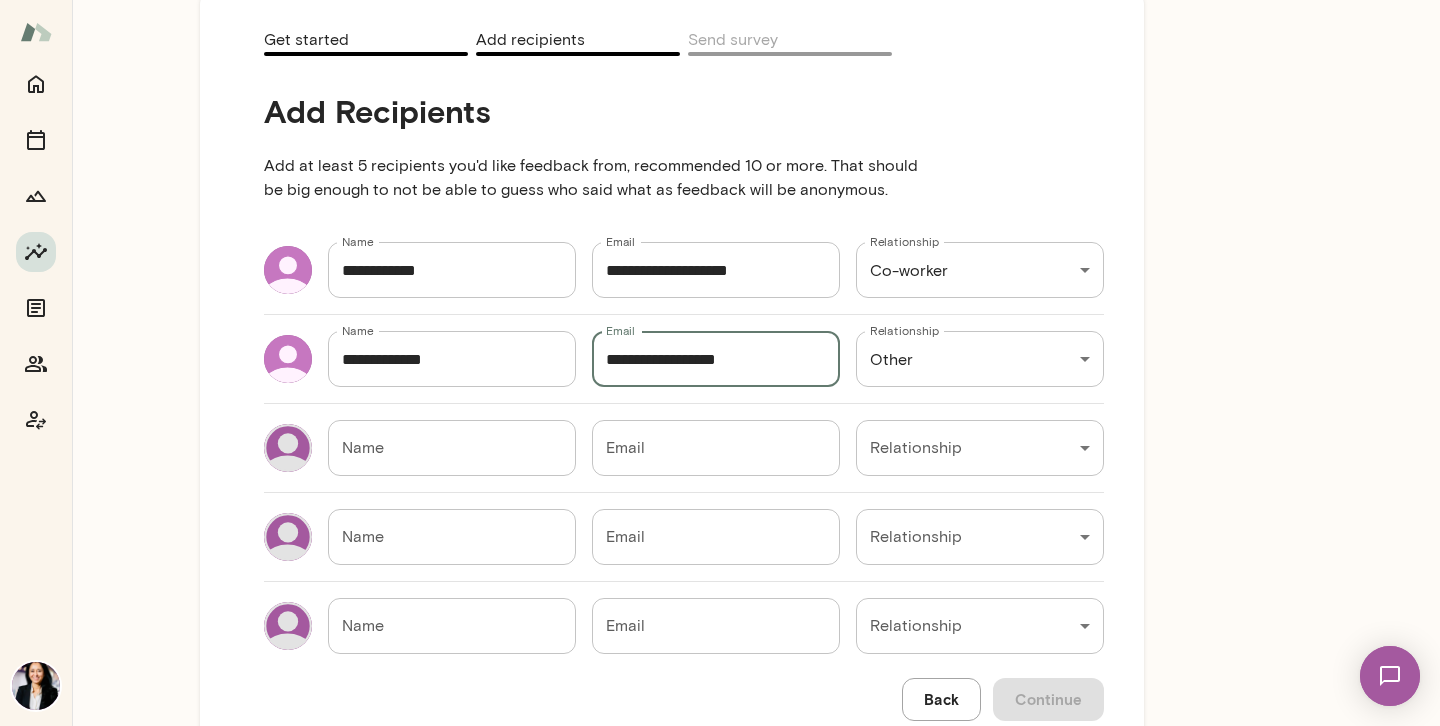 type on "**********" 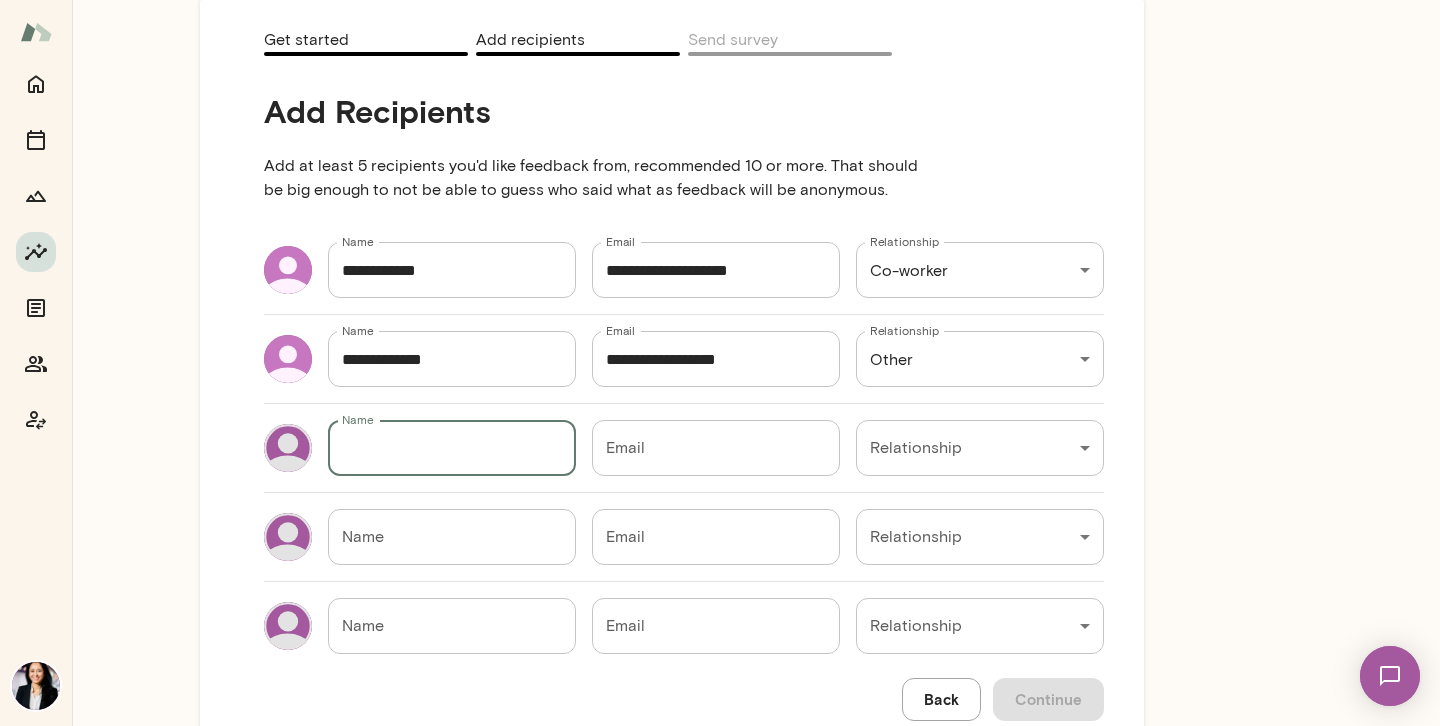 click on "Name" at bounding box center [452, 448] 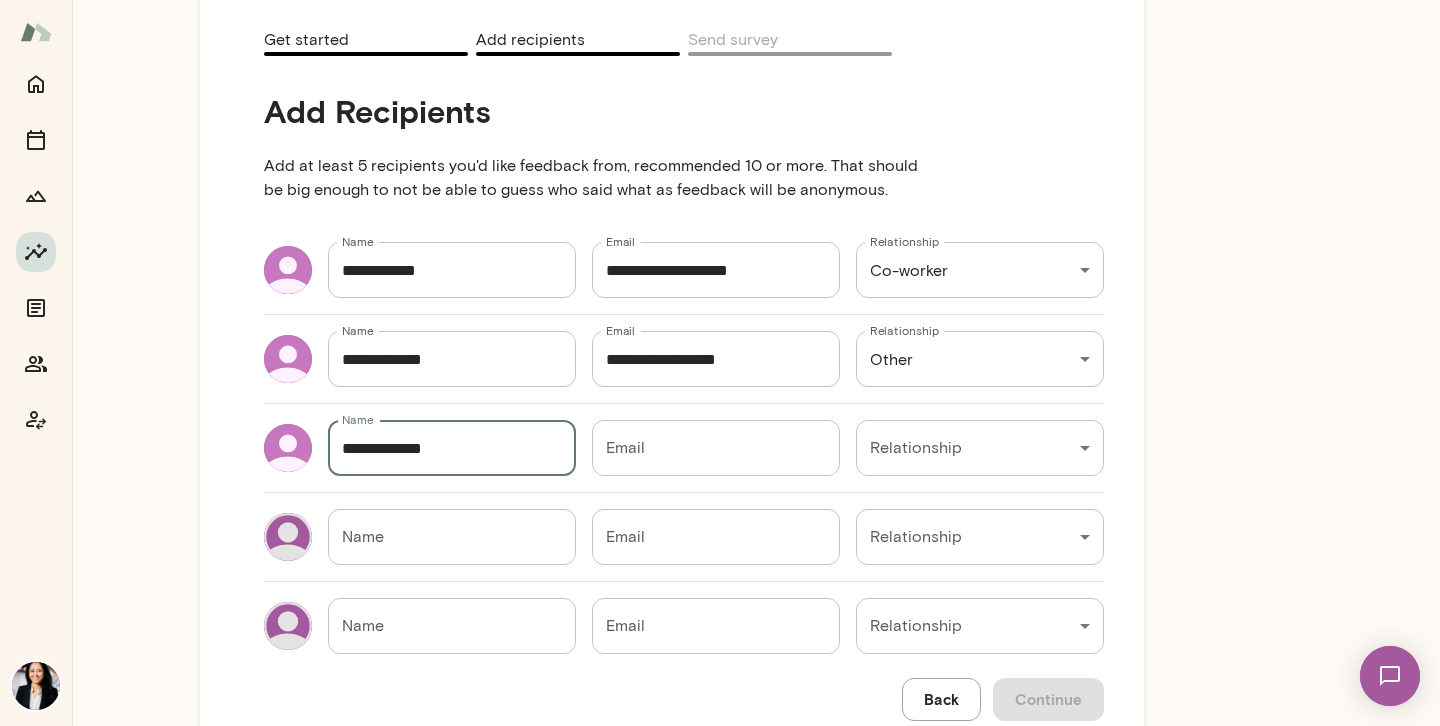 type on "**********" 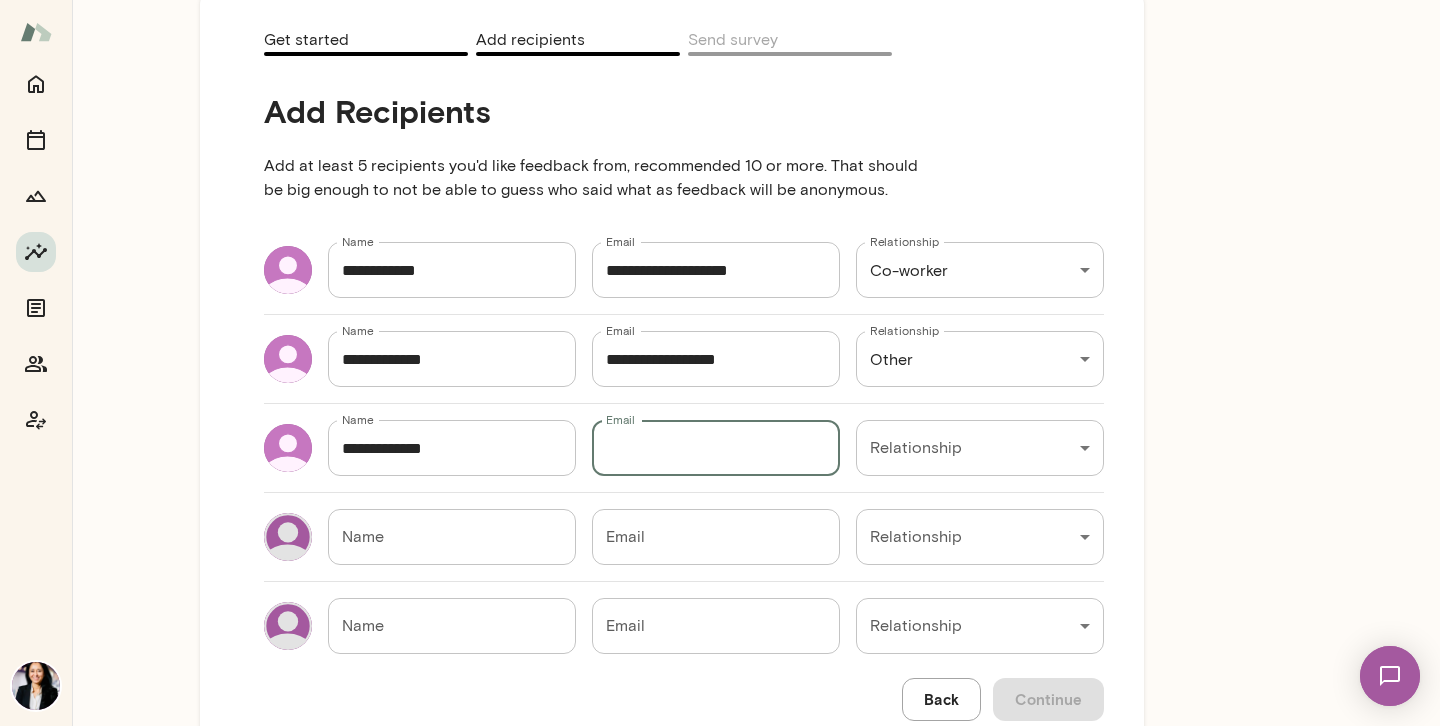 click on "Email" at bounding box center (716, 448) 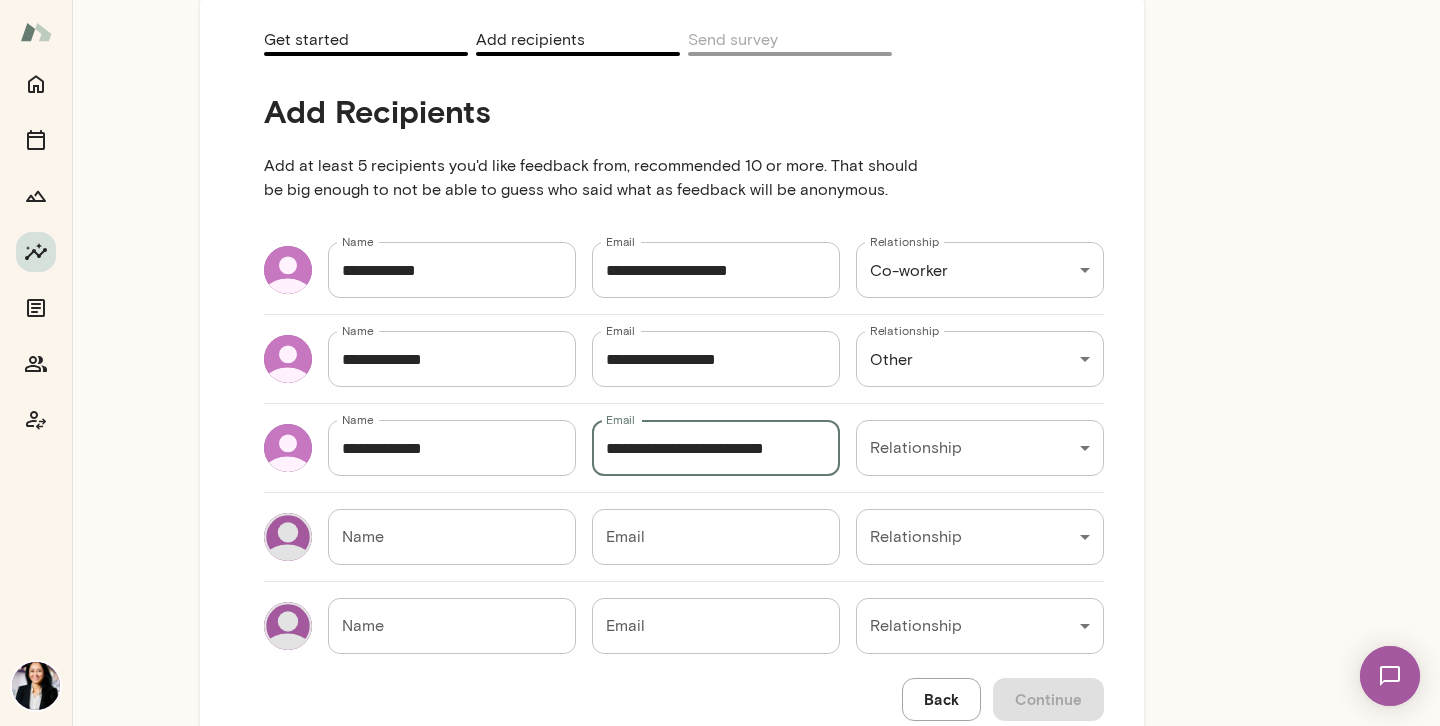 type on "**********" 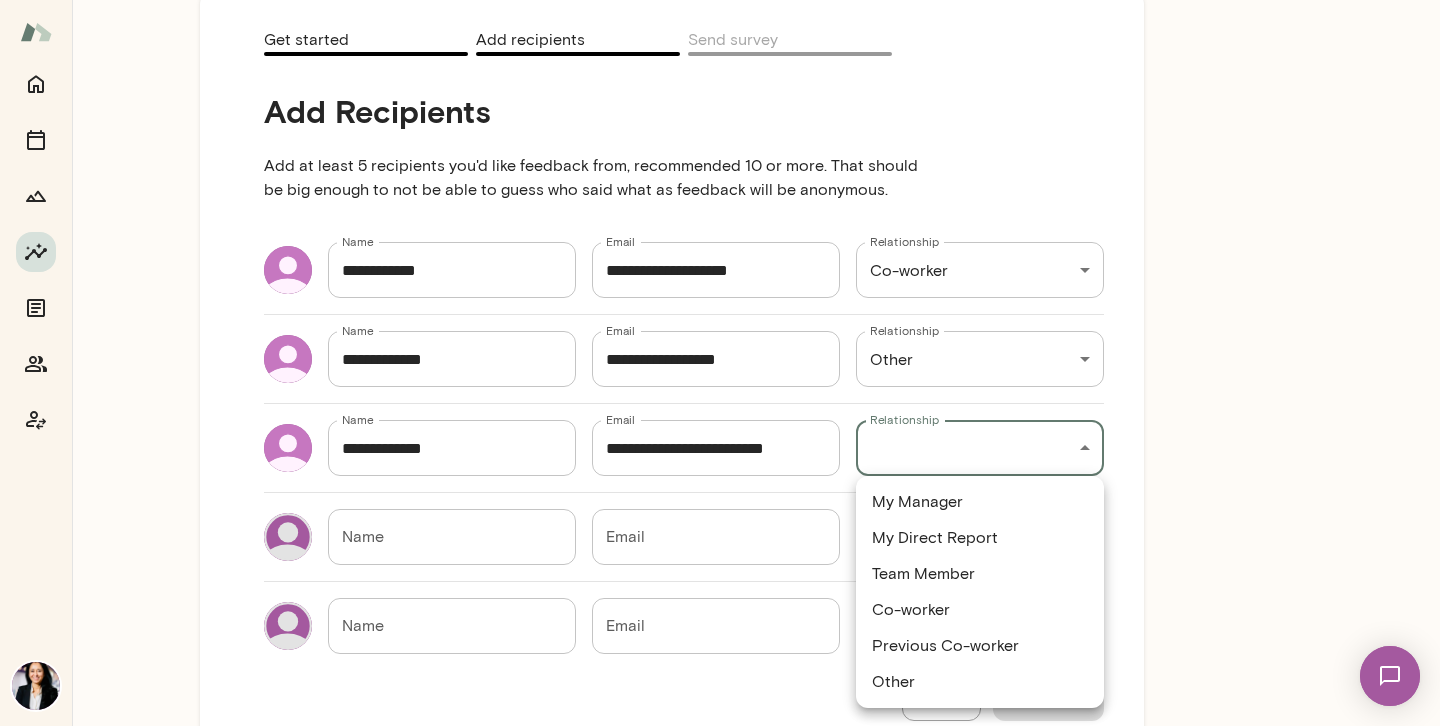 click on "**********" at bounding box center (720, 0) 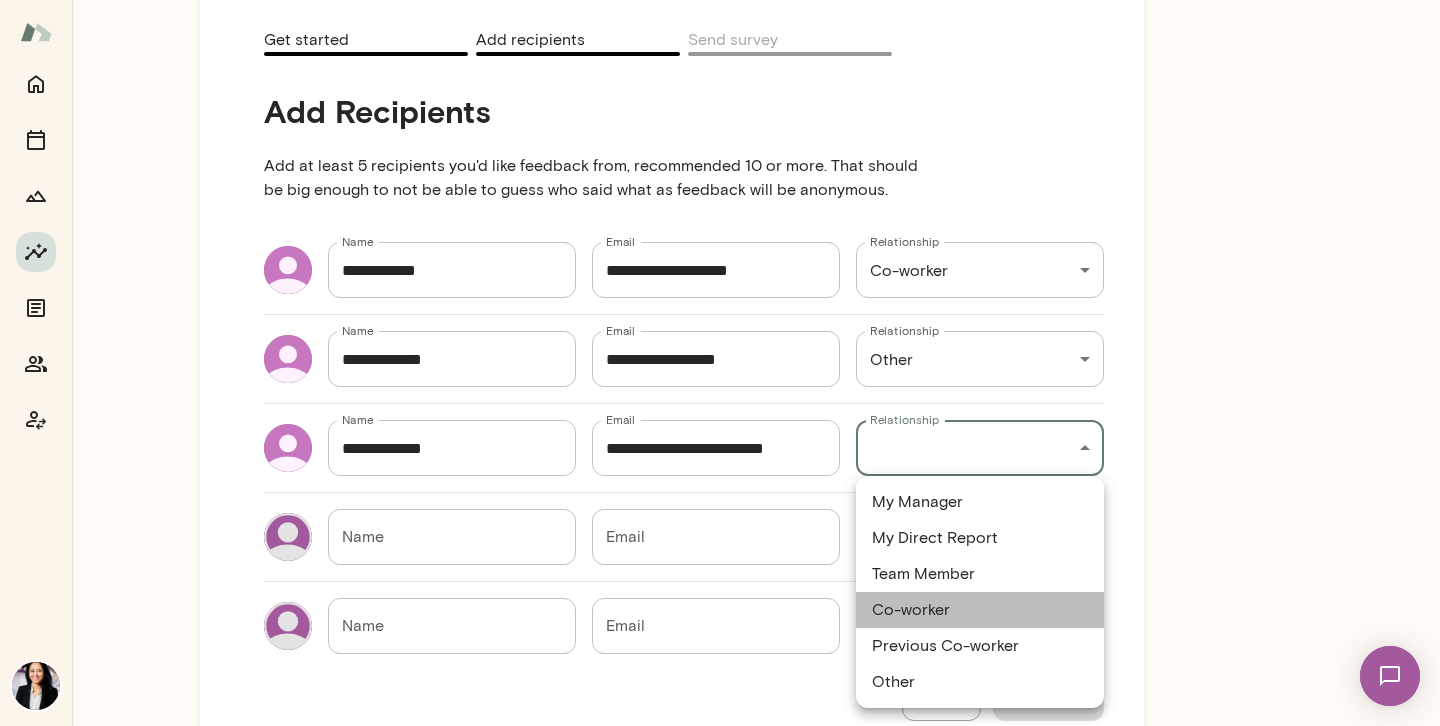 click on "Co-worker" at bounding box center (980, 610) 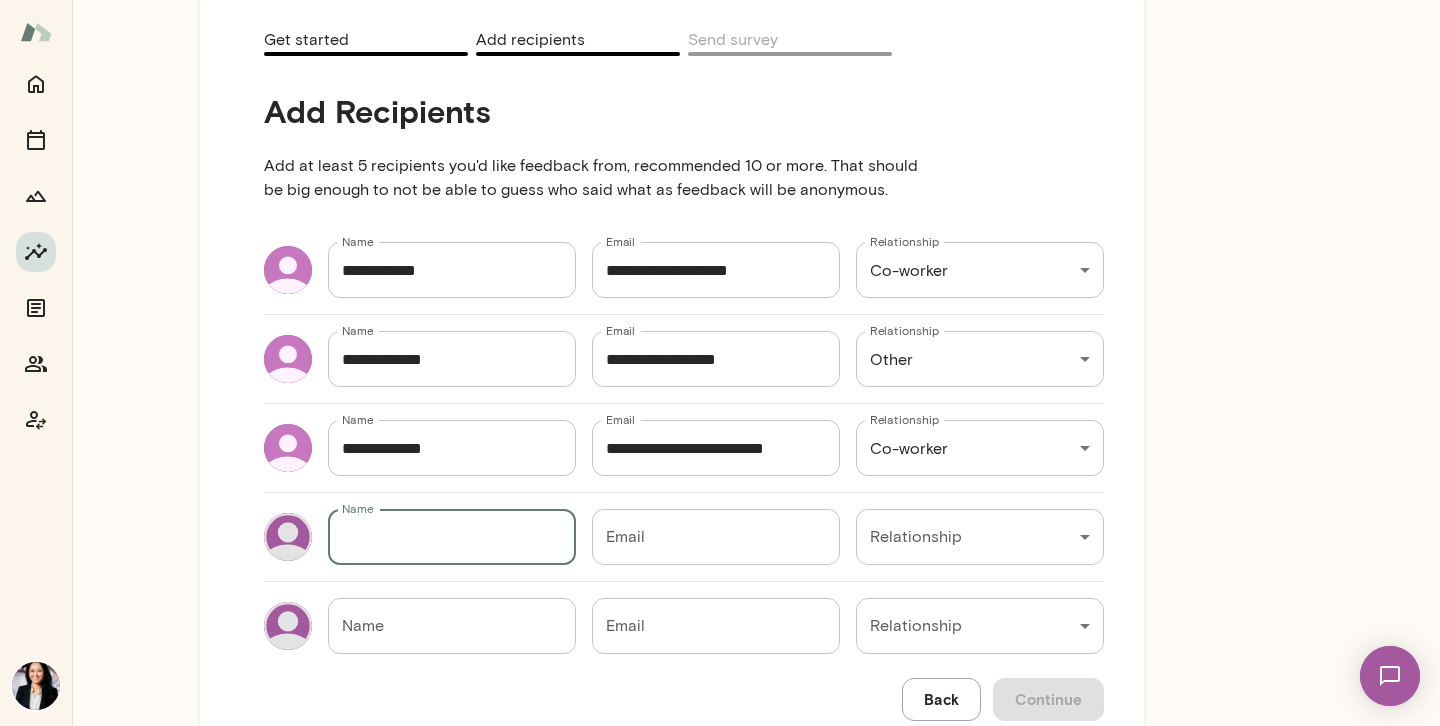 click on "Name" at bounding box center (452, 537) 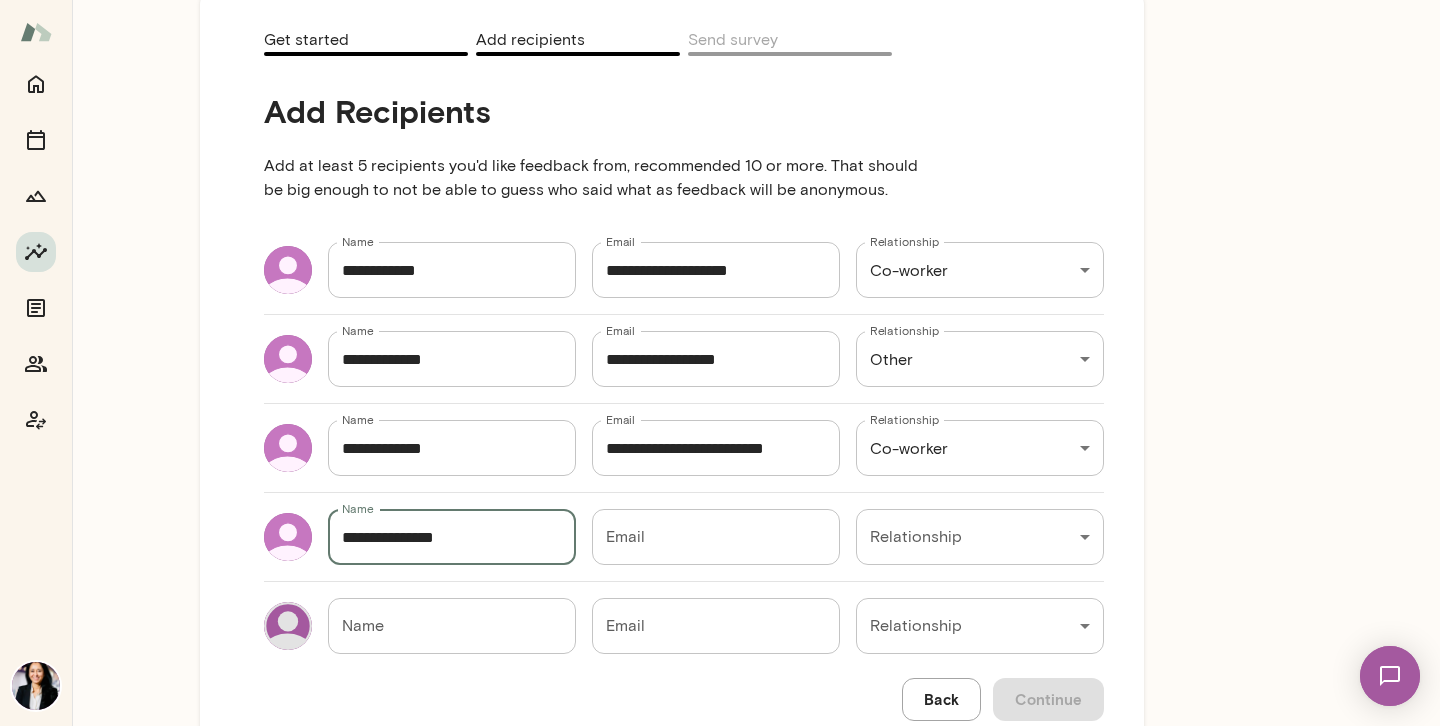 type on "**********" 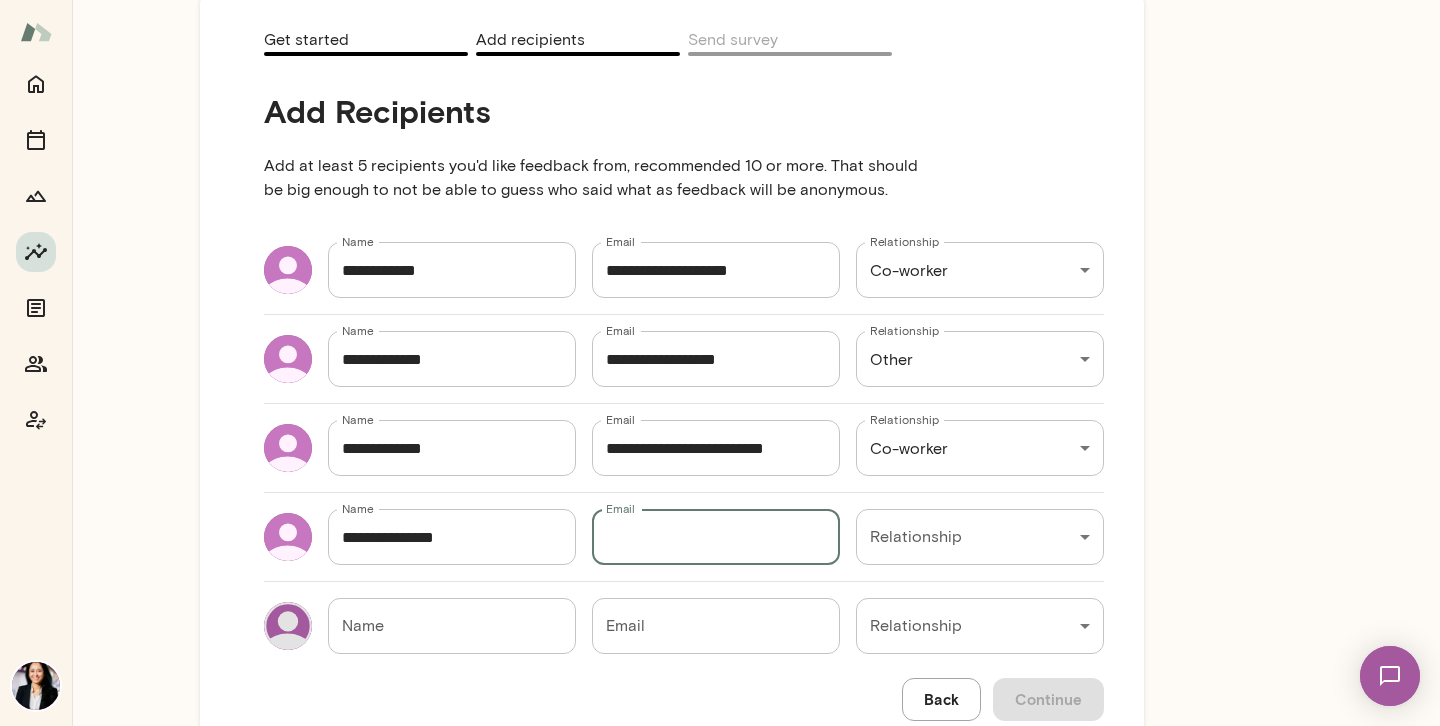 paste on "**********" 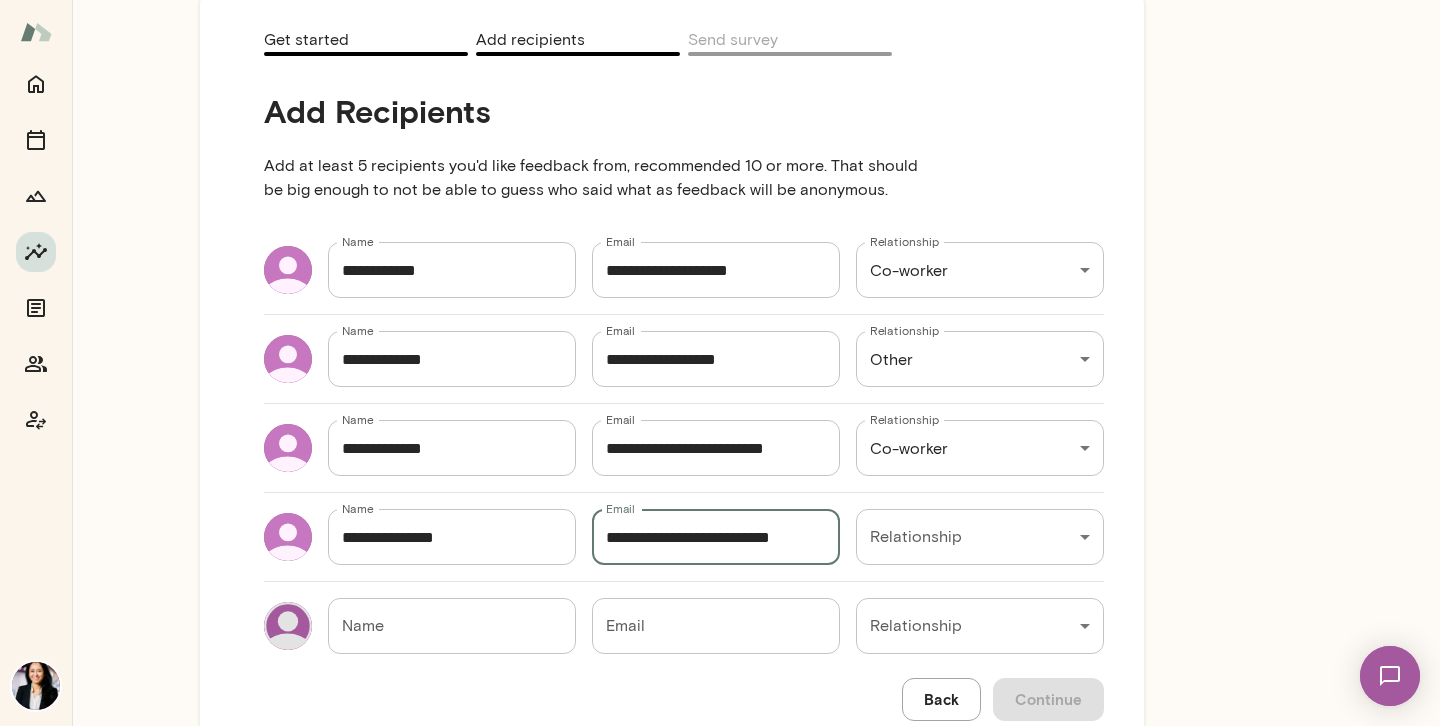 type on "**********" 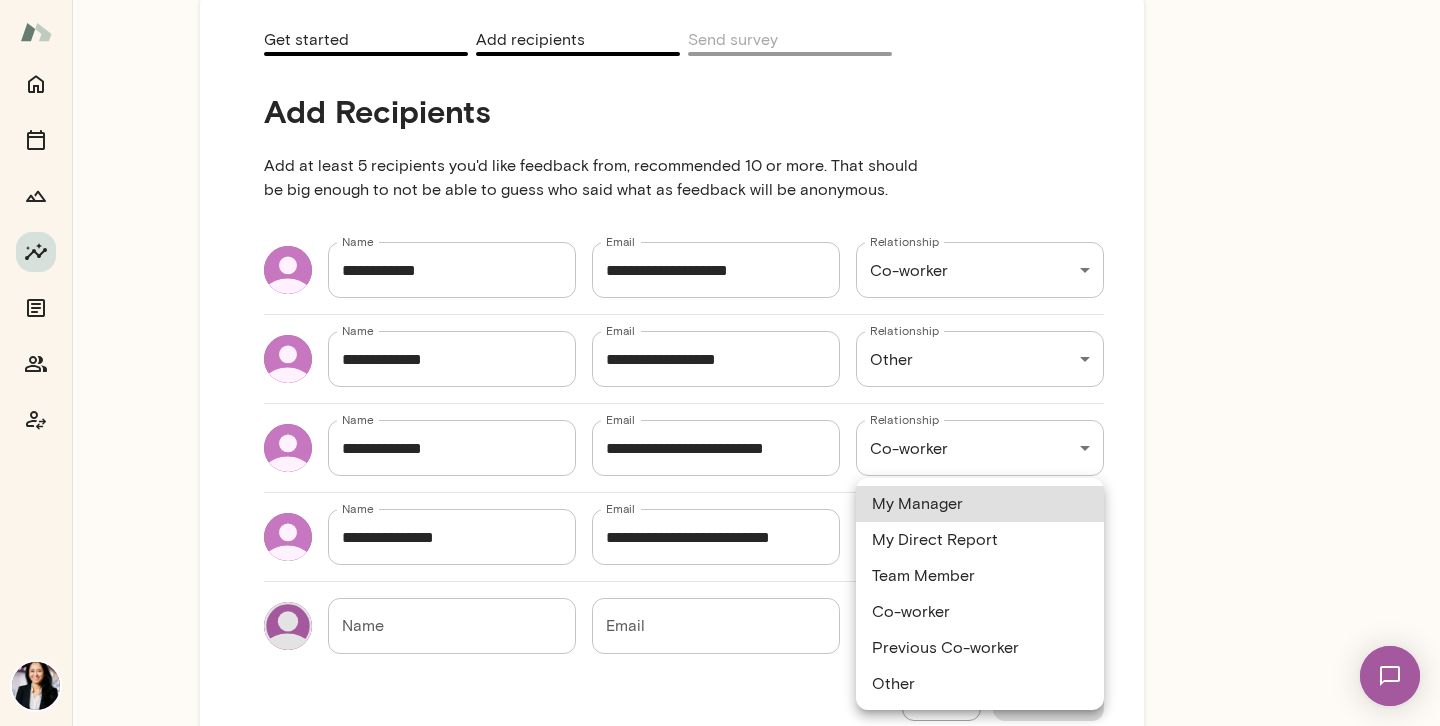 click on "Co-worker" at bounding box center (980, 612) 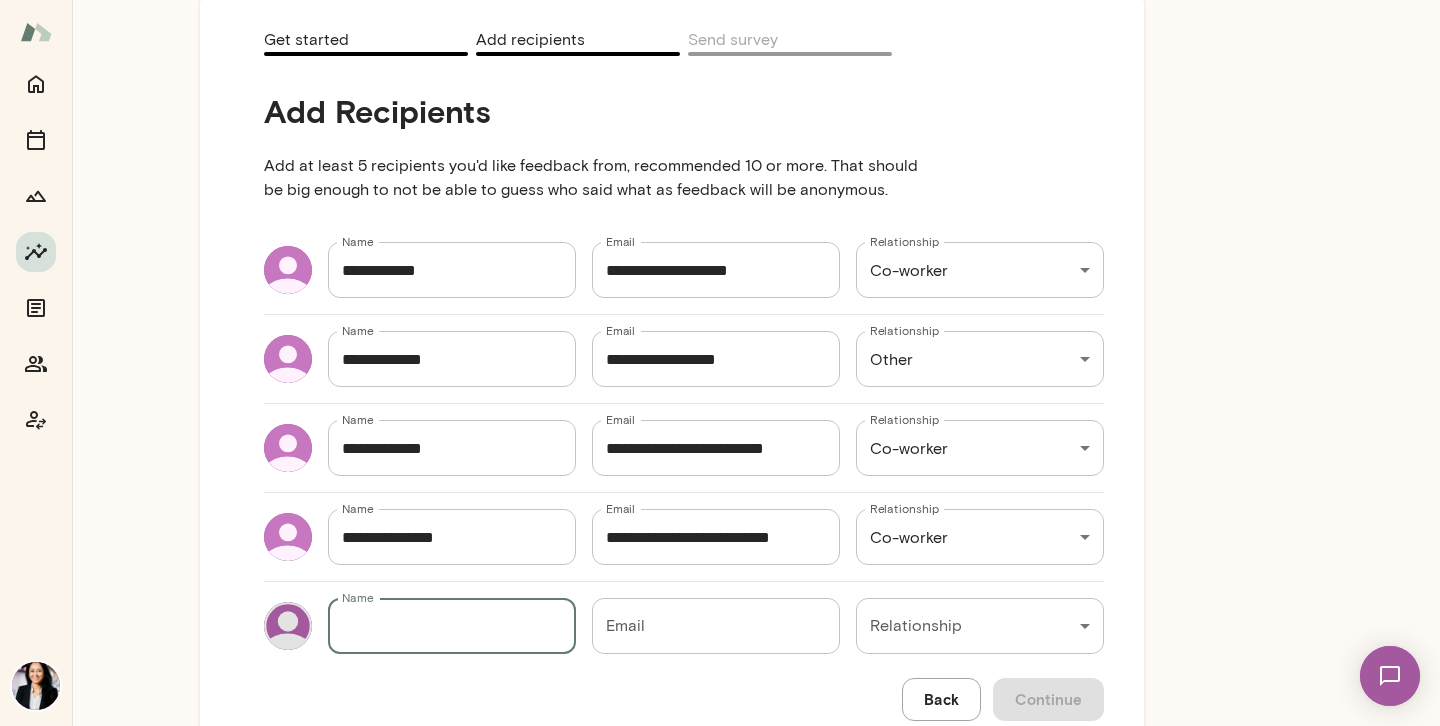 click on "Name" at bounding box center [452, 626] 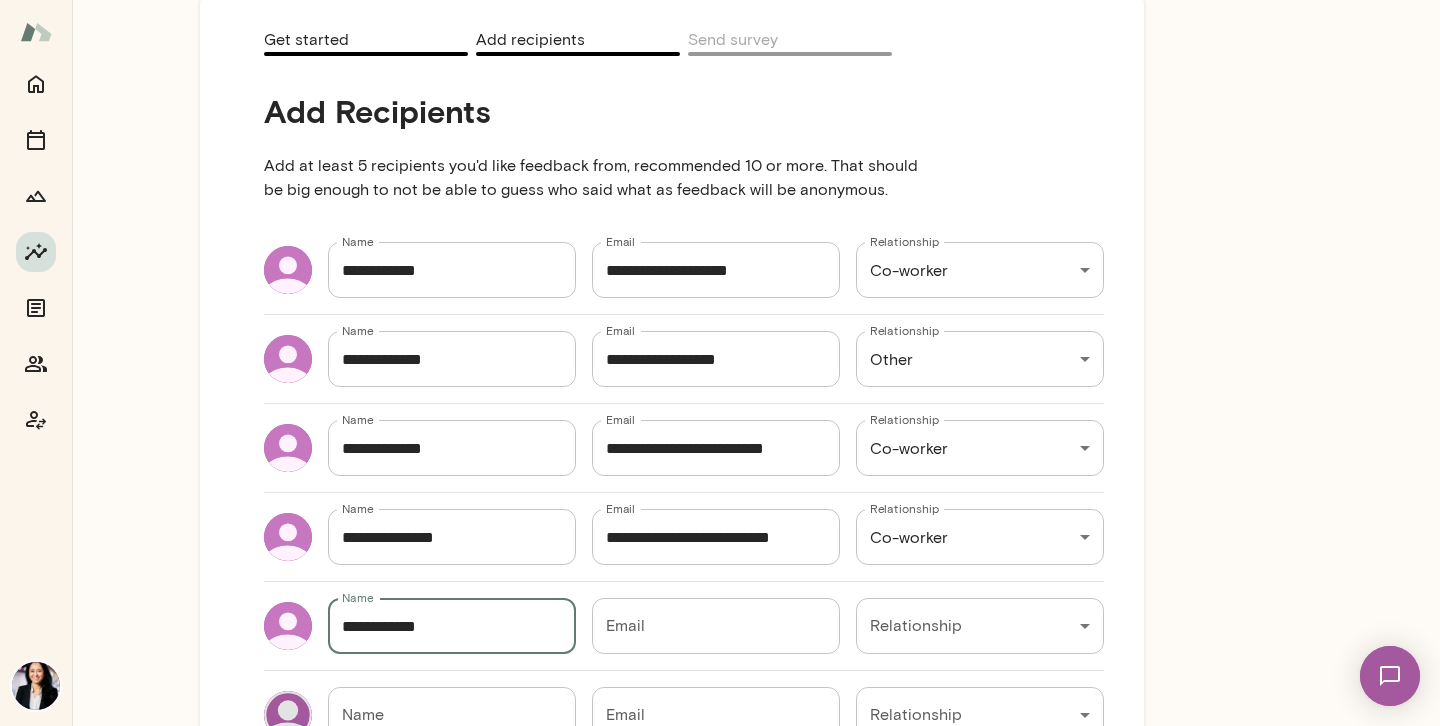 type on "**********" 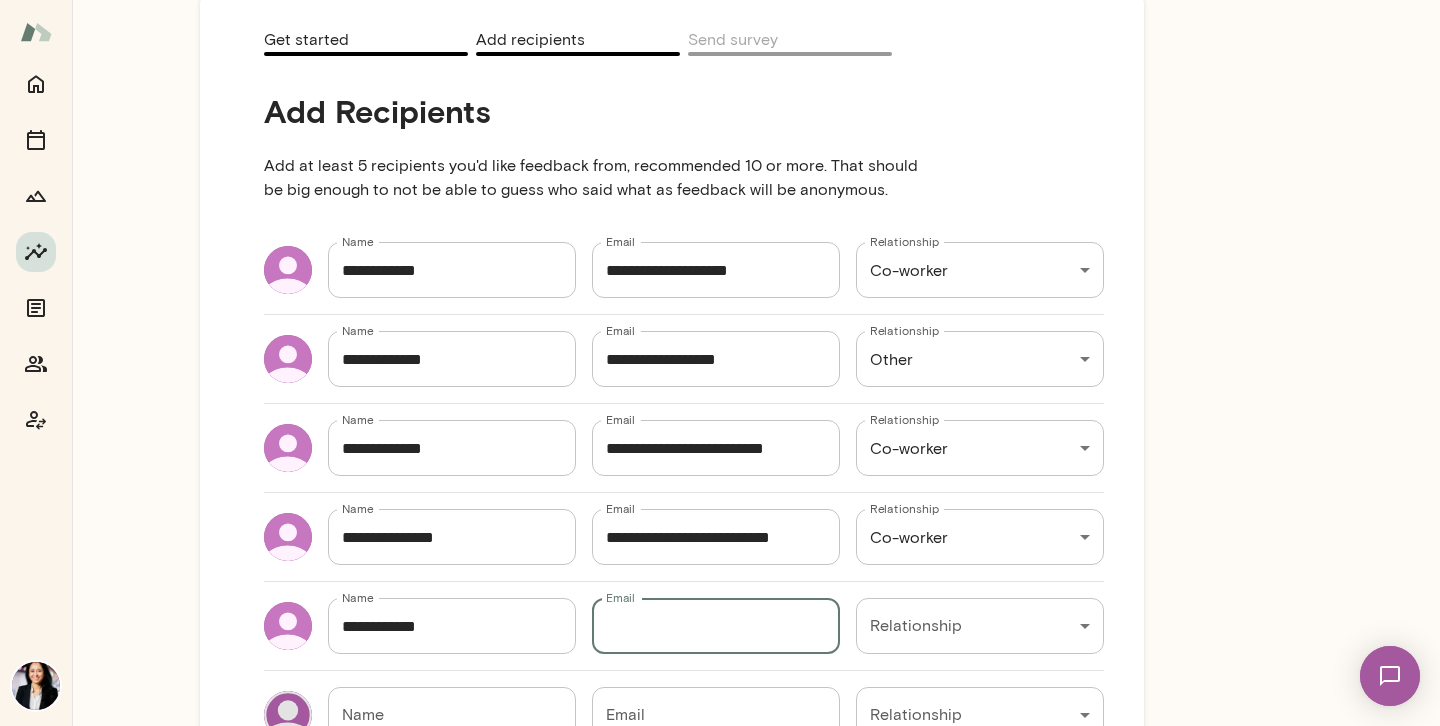 click on "Email" at bounding box center [716, 626] 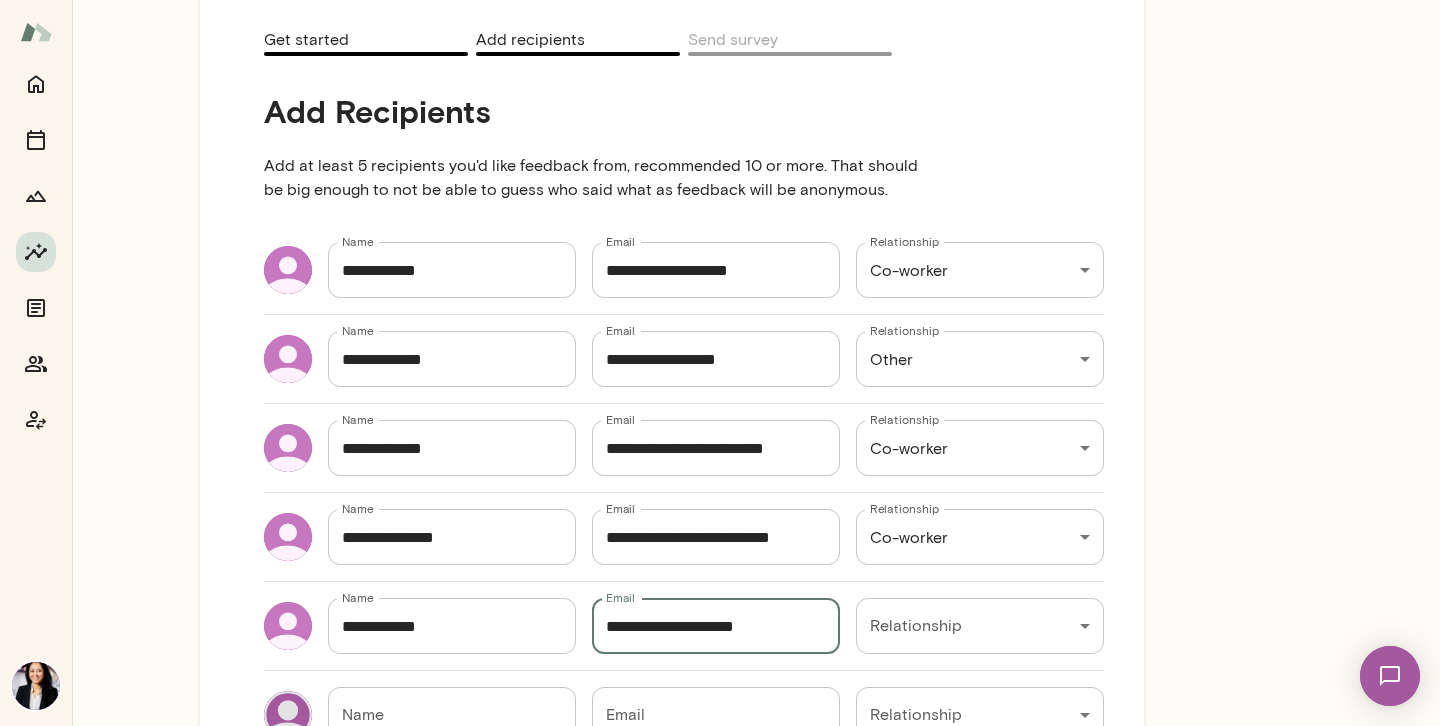 type on "**********" 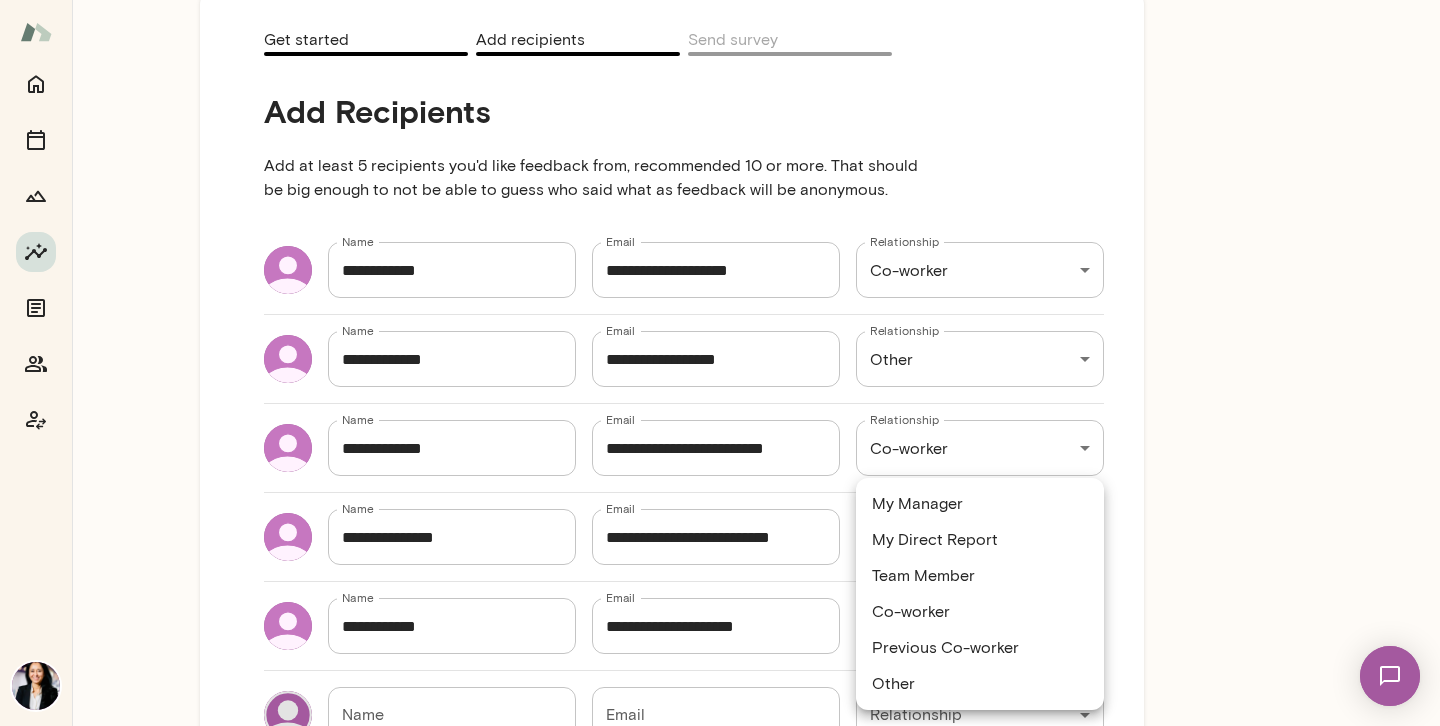 click on "Co-worker" at bounding box center (980, 612) 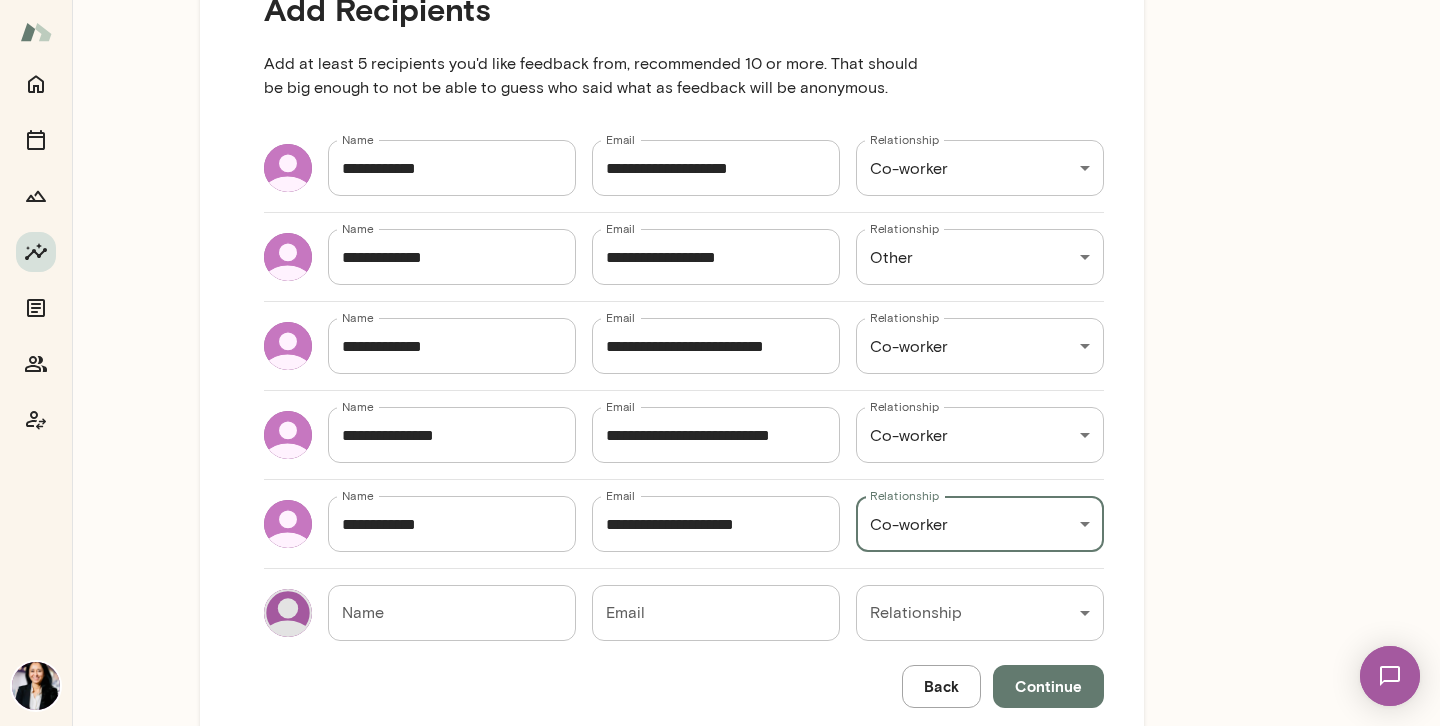 scroll, scrollTop: 322, scrollLeft: 0, axis: vertical 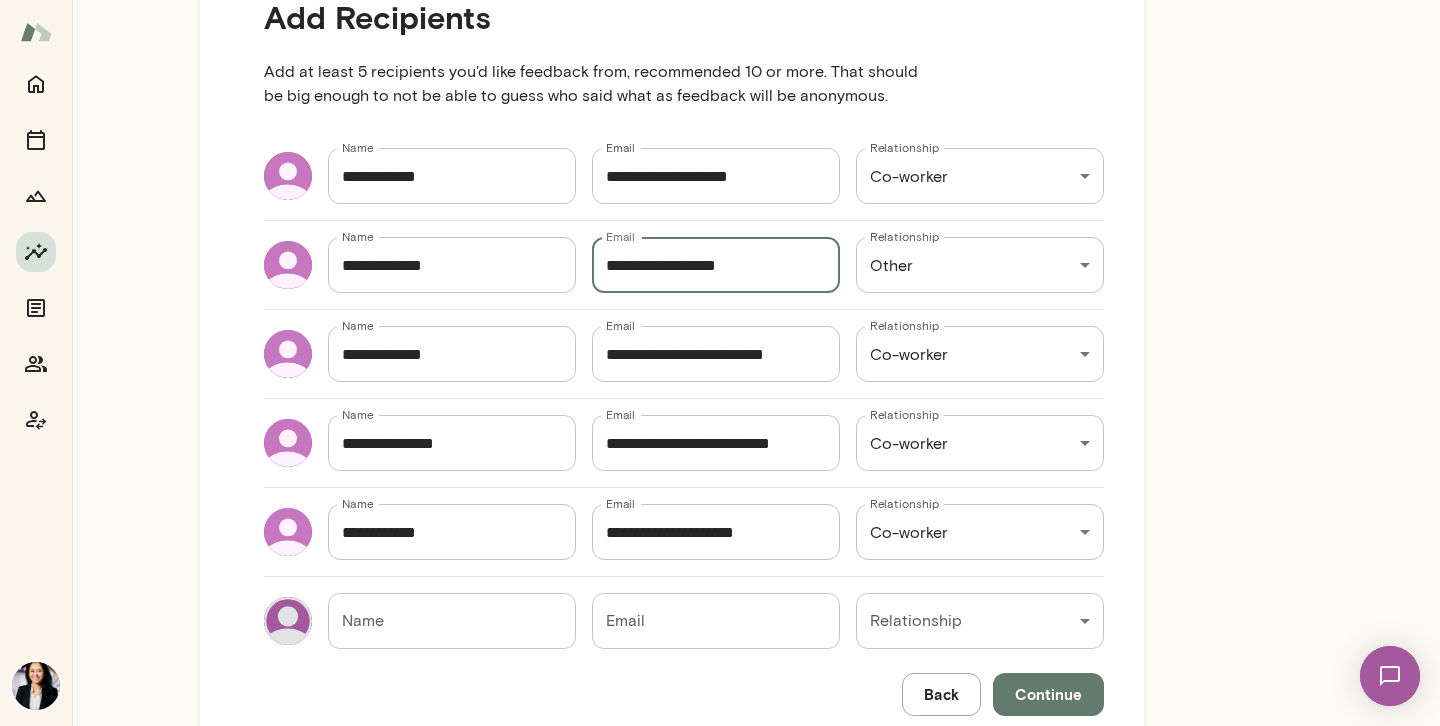 drag, startPoint x: 784, startPoint y: 269, endPoint x: 568, endPoint y: 267, distance: 216.00926 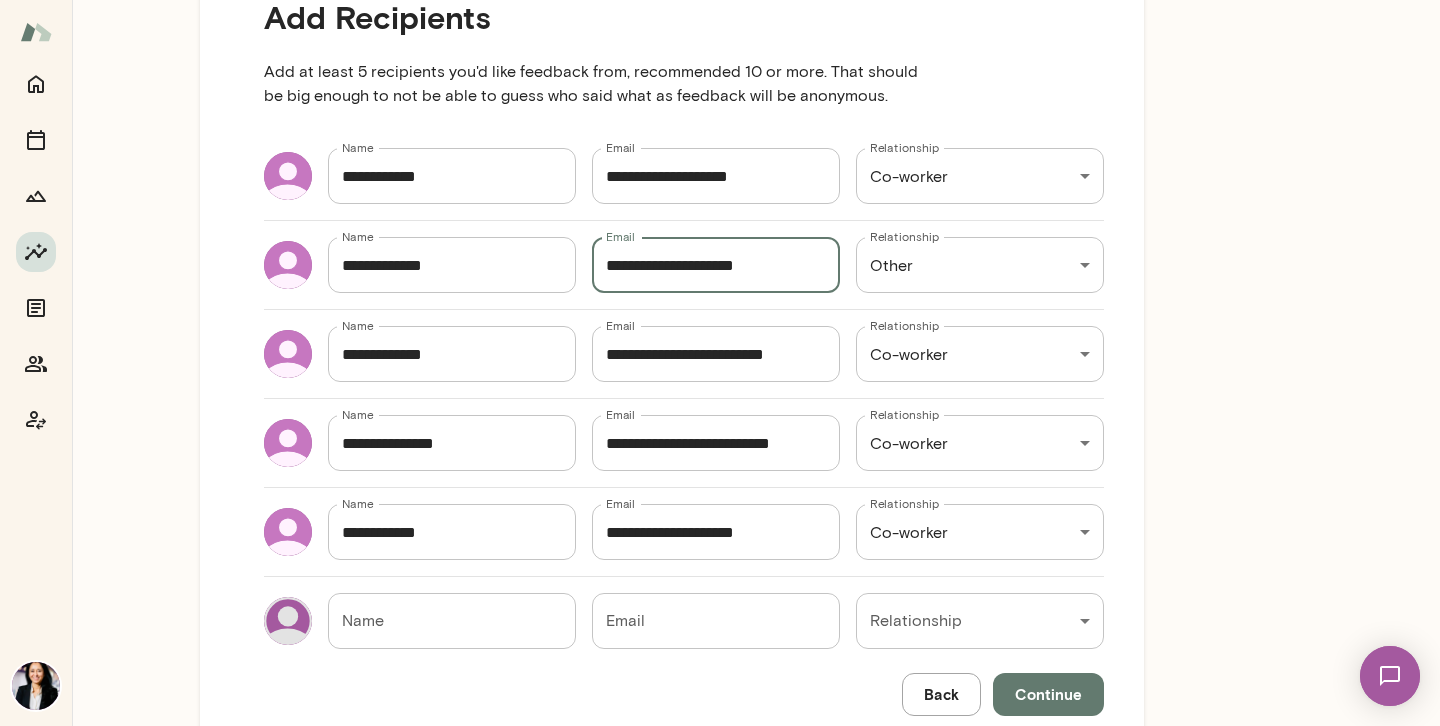 type on "**********" 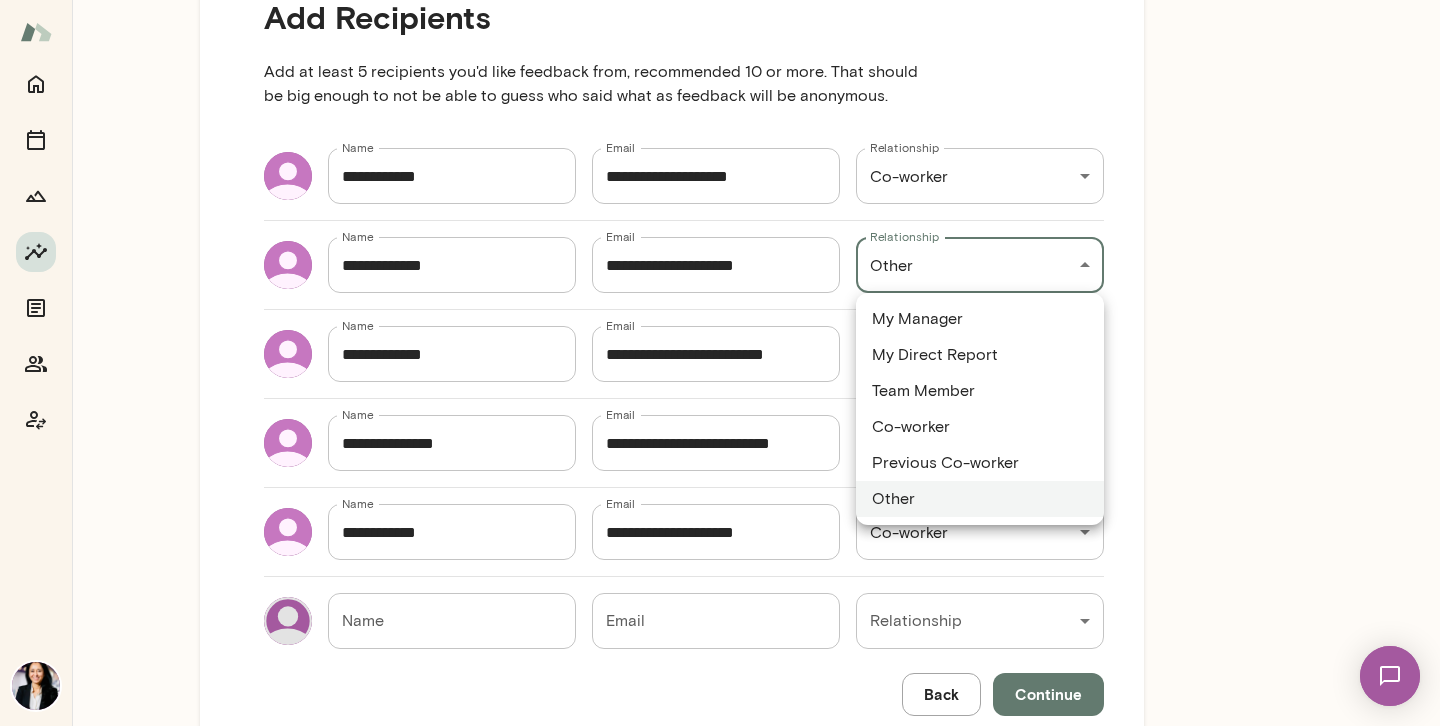 click on "**********" at bounding box center [720, 0] 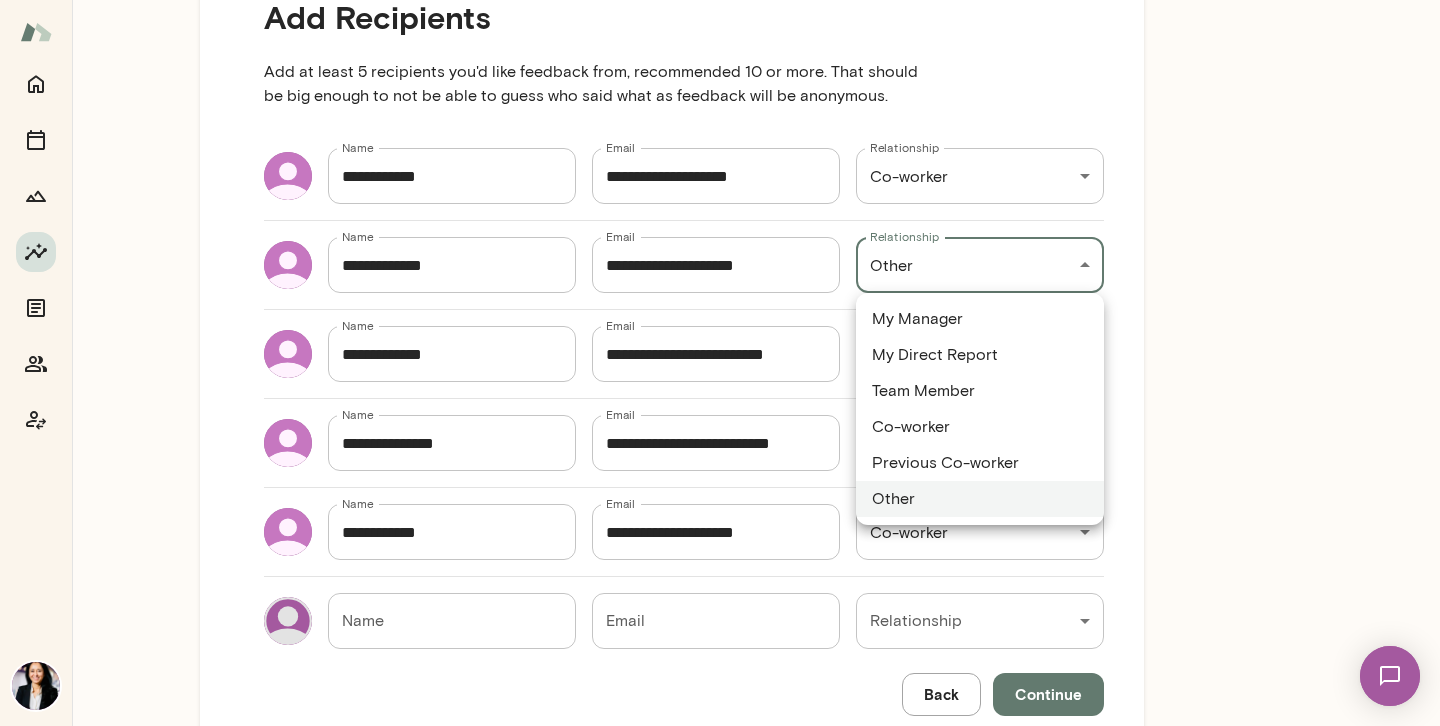click on "Co-worker" at bounding box center [980, 427] 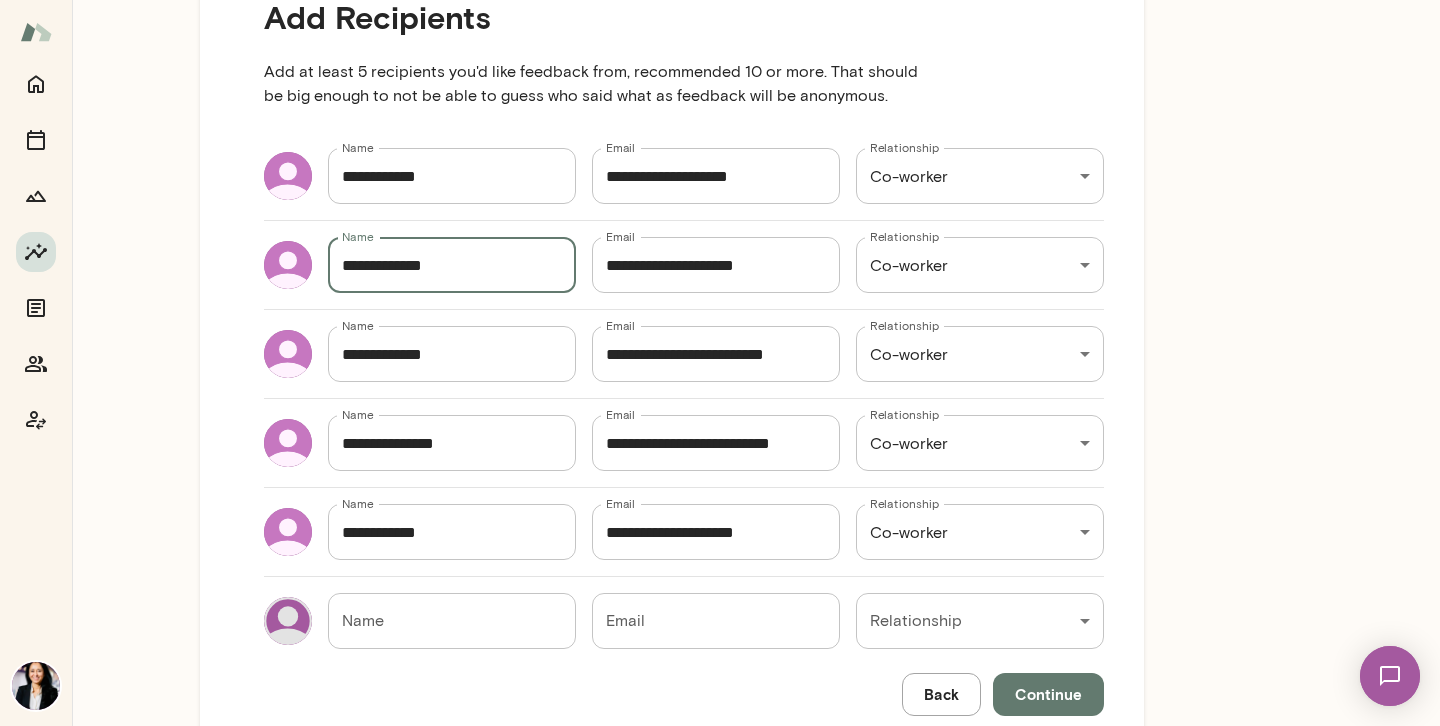 drag, startPoint x: 498, startPoint y: 269, endPoint x: 259, endPoint y: 258, distance: 239.253 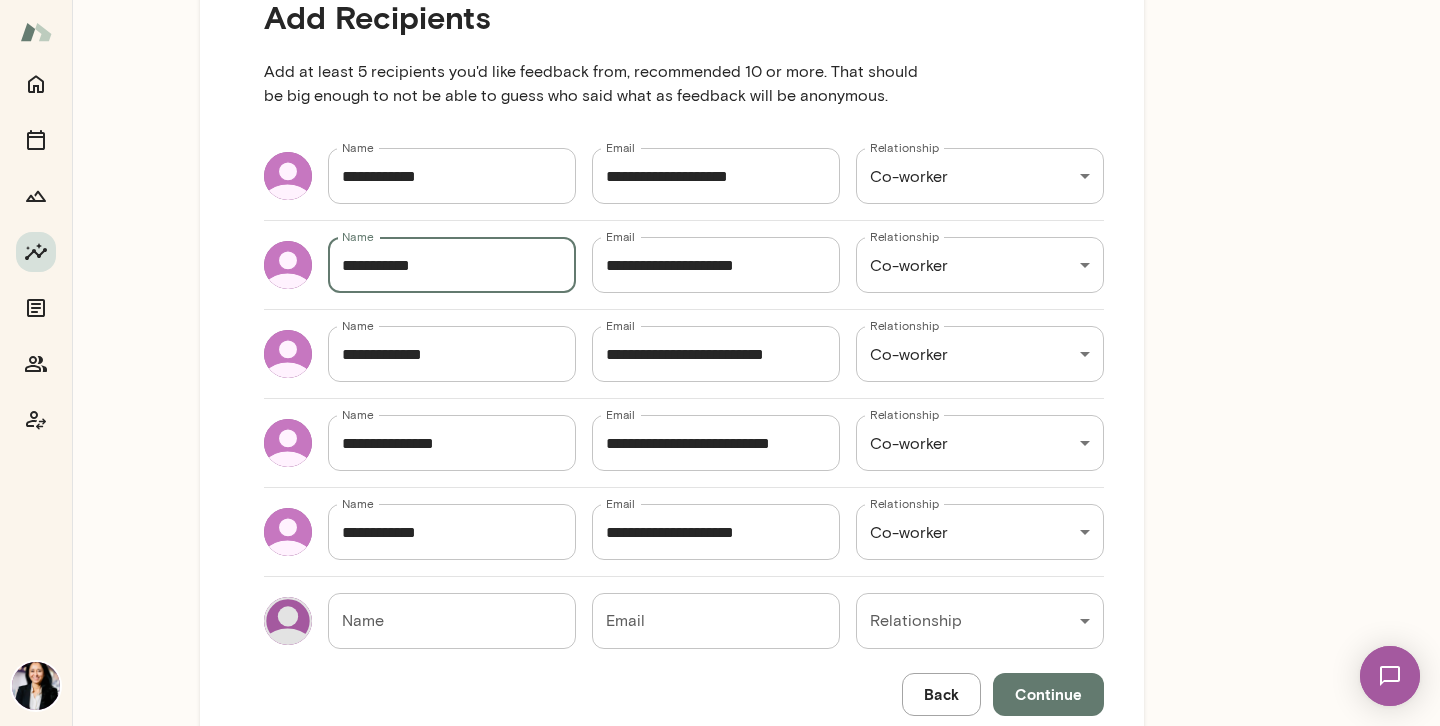 type on "**********" 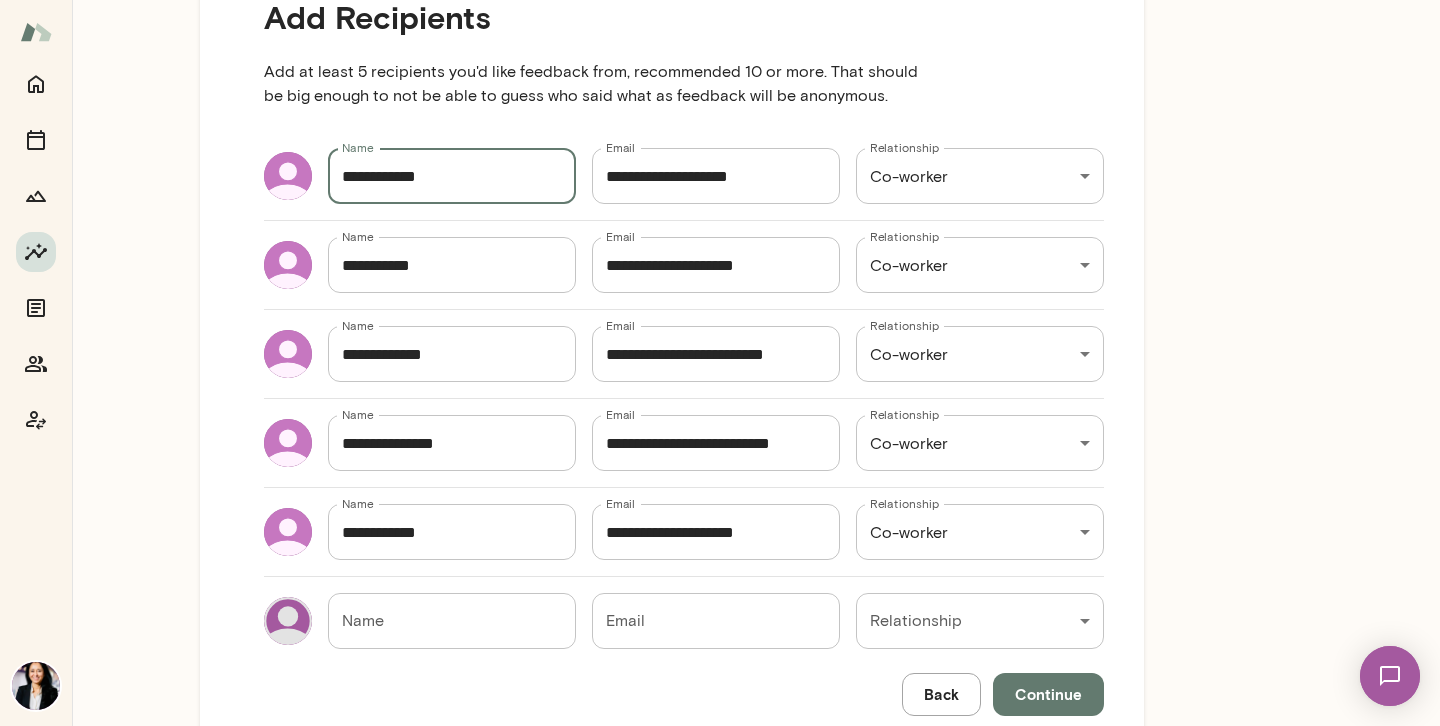 drag, startPoint x: 446, startPoint y: 179, endPoint x: 270, endPoint y: 164, distance: 176.63805 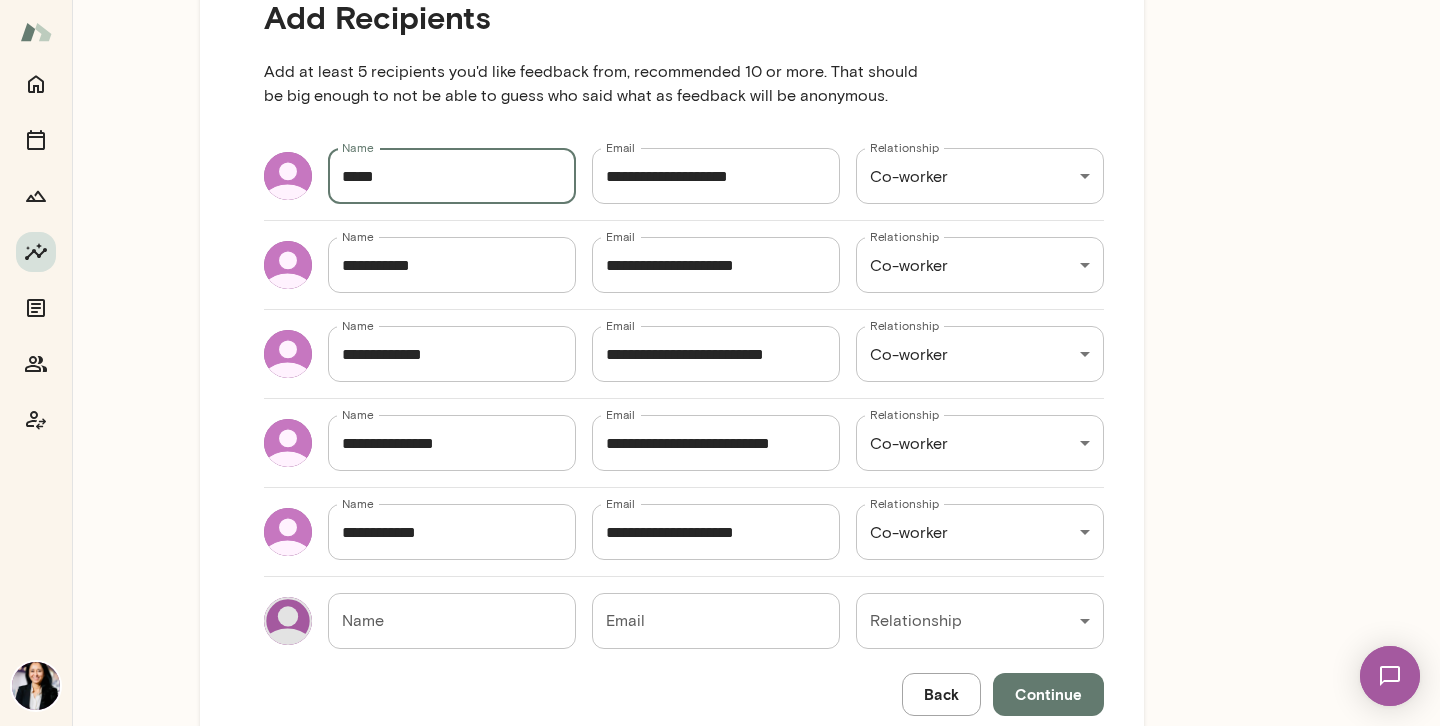 type on "*****" 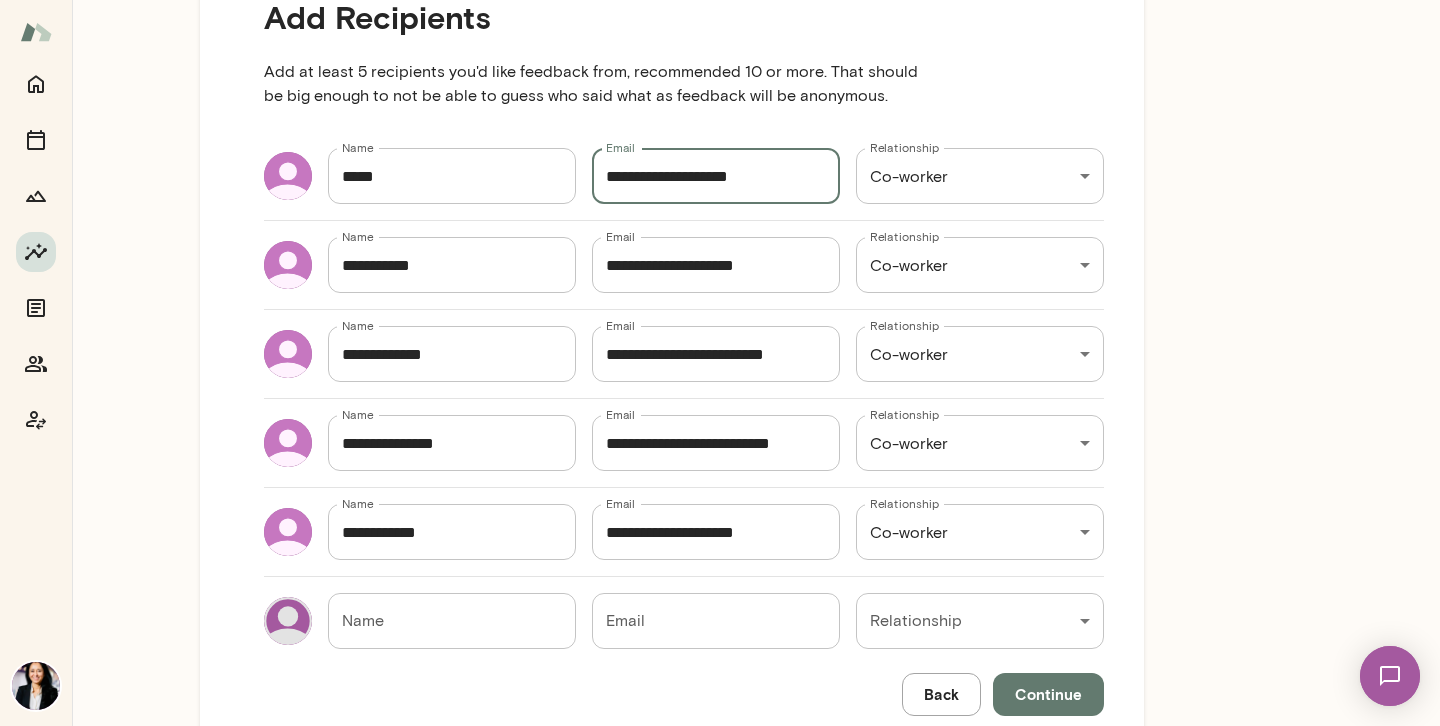 drag, startPoint x: 609, startPoint y: 176, endPoint x: 788, endPoint y: 176, distance: 179 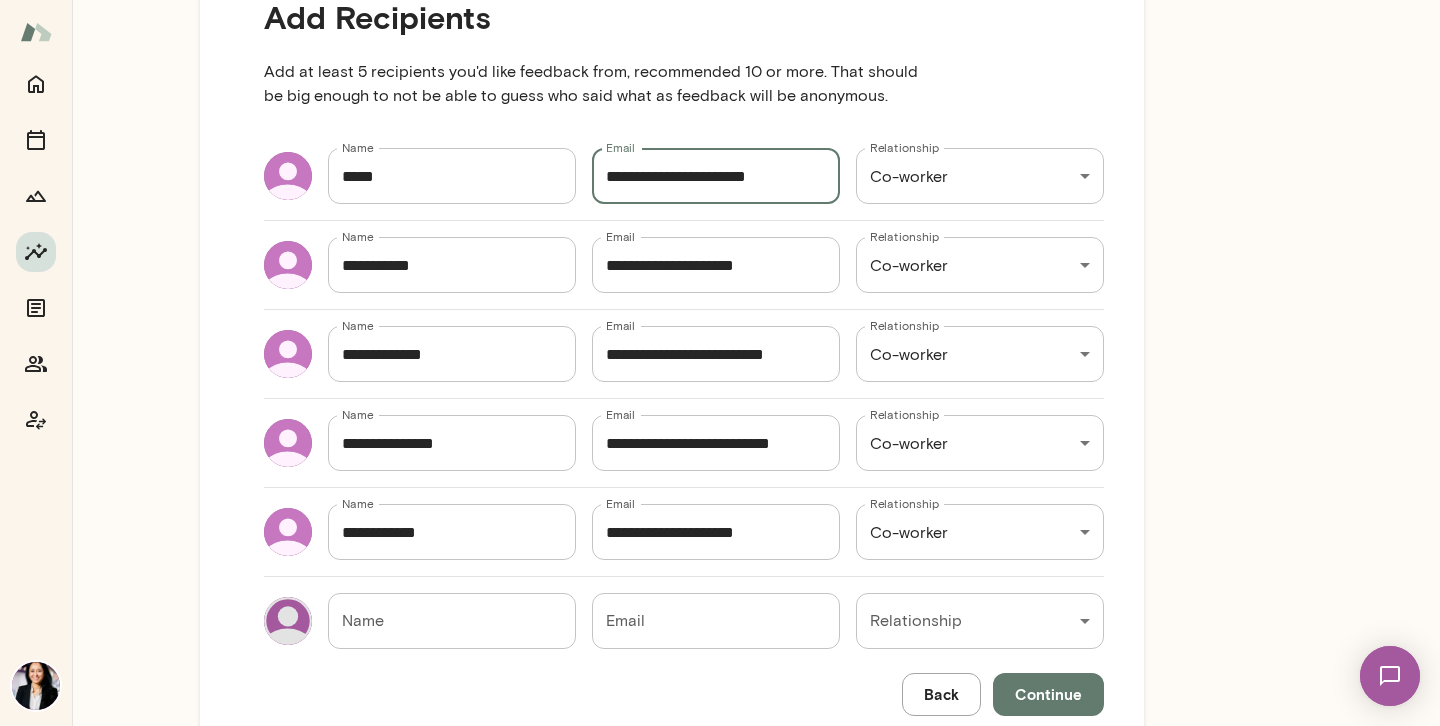type on "**********" 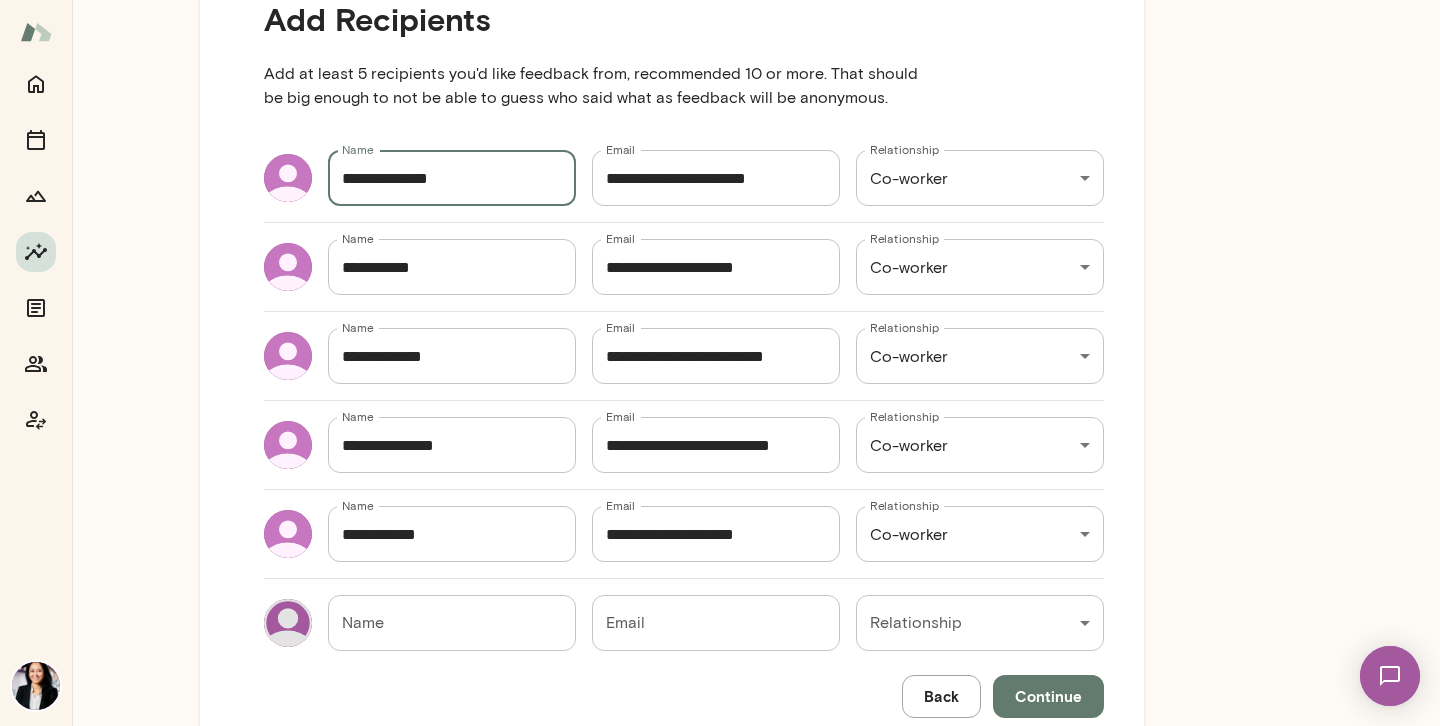 scroll, scrollTop: 317, scrollLeft: 0, axis: vertical 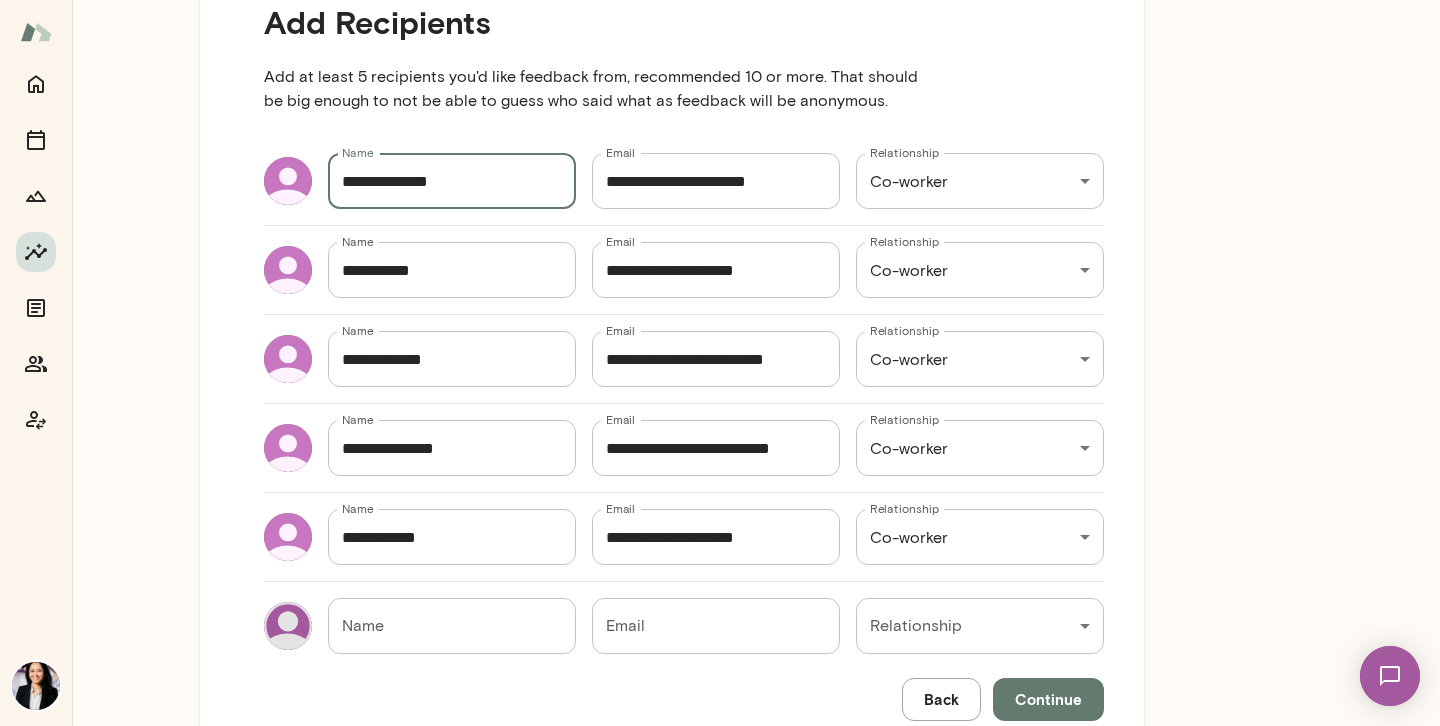 type on "**********" 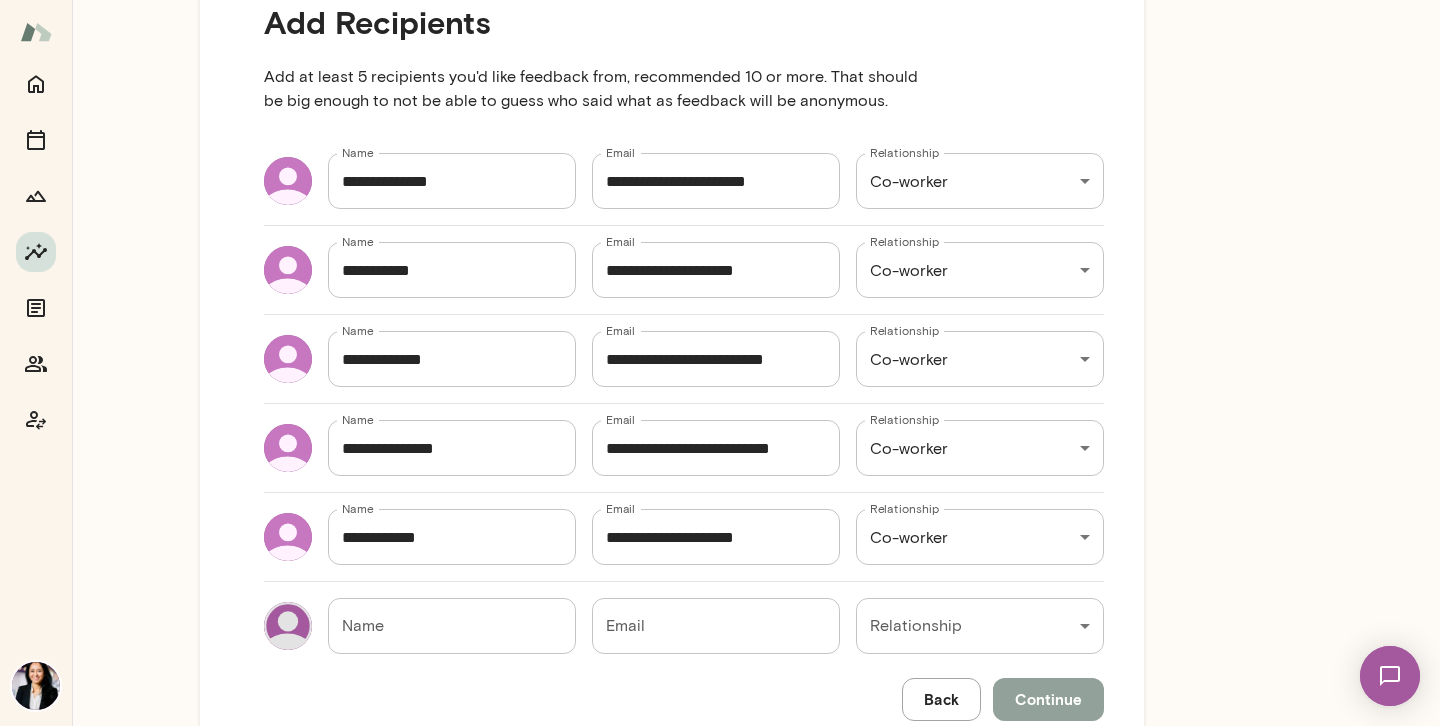 click on "Continue" at bounding box center [1048, 699] 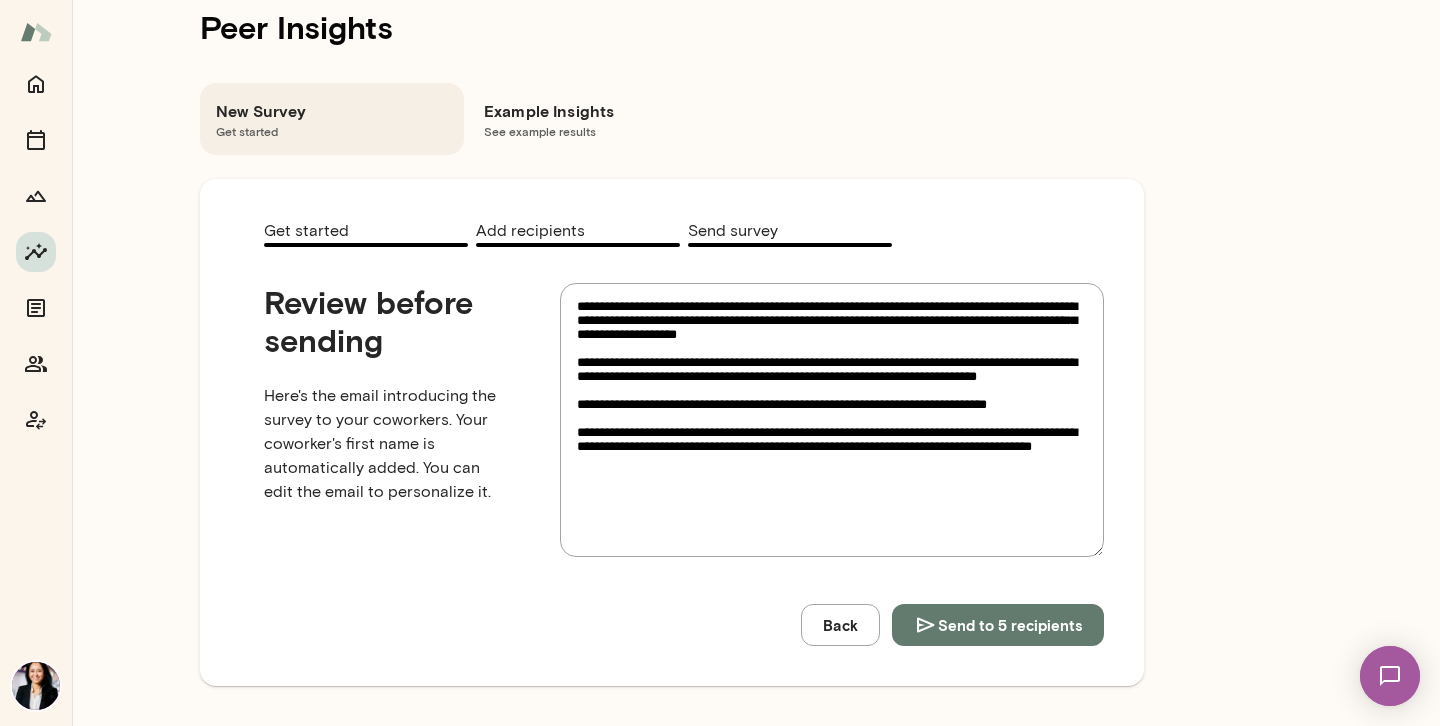 scroll, scrollTop: 0, scrollLeft: 0, axis: both 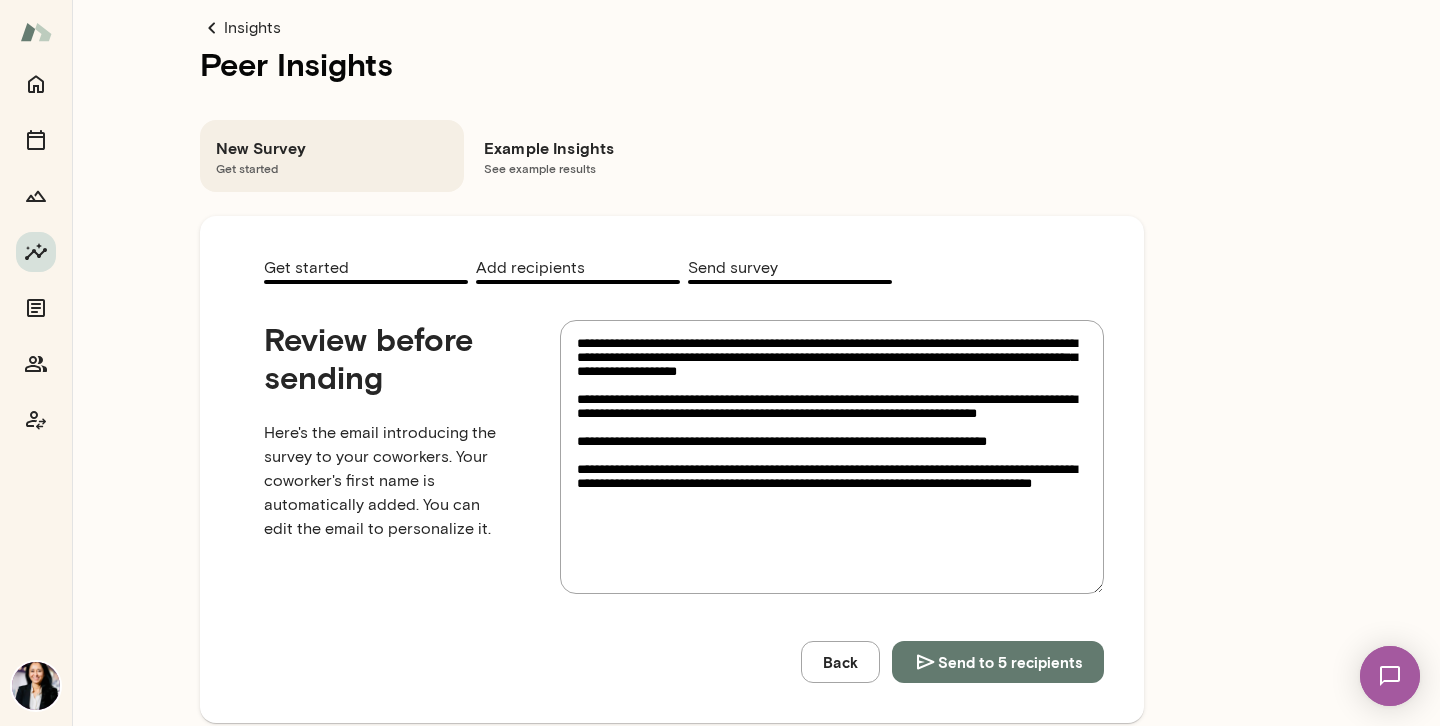 drag, startPoint x: 944, startPoint y: 411, endPoint x: 990, endPoint y: 411, distance: 46 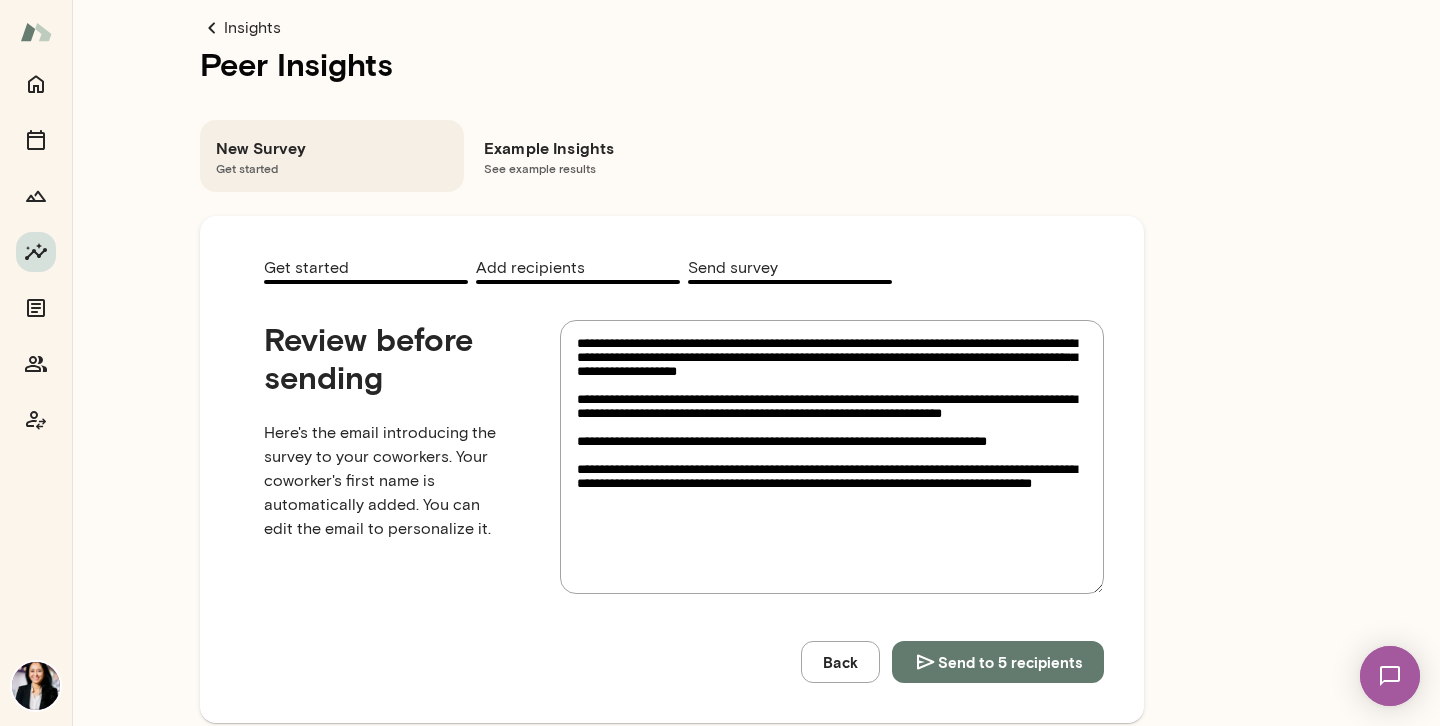 type on "**********" 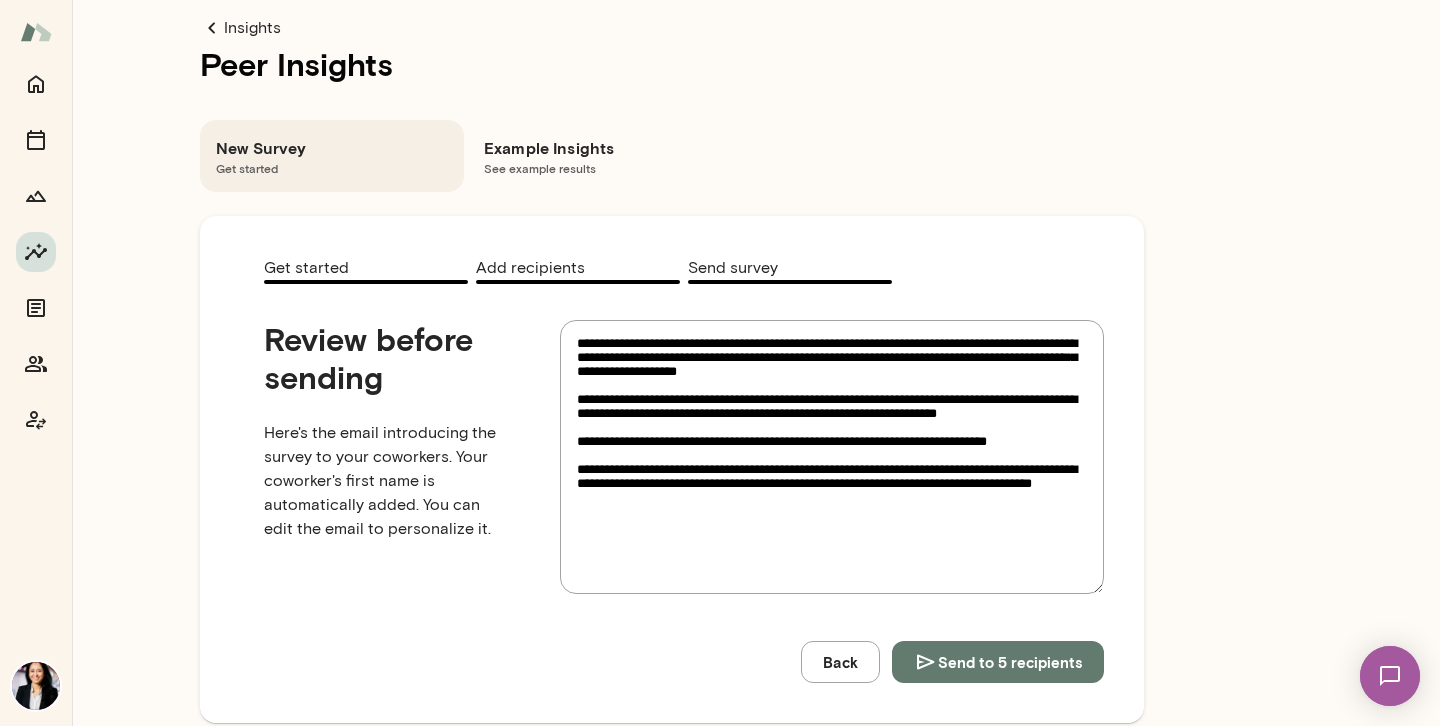 drag, startPoint x: 779, startPoint y: 537, endPoint x: 790, endPoint y: 549, distance: 16.27882 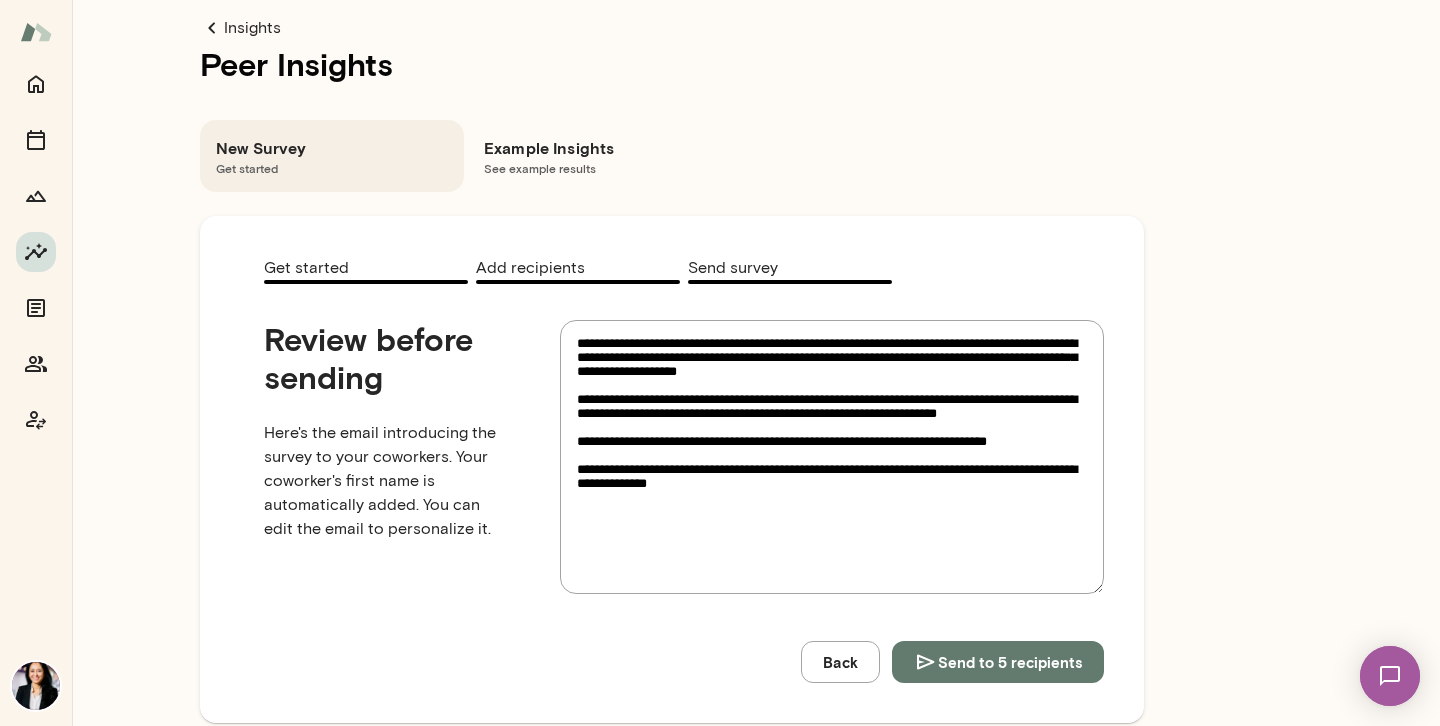 drag, startPoint x: 787, startPoint y: 522, endPoint x: 574, endPoint y: 513, distance: 213.19006 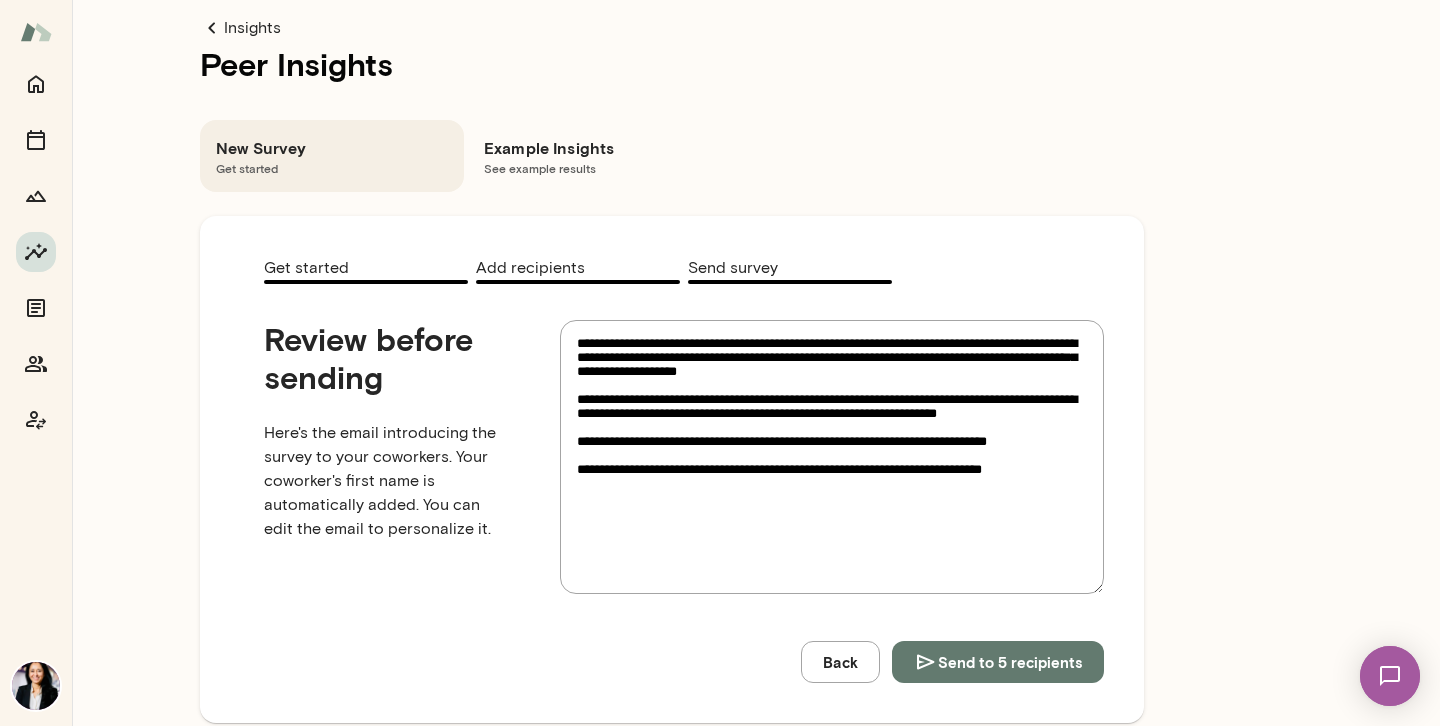 click on "**********" at bounding box center [832, 457] 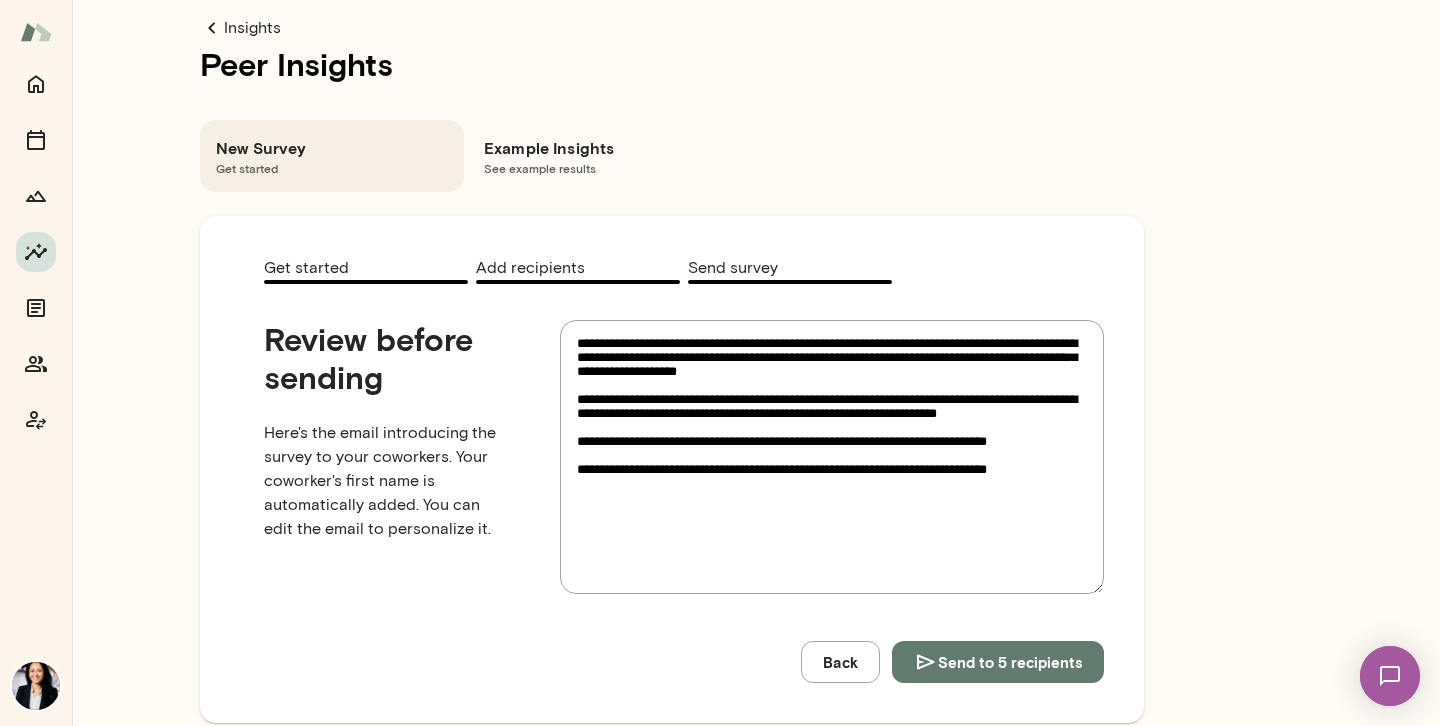 paste on "**********" 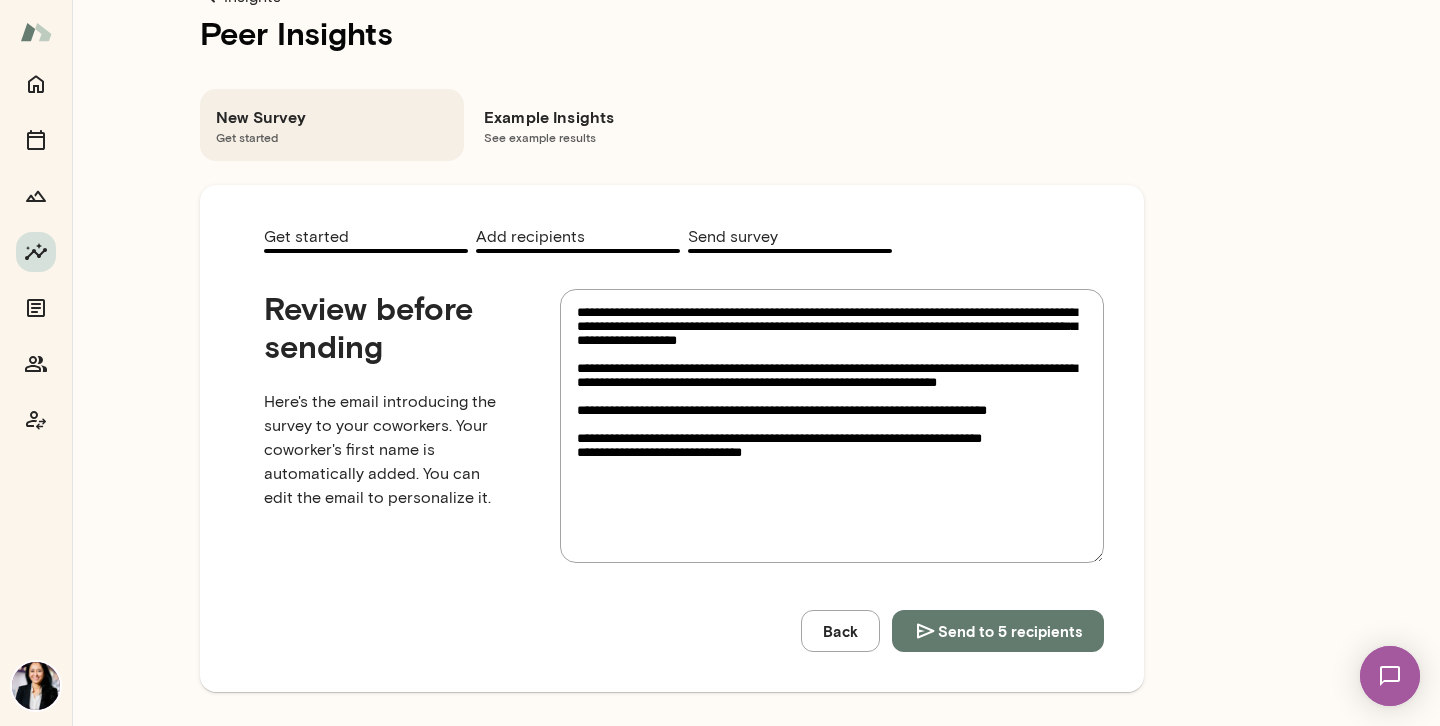 scroll, scrollTop: 37, scrollLeft: 0, axis: vertical 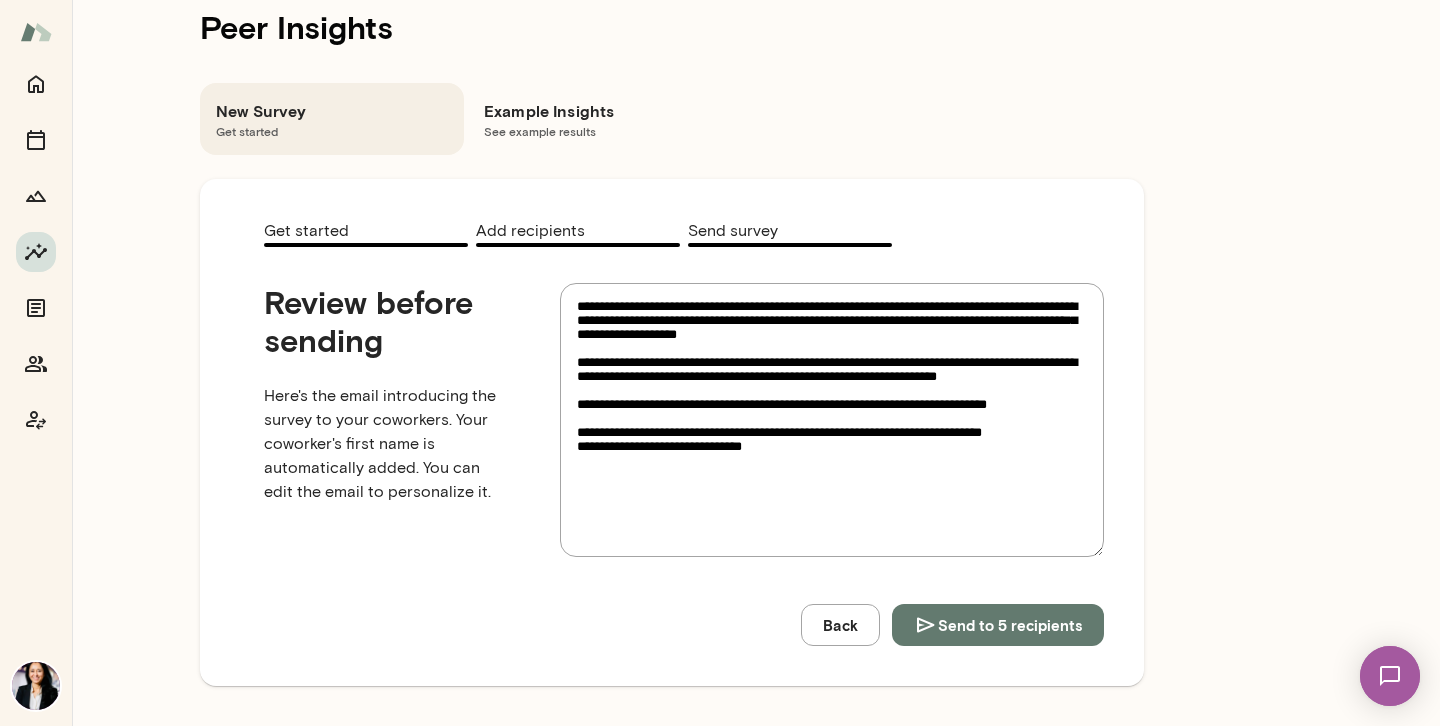type on "**********" 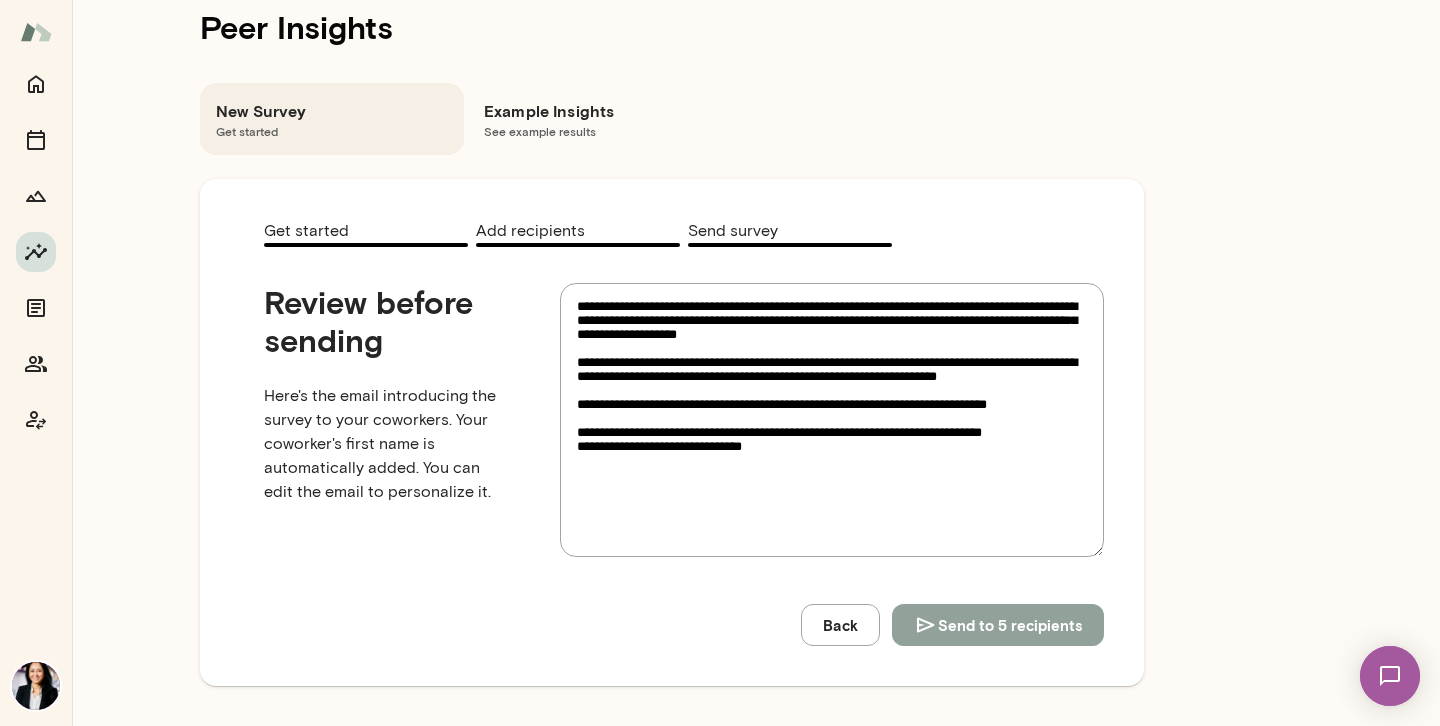 click on "Send to 5 recipients" at bounding box center [1010, 625] 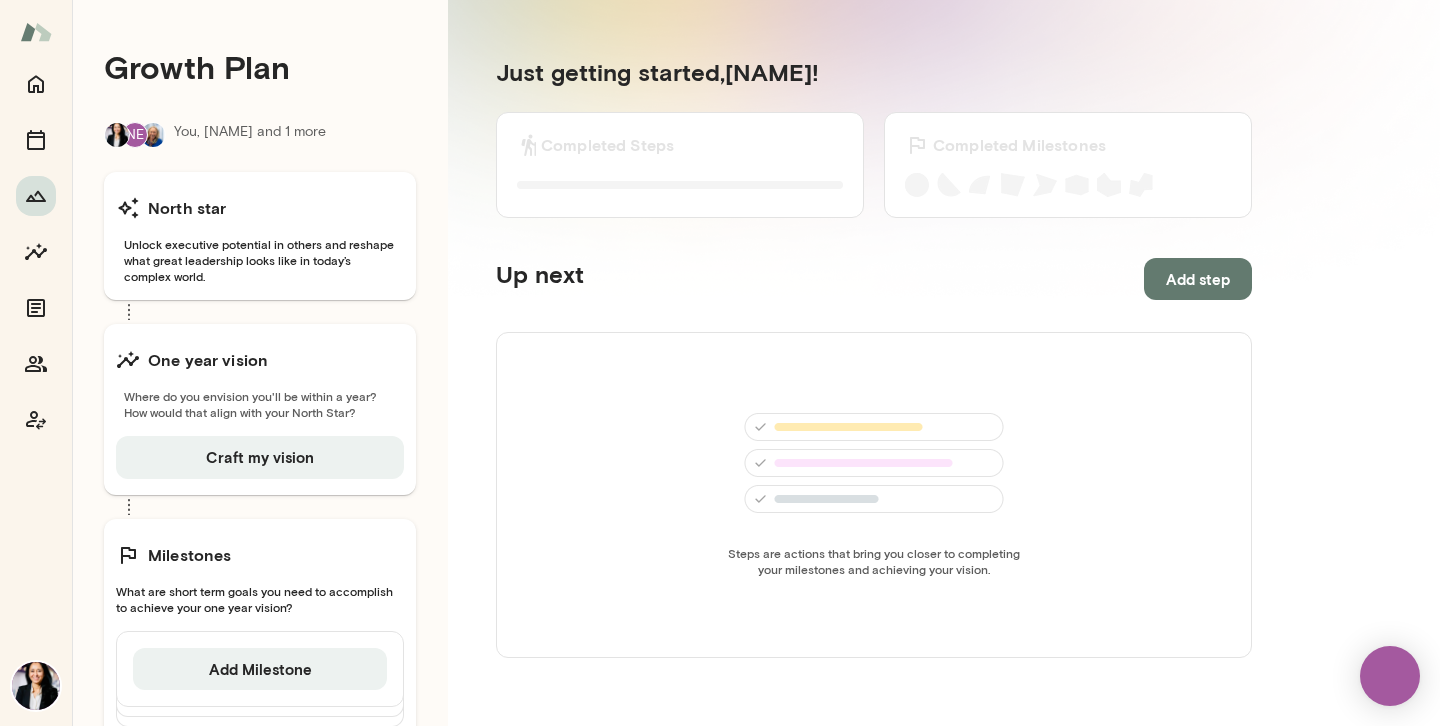 scroll, scrollTop: 0, scrollLeft: 0, axis: both 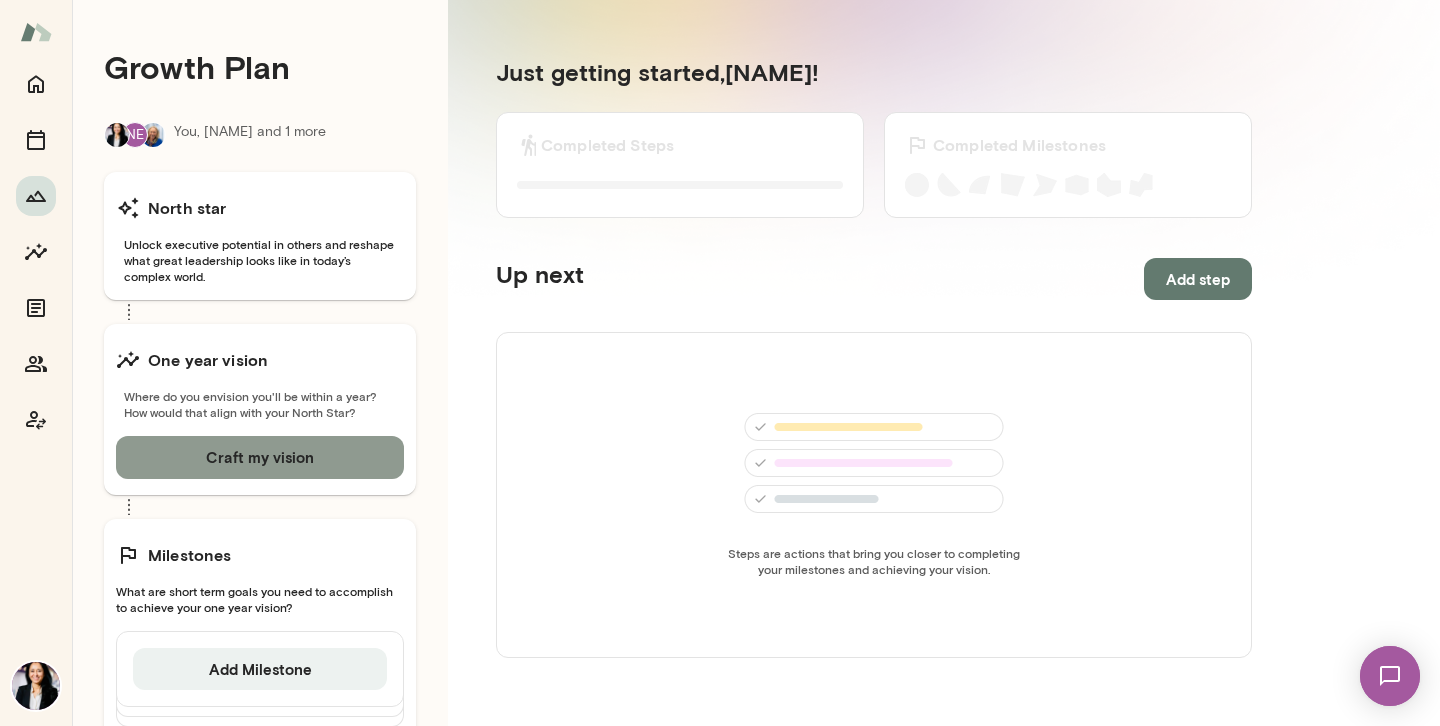 click on "Craft my vision" at bounding box center [260, 457] 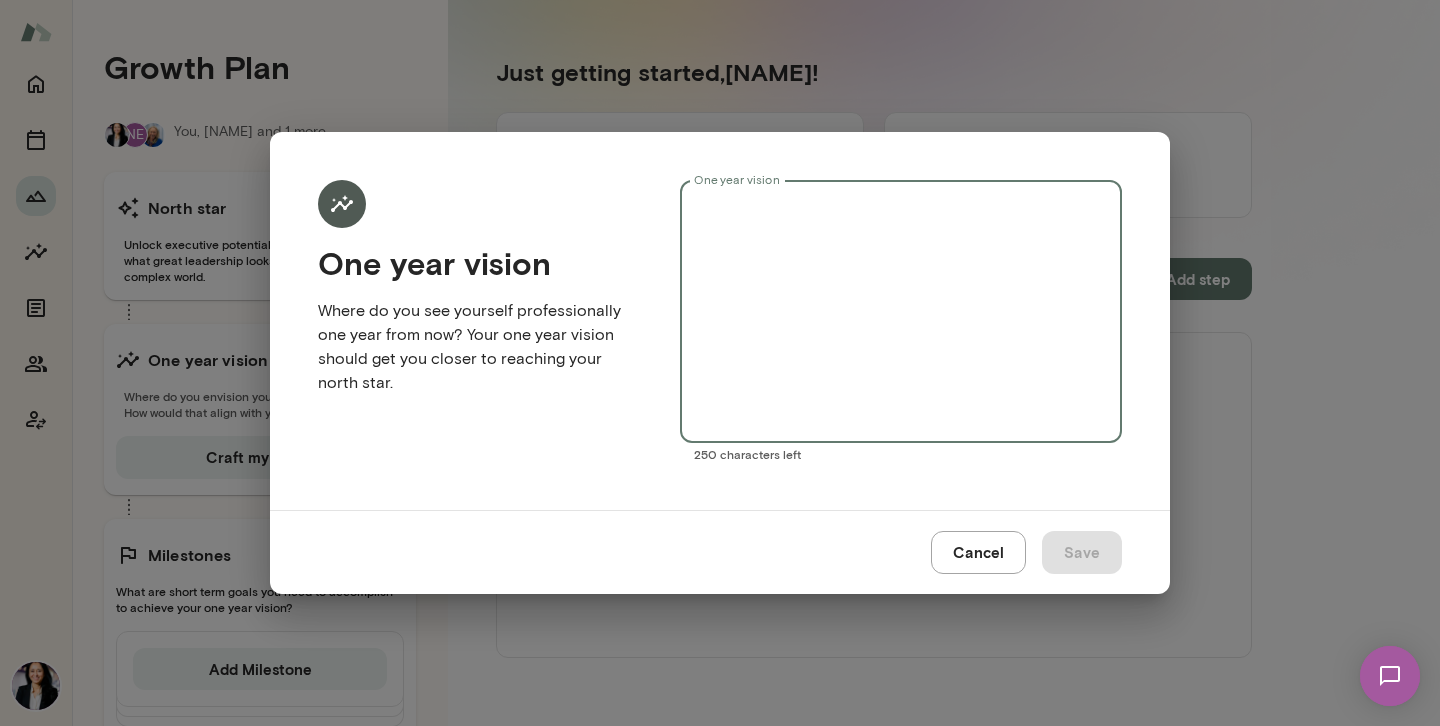 click on "One year vision" at bounding box center (901, 312) 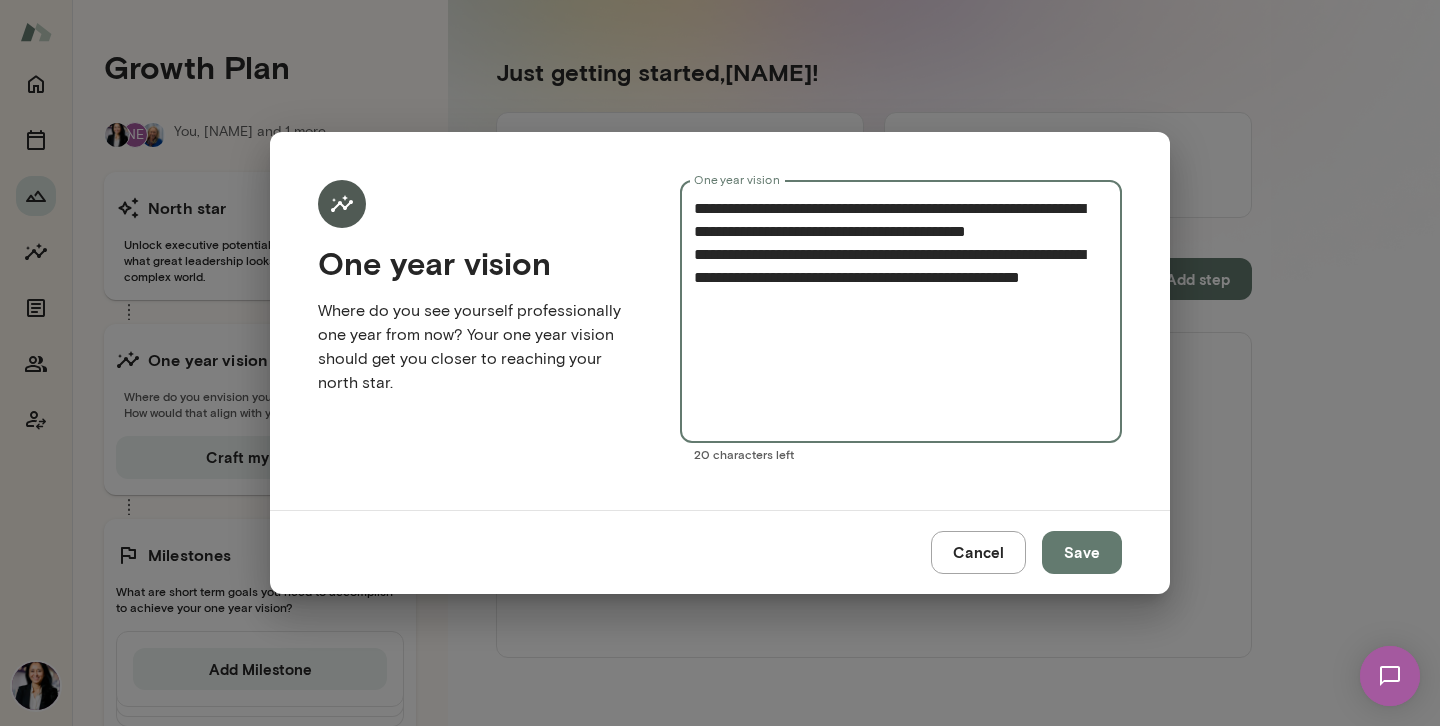 click on "**********" at bounding box center [901, 312] 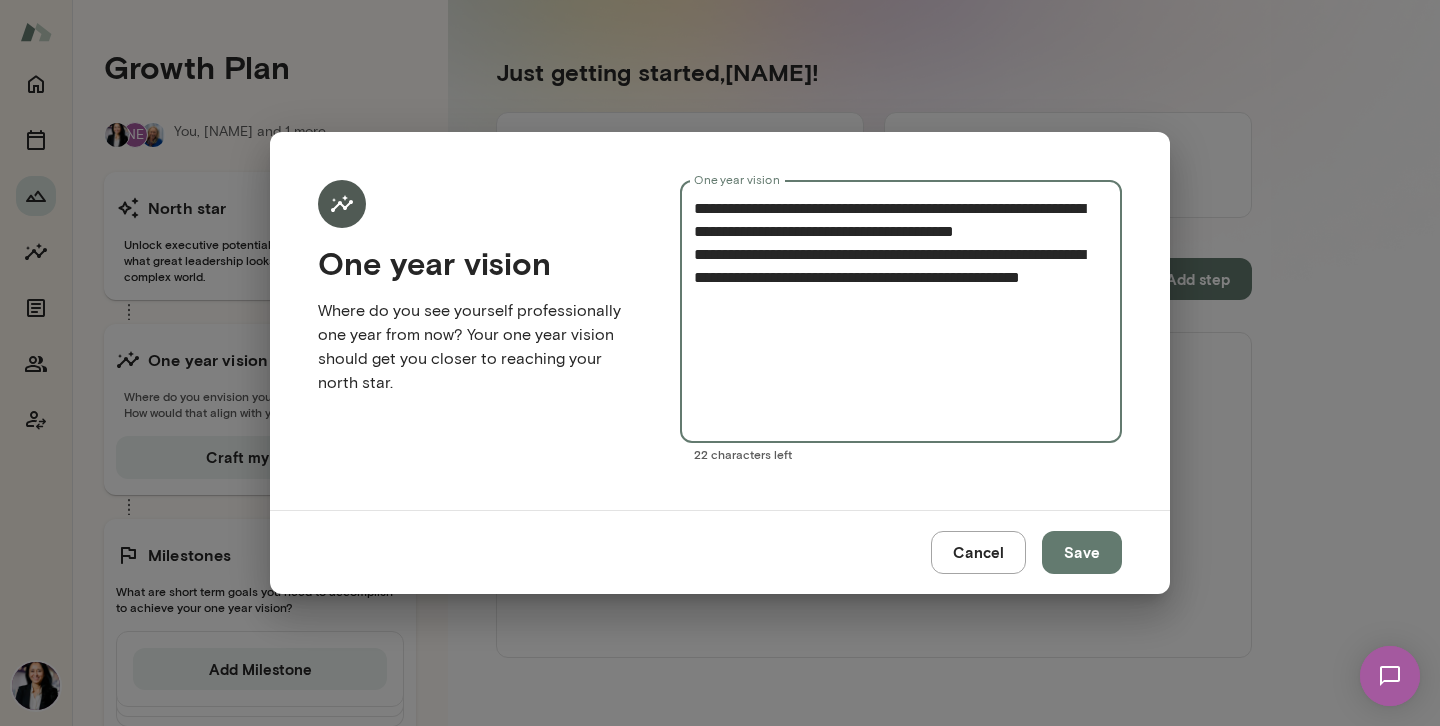 click on "**********" at bounding box center (901, 312) 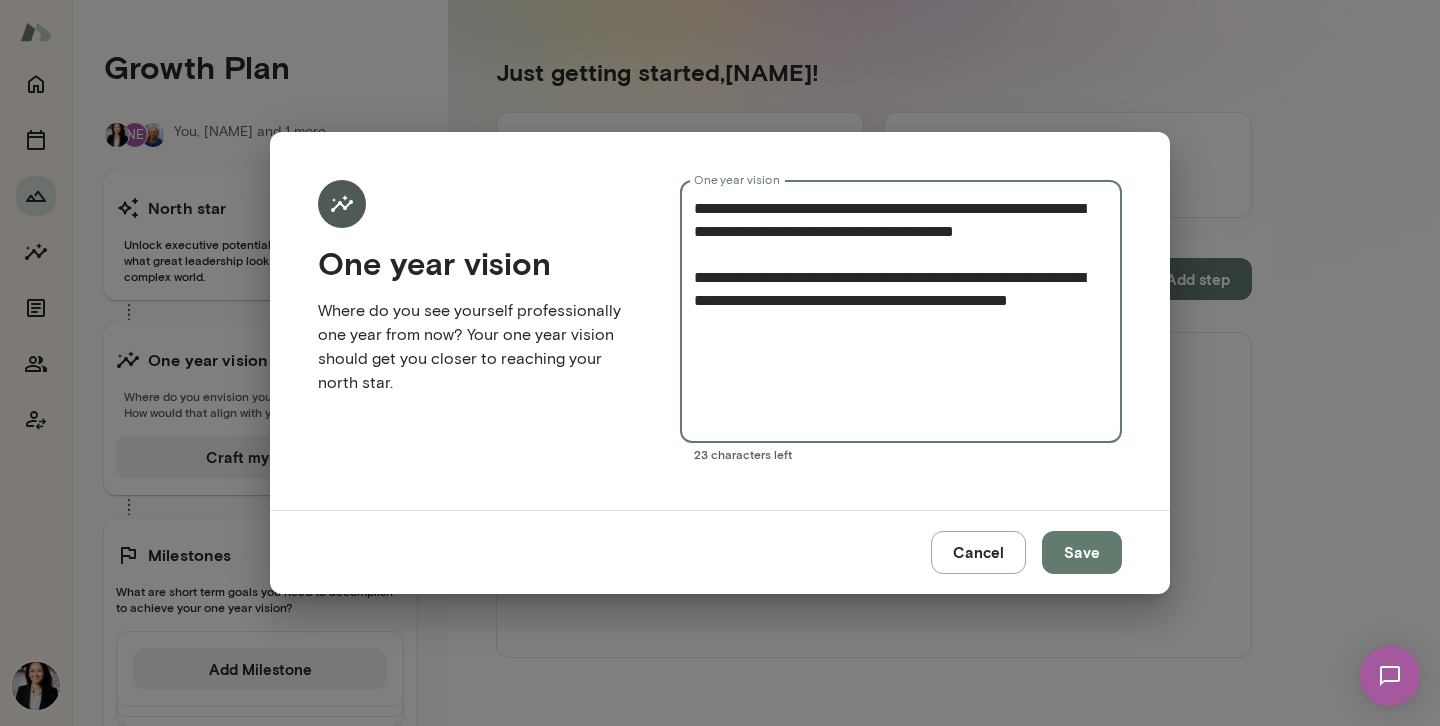 drag, startPoint x: 873, startPoint y: 302, endPoint x: 1003, endPoint y: 302, distance: 130 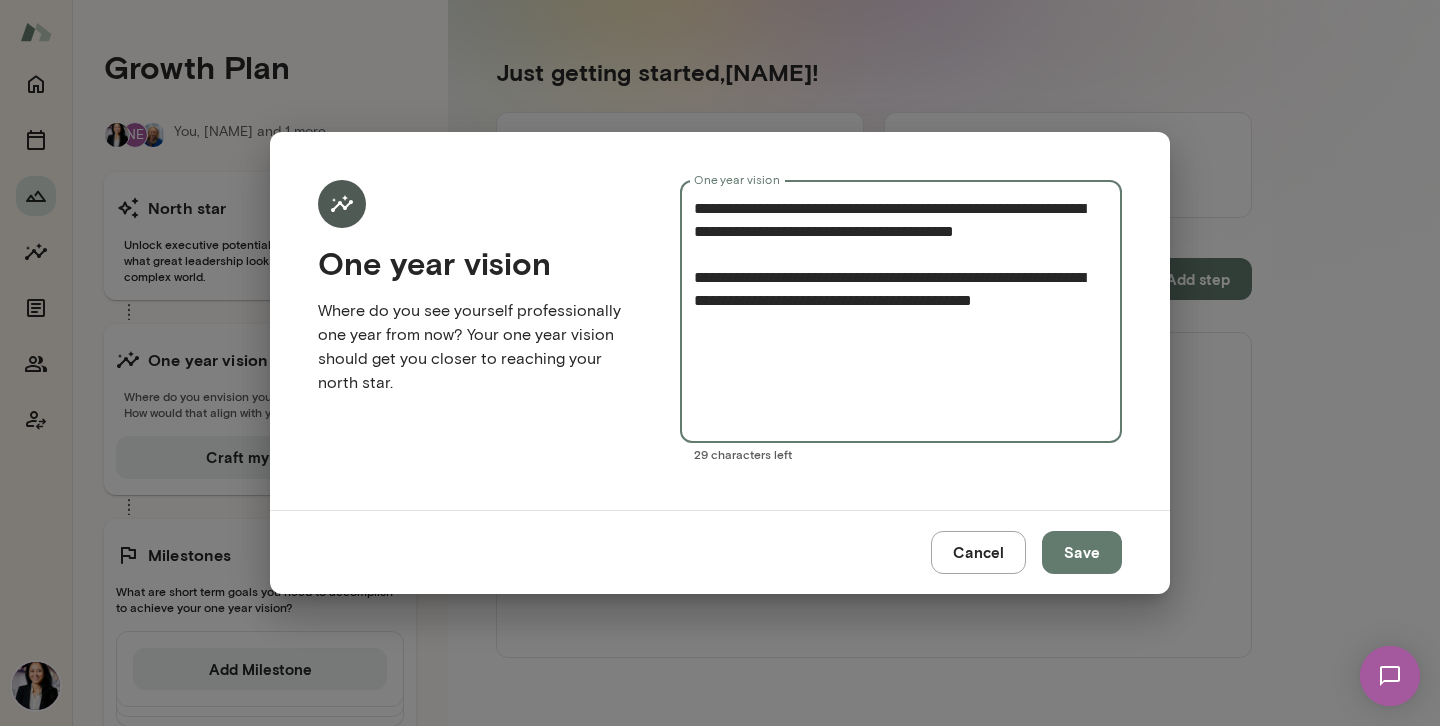 drag, startPoint x: 1029, startPoint y: 300, endPoint x: 1034, endPoint y: 339, distance: 39.319206 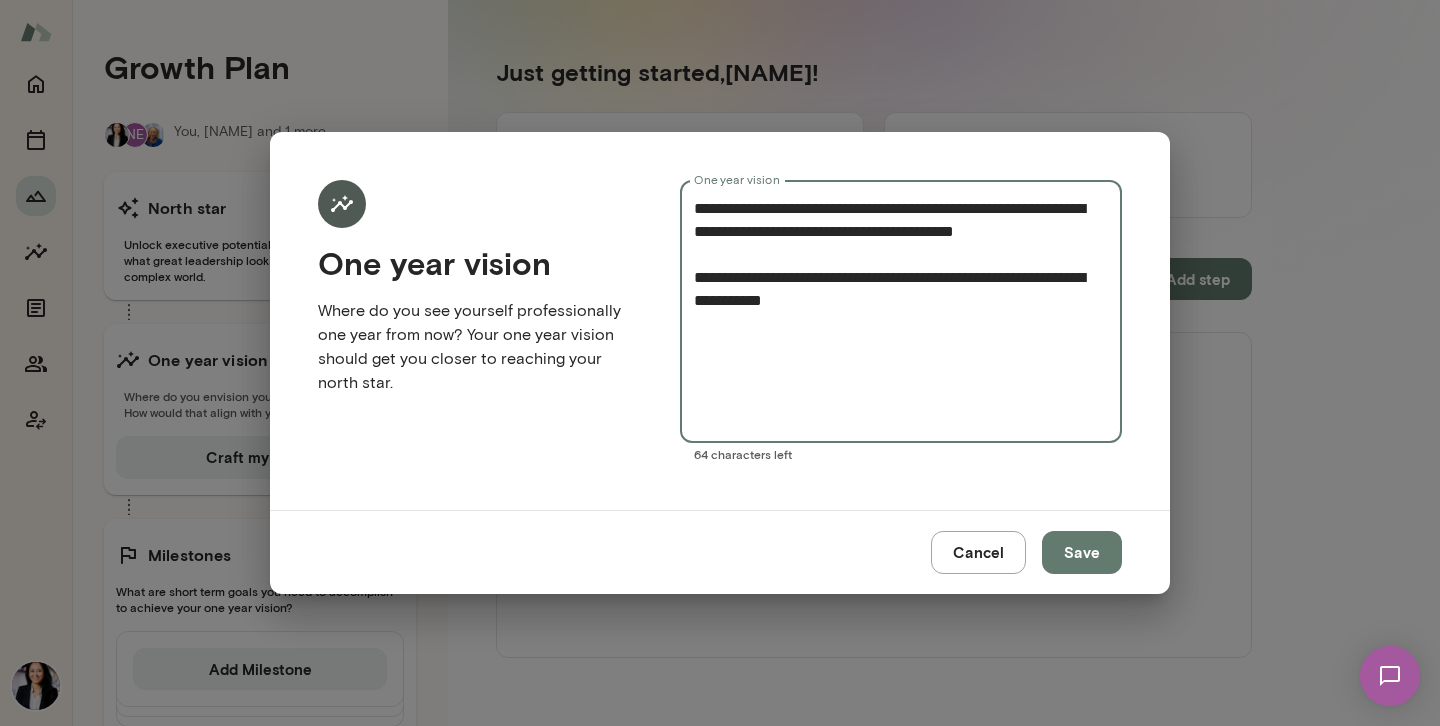 type on "**********" 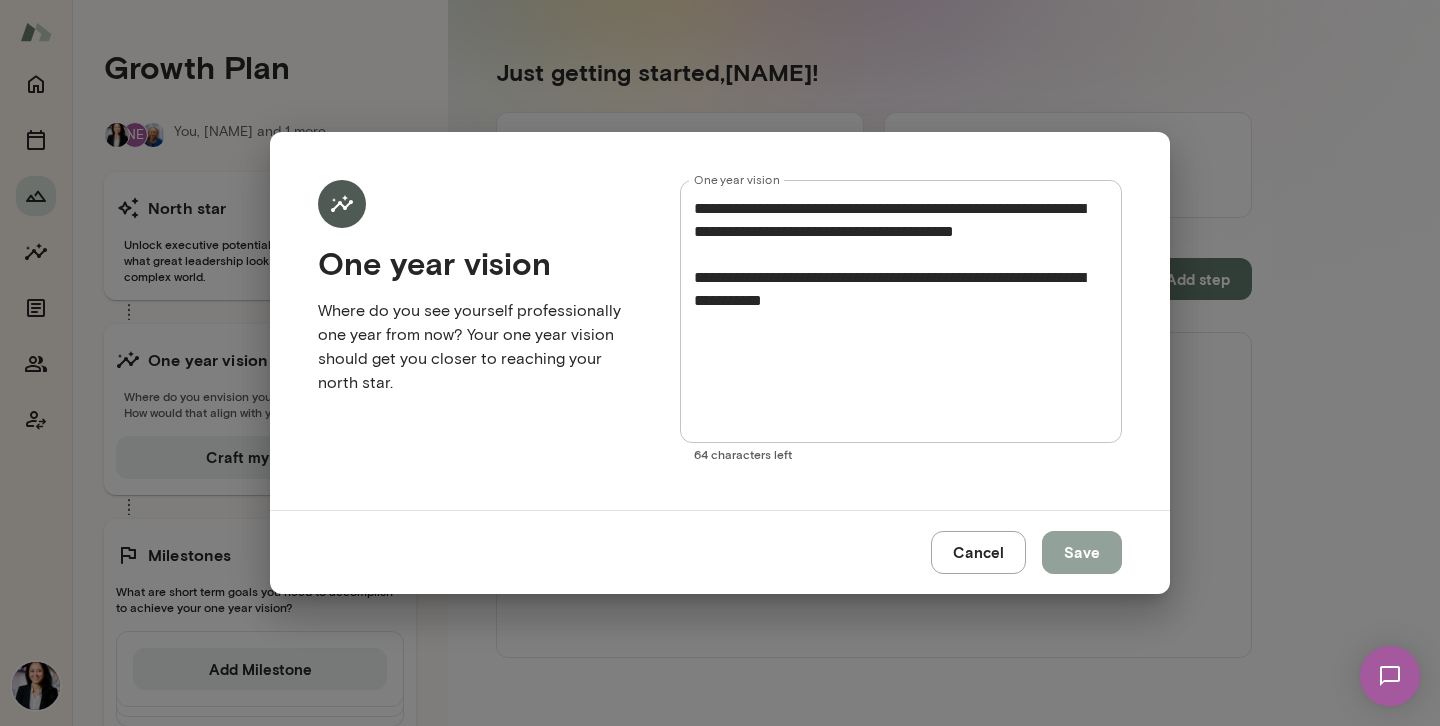 click on "Save" at bounding box center [1082, 552] 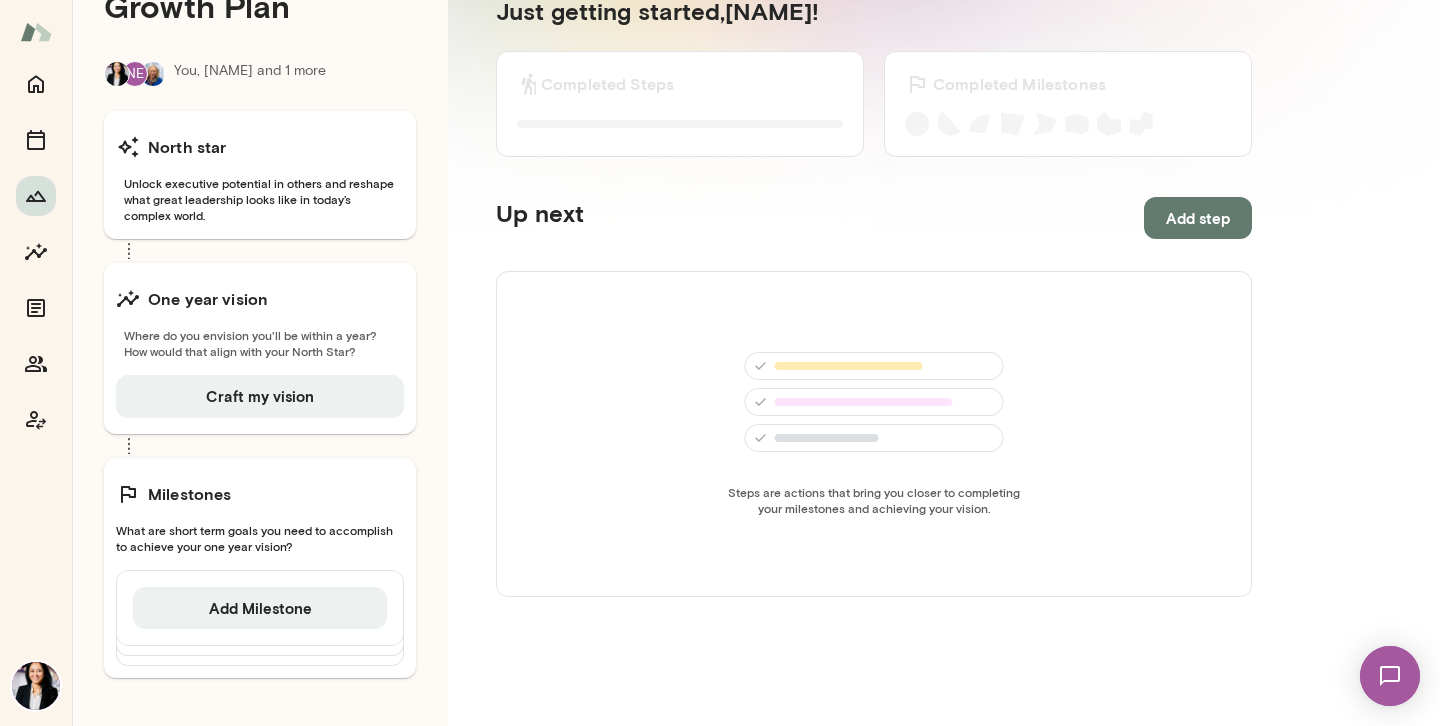 scroll, scrollTop: 34, scrollLeft: 0, axis: vertical 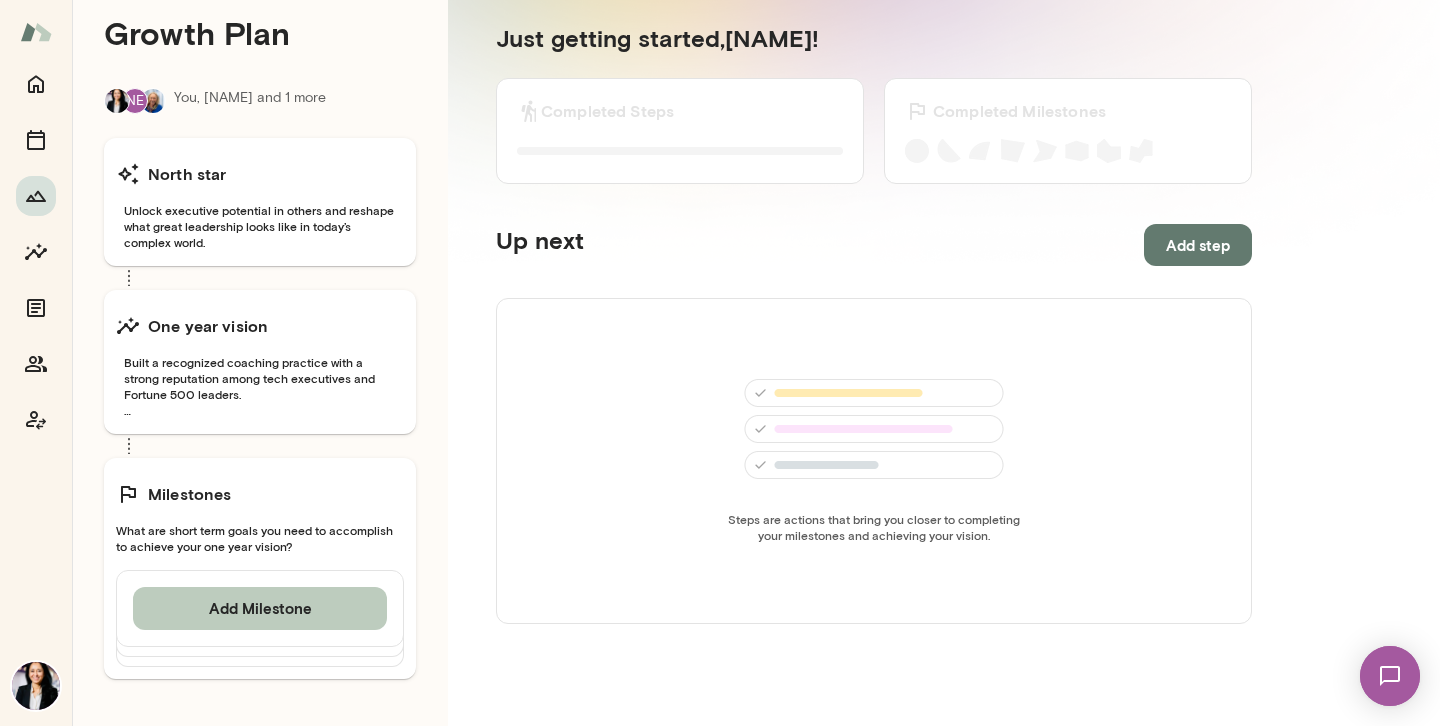 click on "Add Milestone" at bounding box center (260, 608) 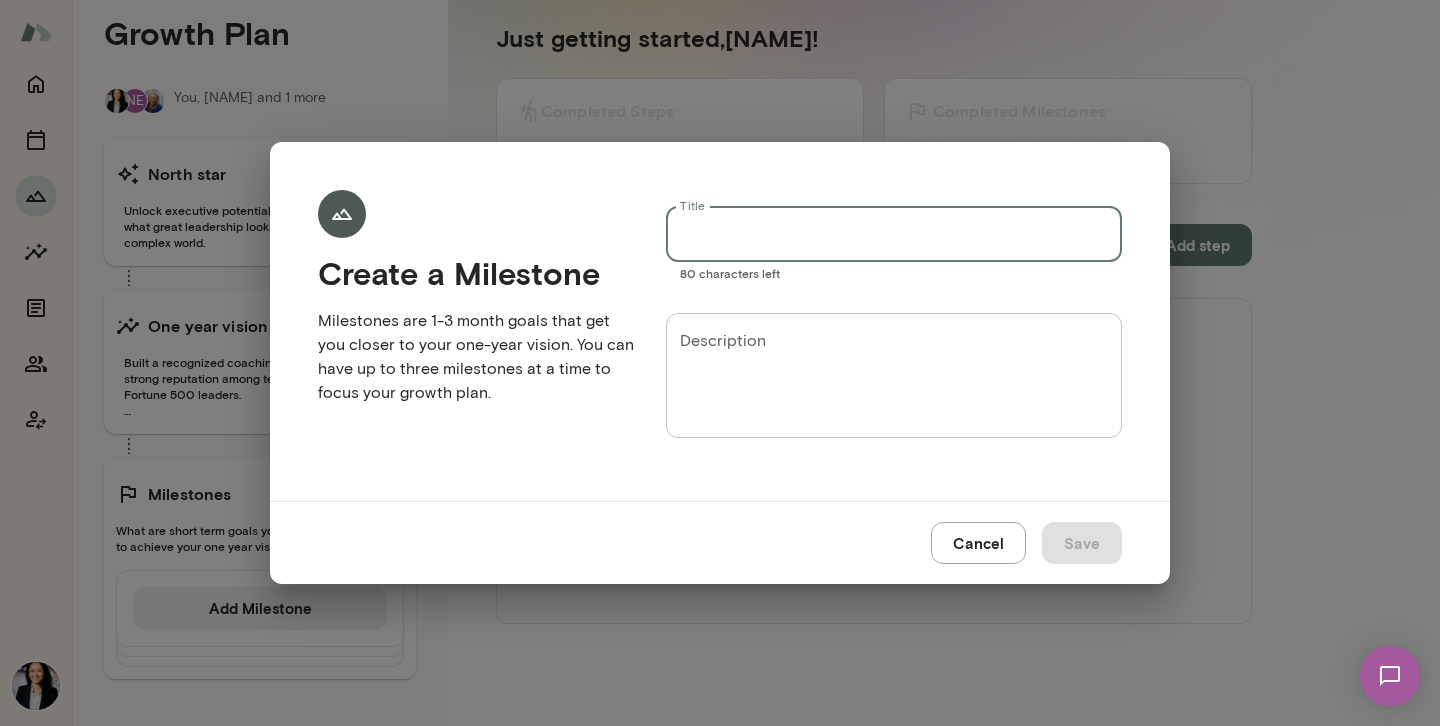 click on "Title" at bounding box center [894, 234] 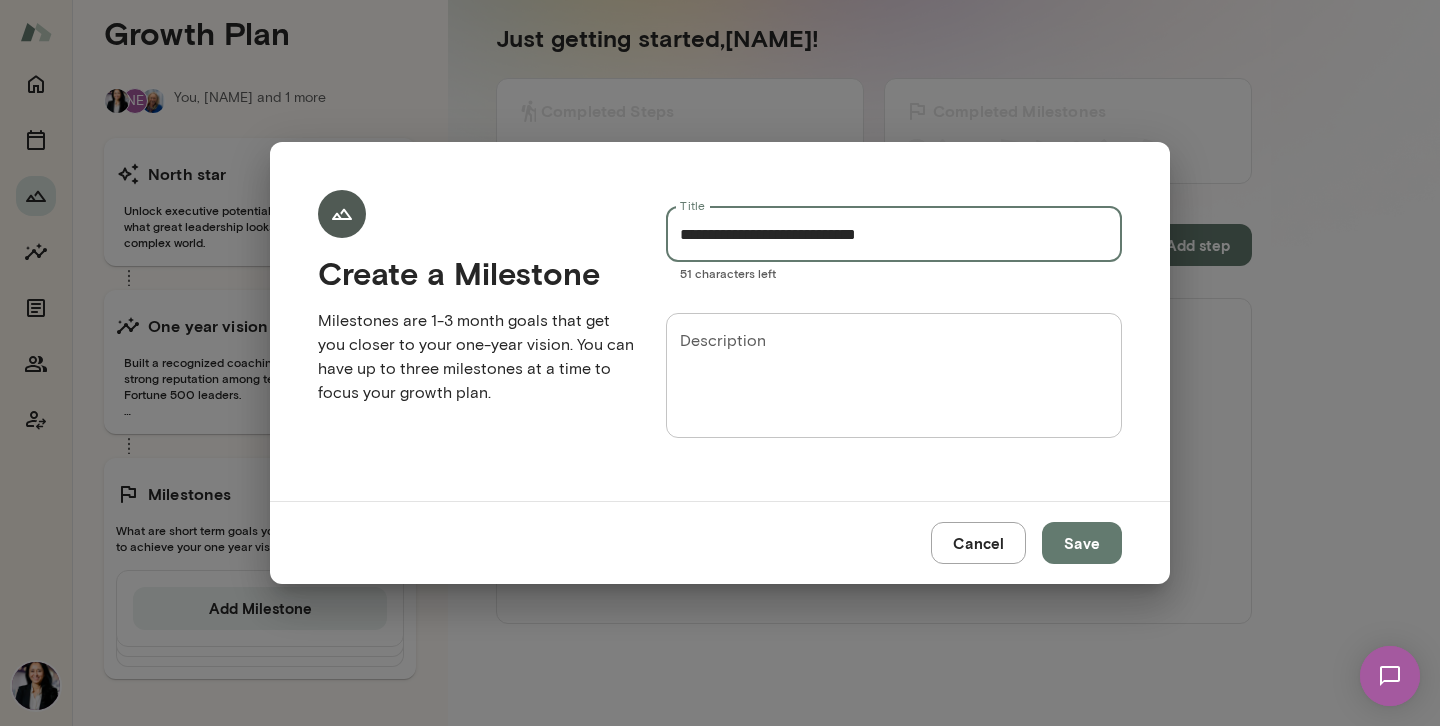 drag, startPoint x: 680, startPoint y: 236, endPoint x: 929, endPoint y: 231, distance: 249.0502 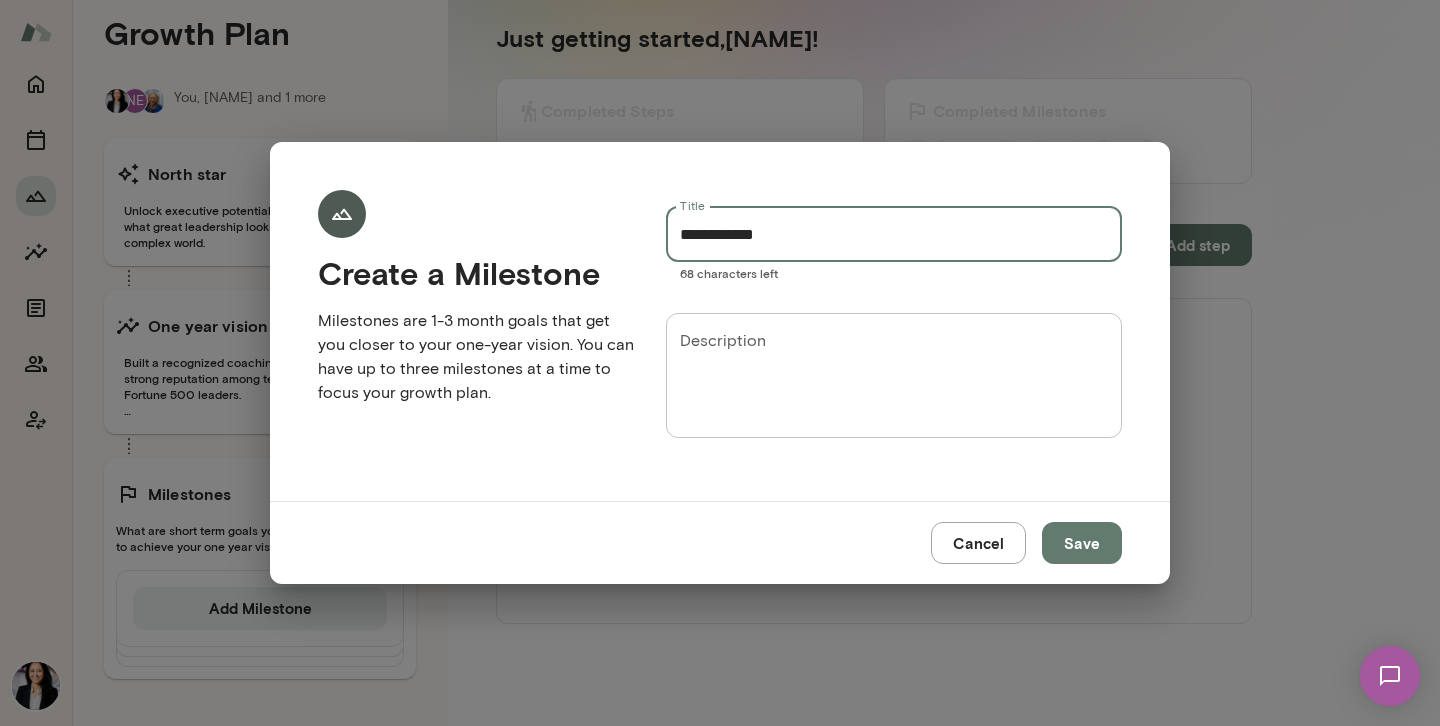 type on "**********" 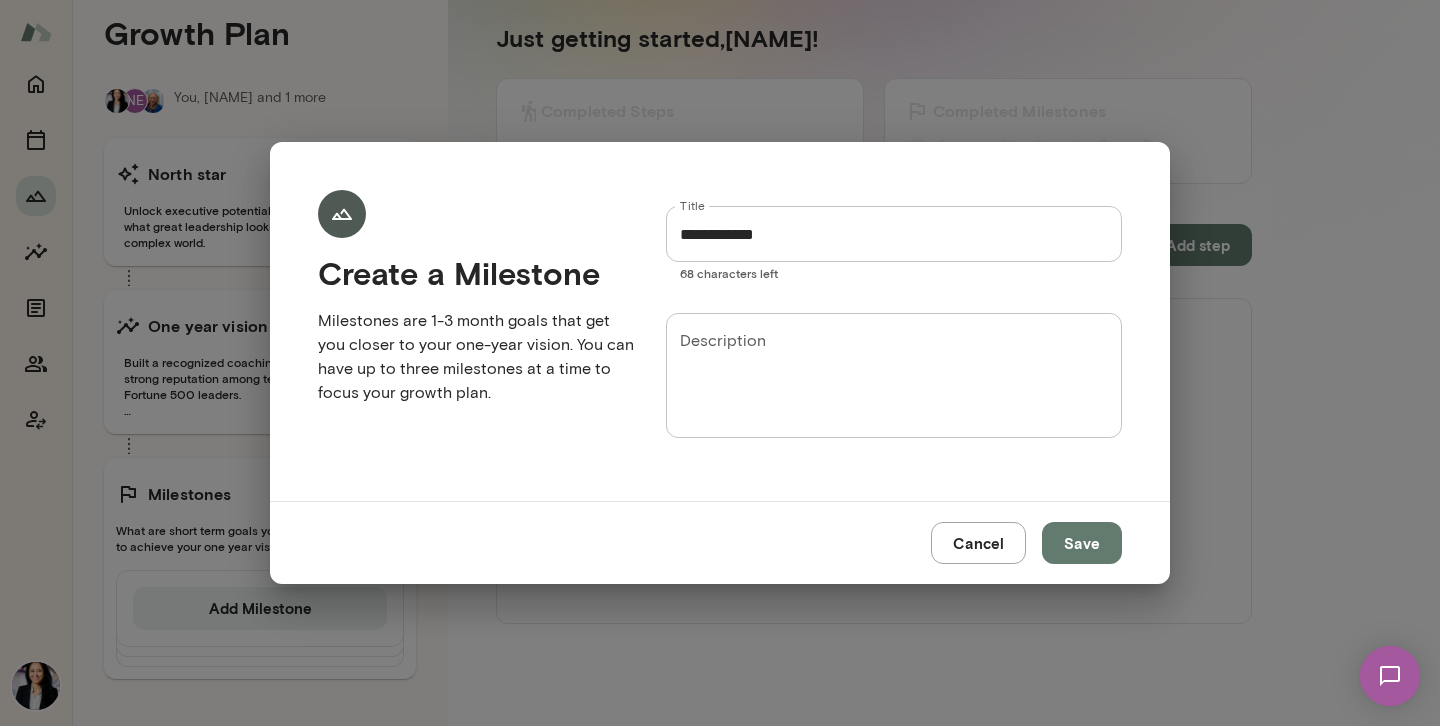 drag, startPoint x: 678, startPoint y: 344, endPoint x: 787, endPoint y: 345, distance: 109.004585 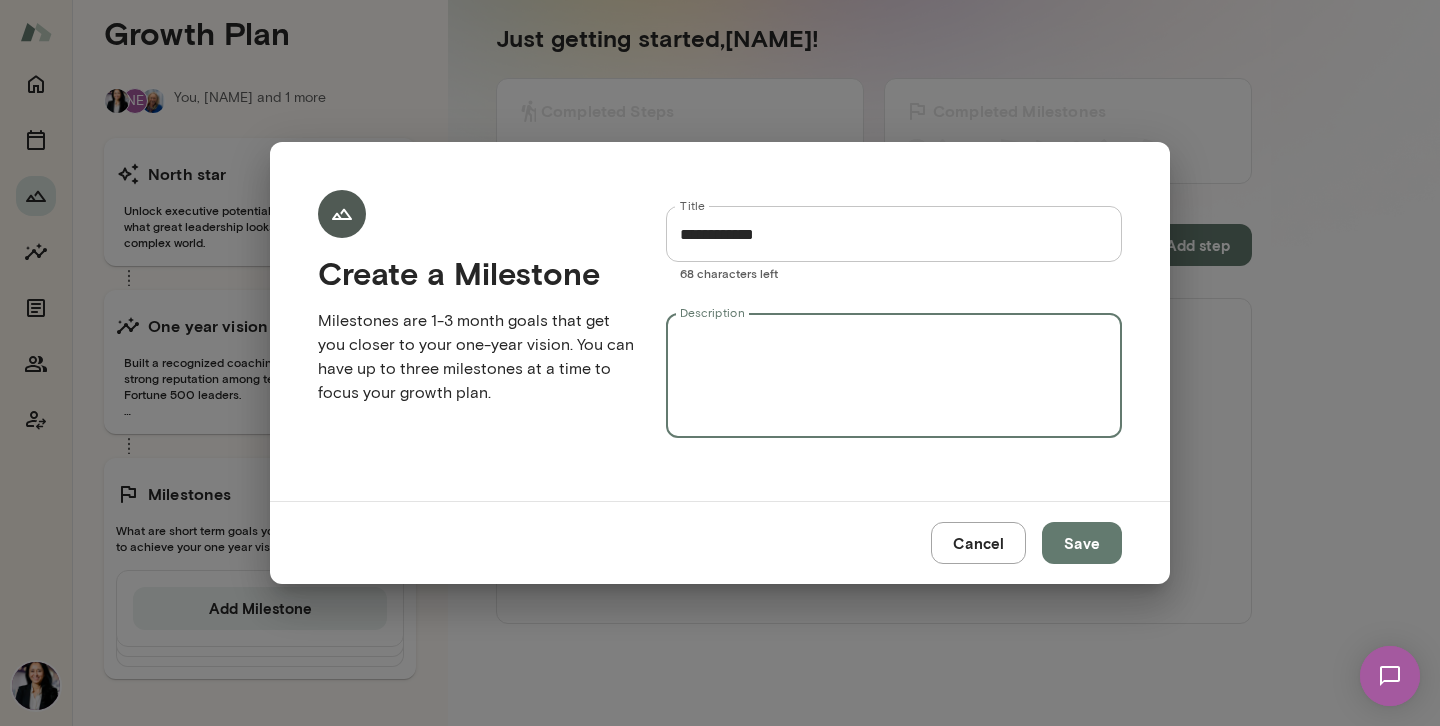 paste on "**********" 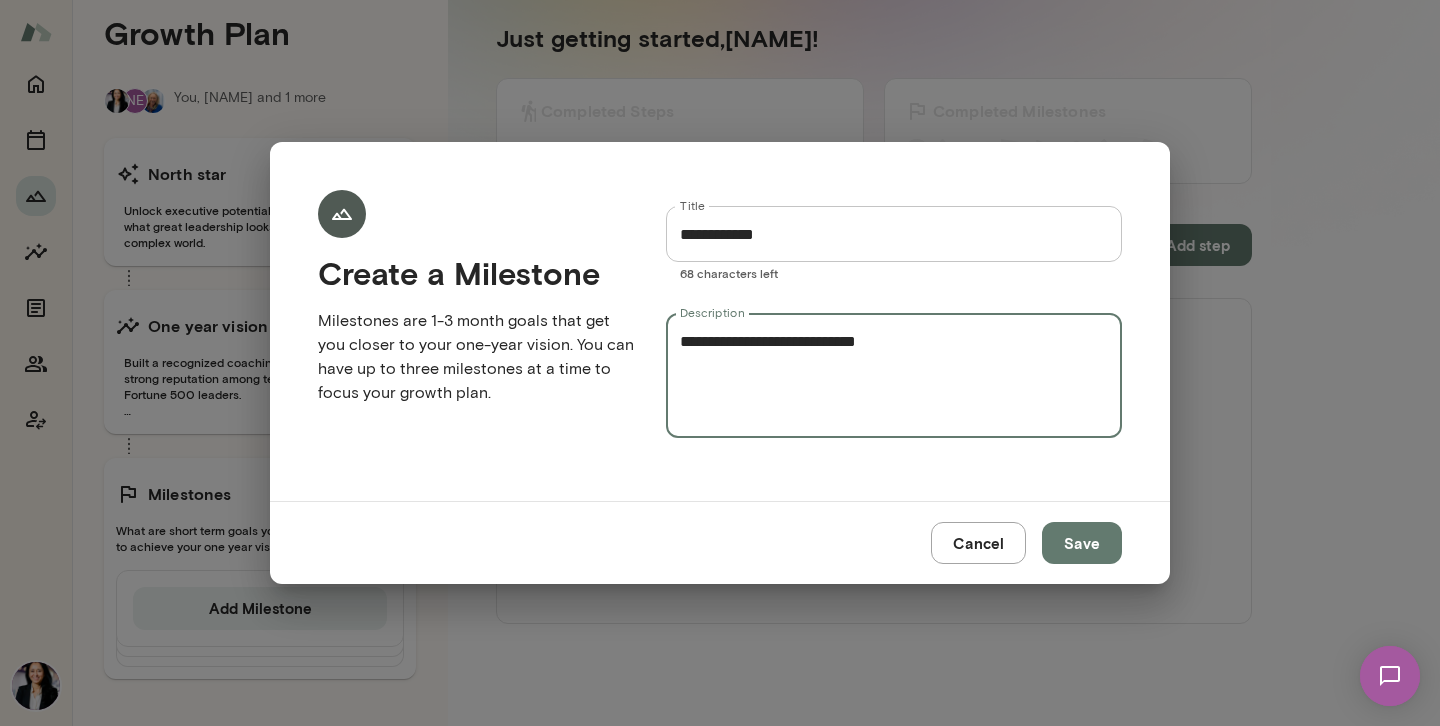 type on "**********" 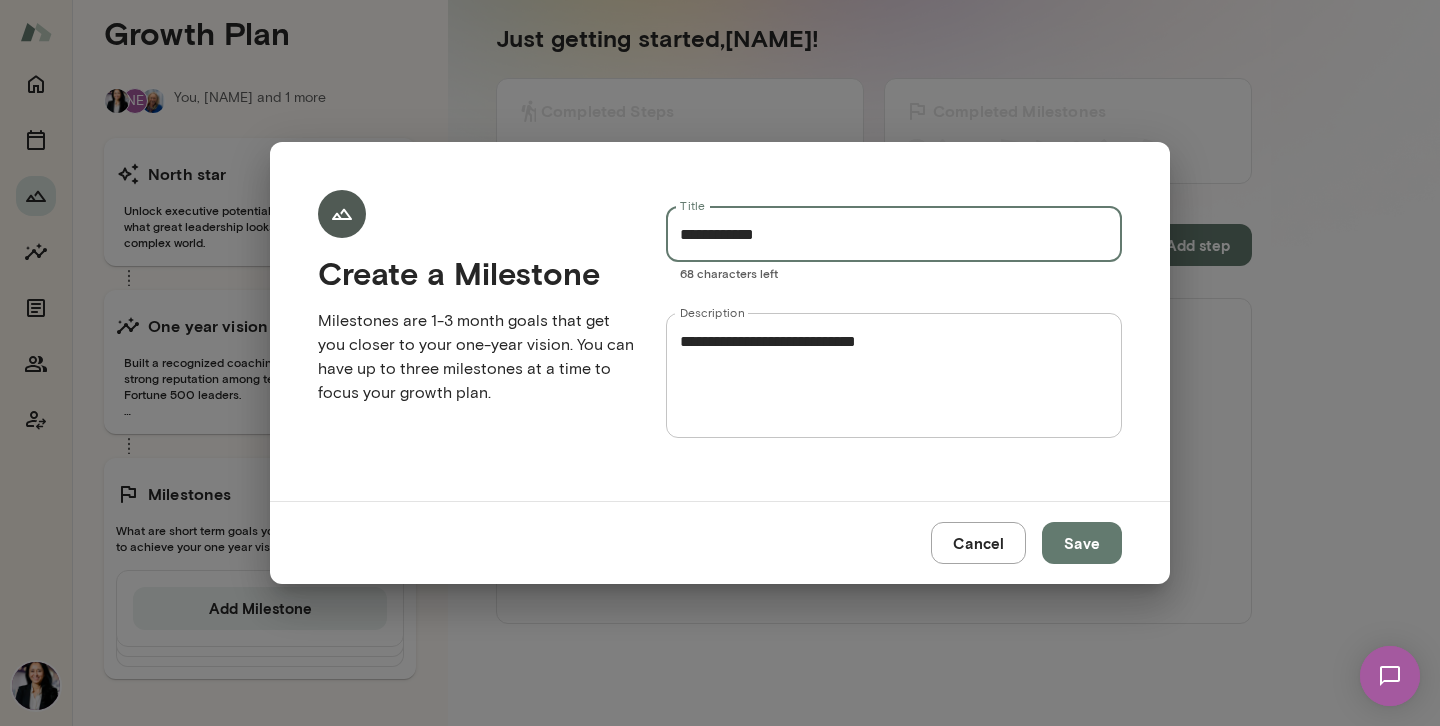 drag, startPoint x: 682, startPoint y: 234, endPoint x: 771, endPoint y: 232, distance: 89.02247 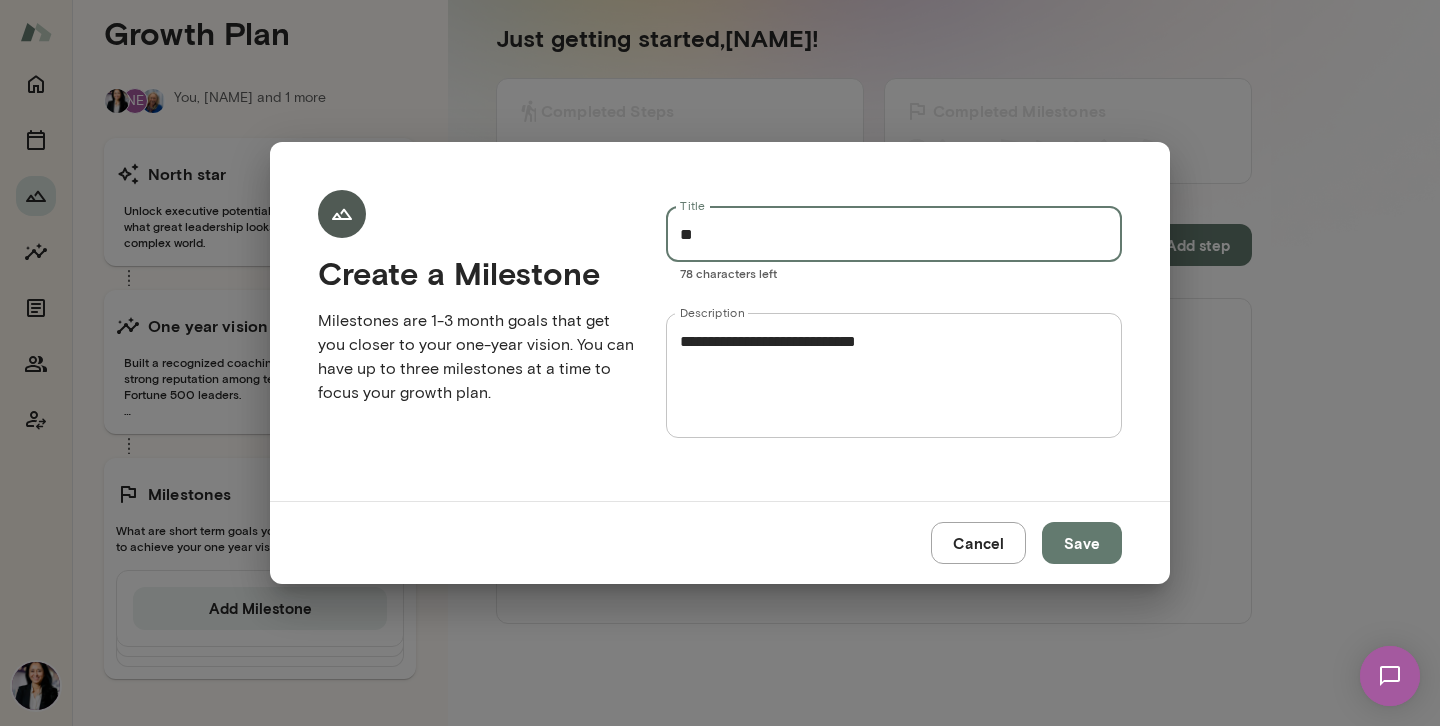 type on "*" 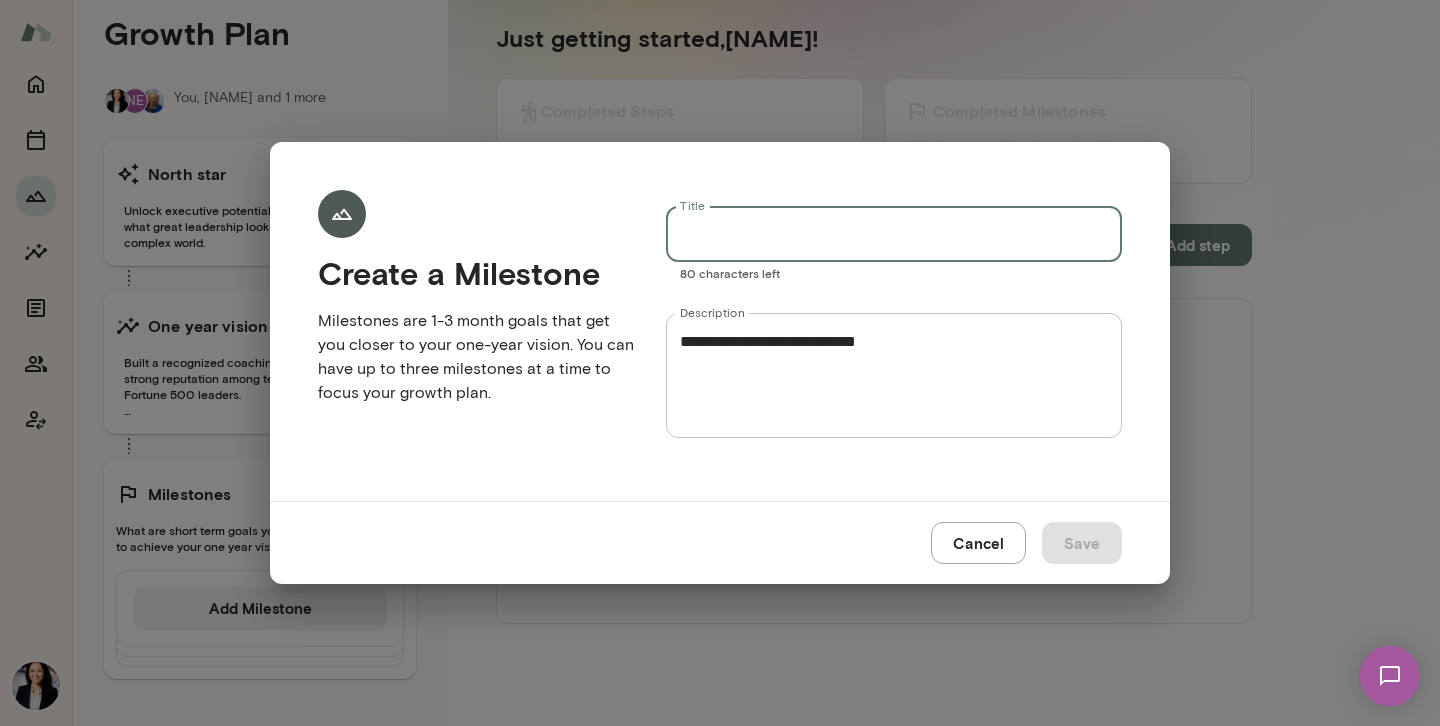 type 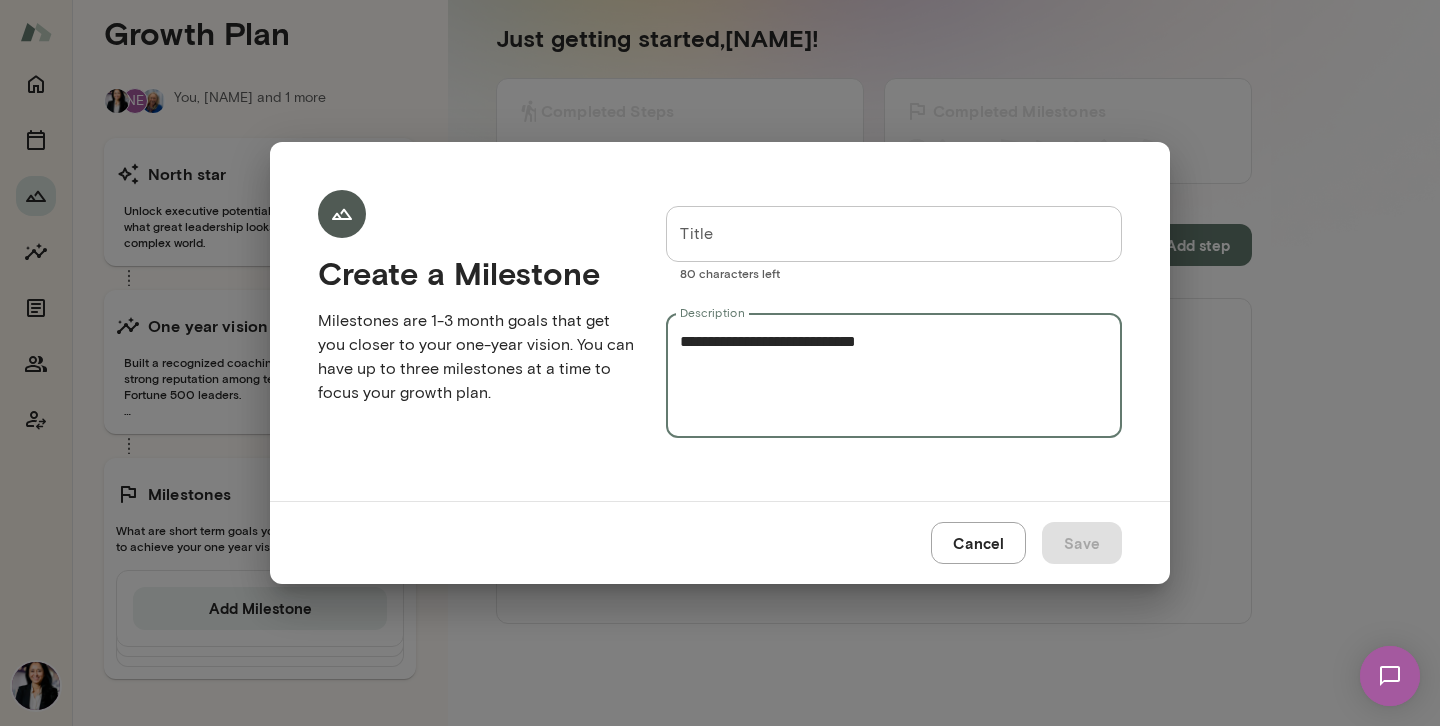 click on "**********" at bounding box center [894, 376] 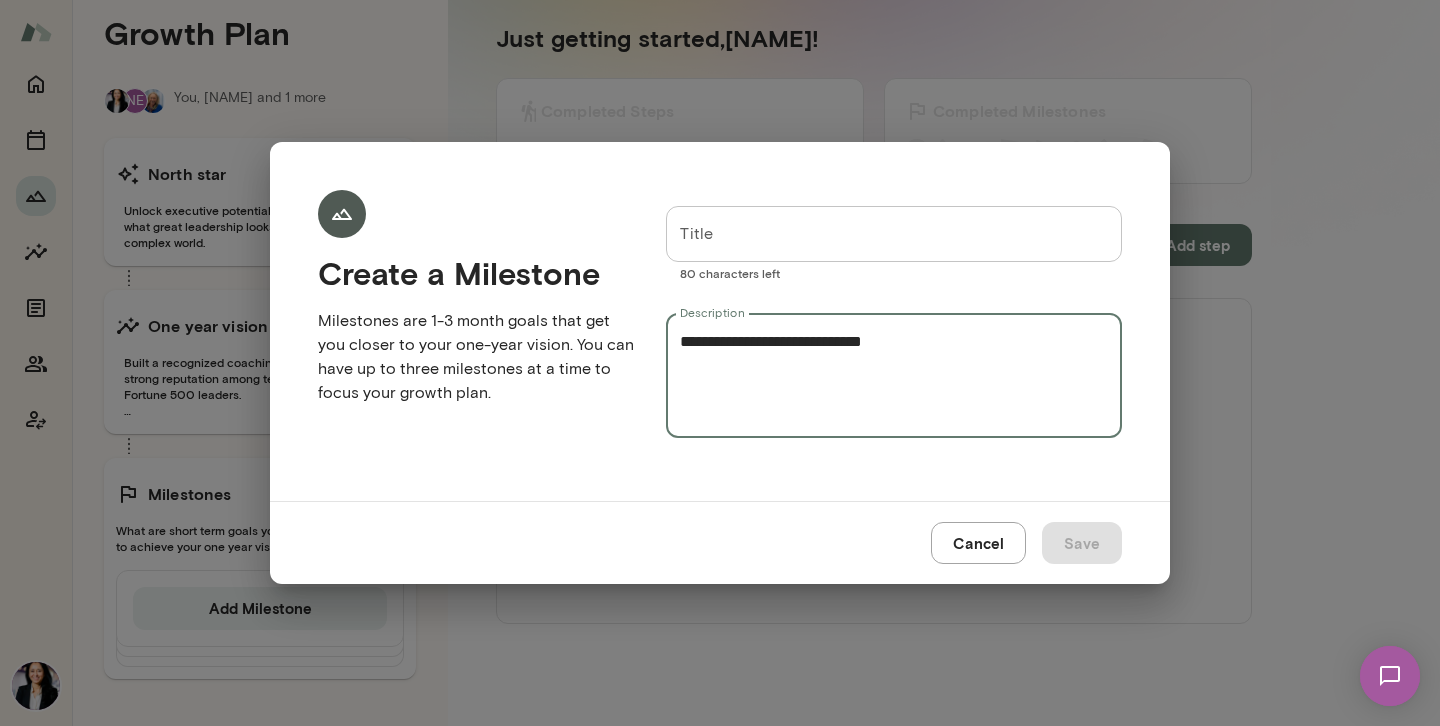 paste on "**********" 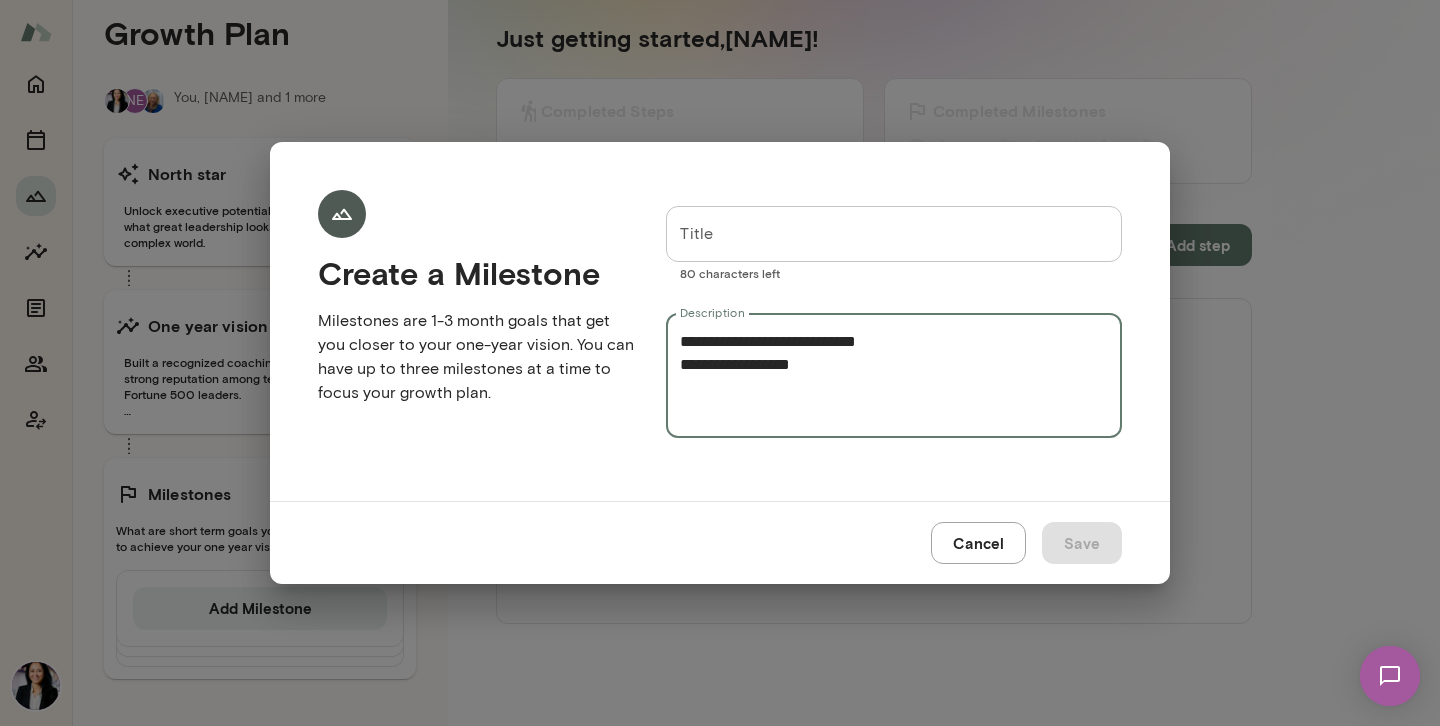 click on "**********" at bounding box center [894, 376] 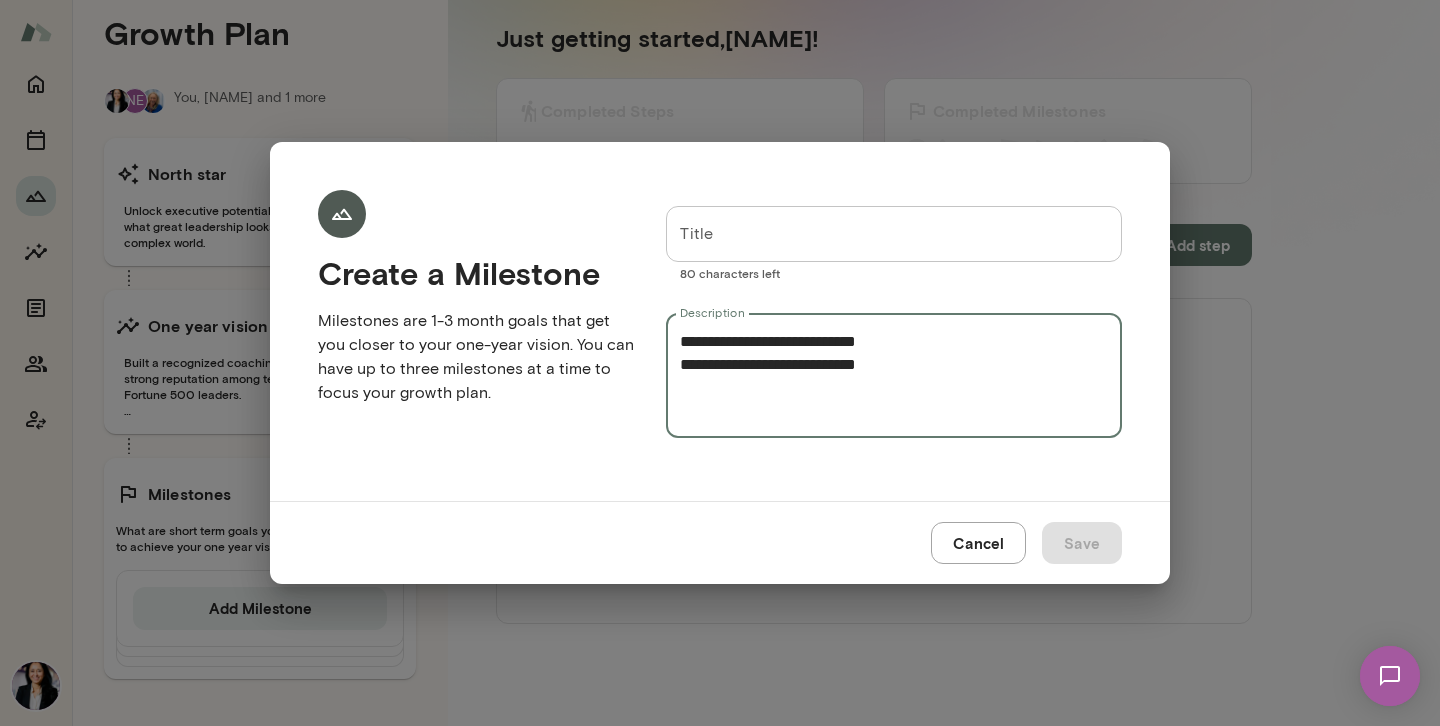 click on "**********" at bounding box center [894, 376] 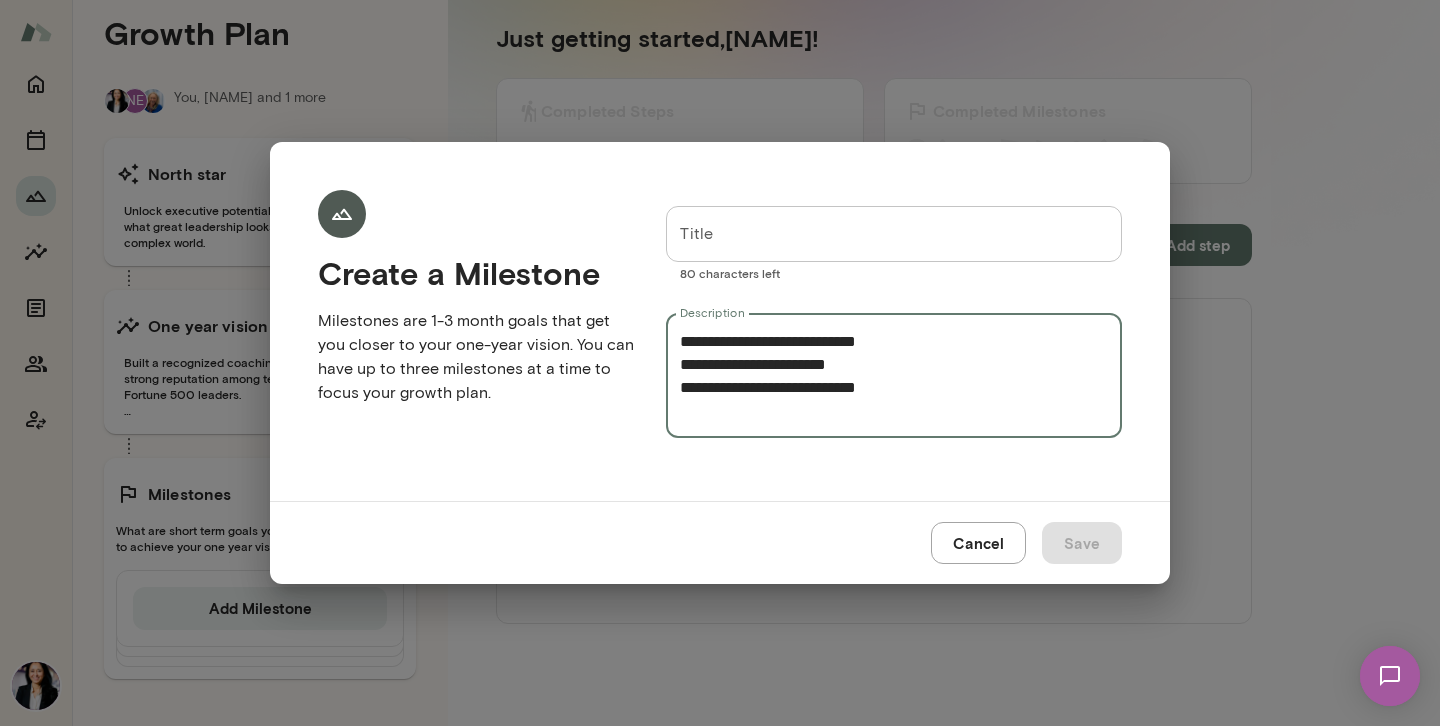 click on "**********" at bounding box center [894, 376] 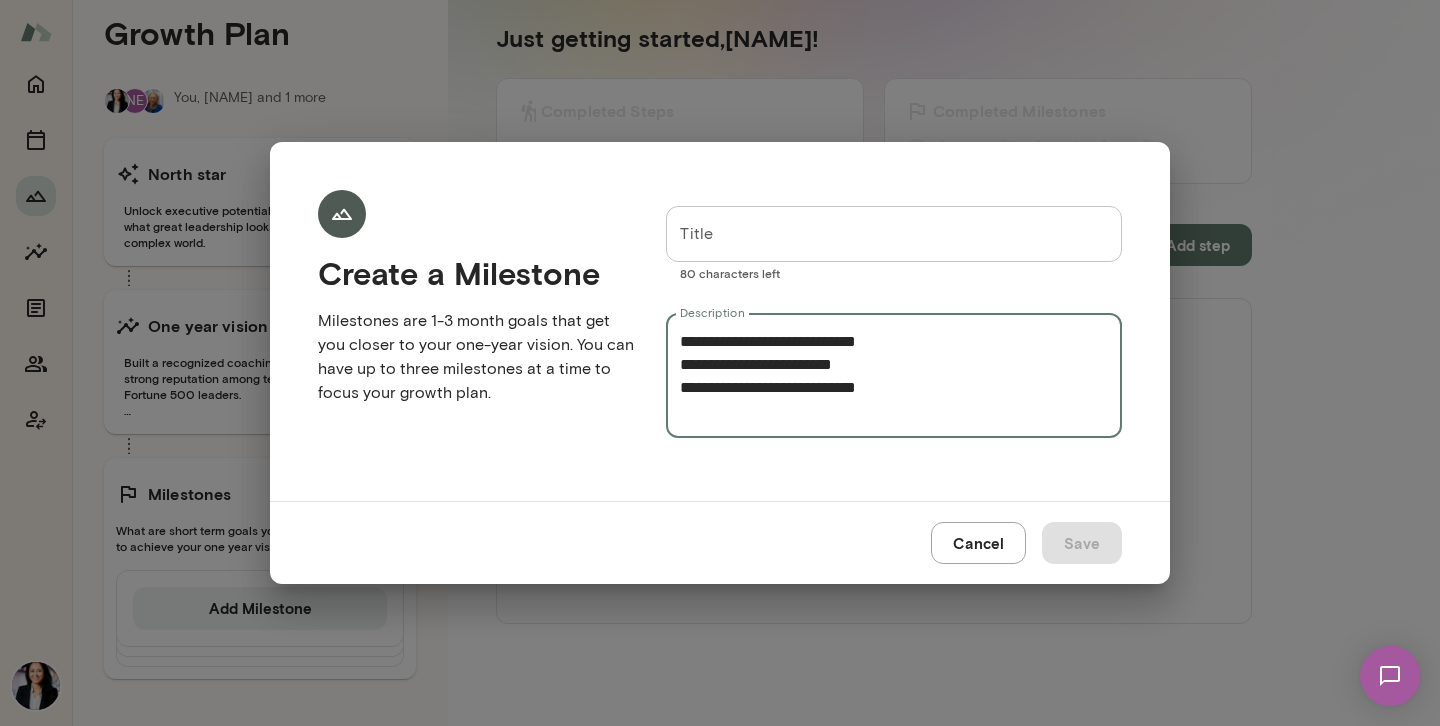 click on "**********" at bounding box center [894, 376] 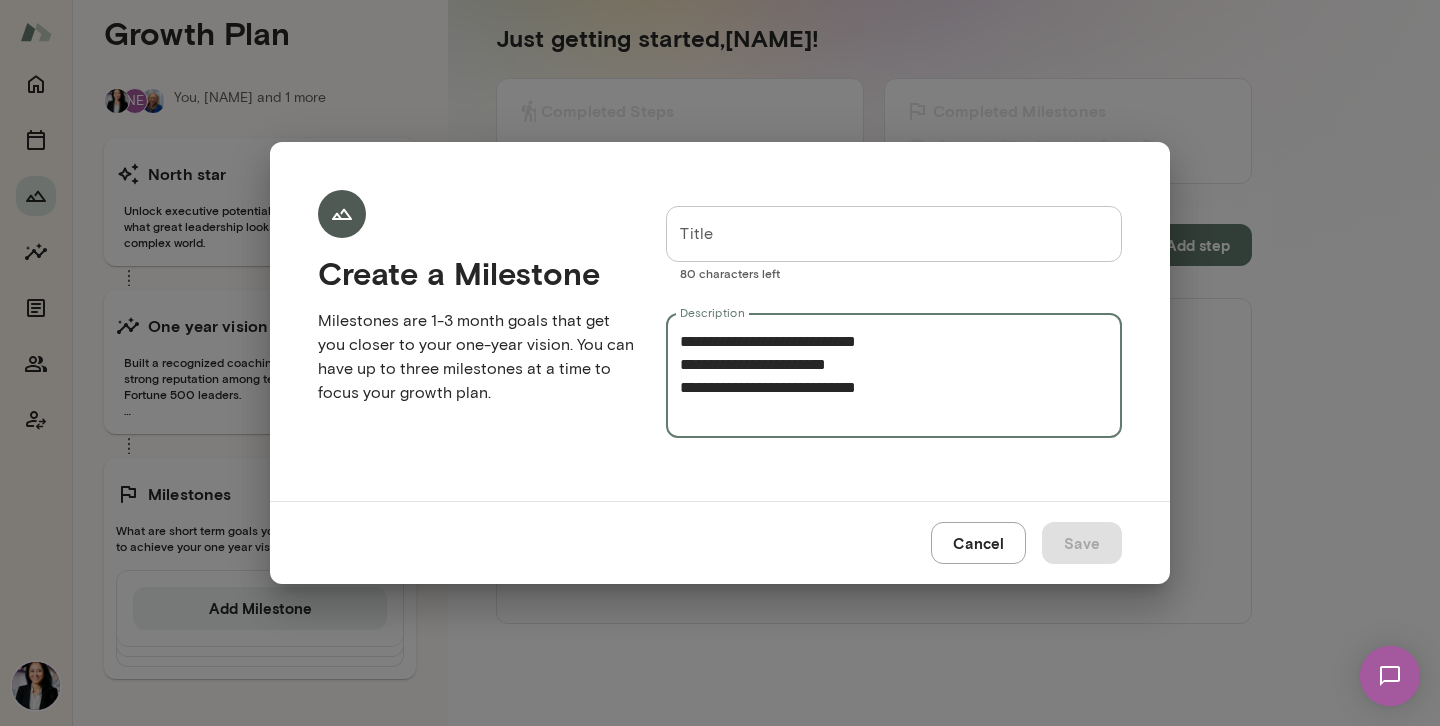 click on "**********" at bounding box center [894, 376] 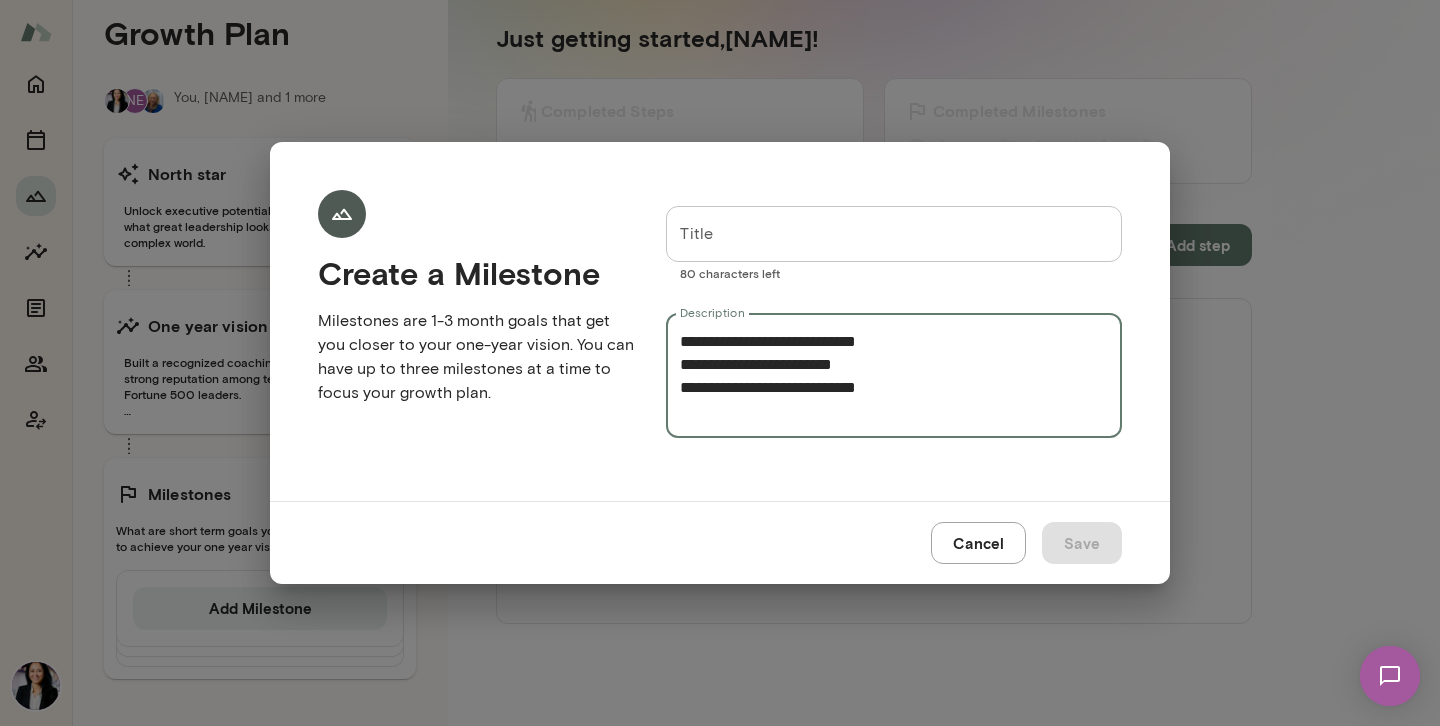 type on "**********" 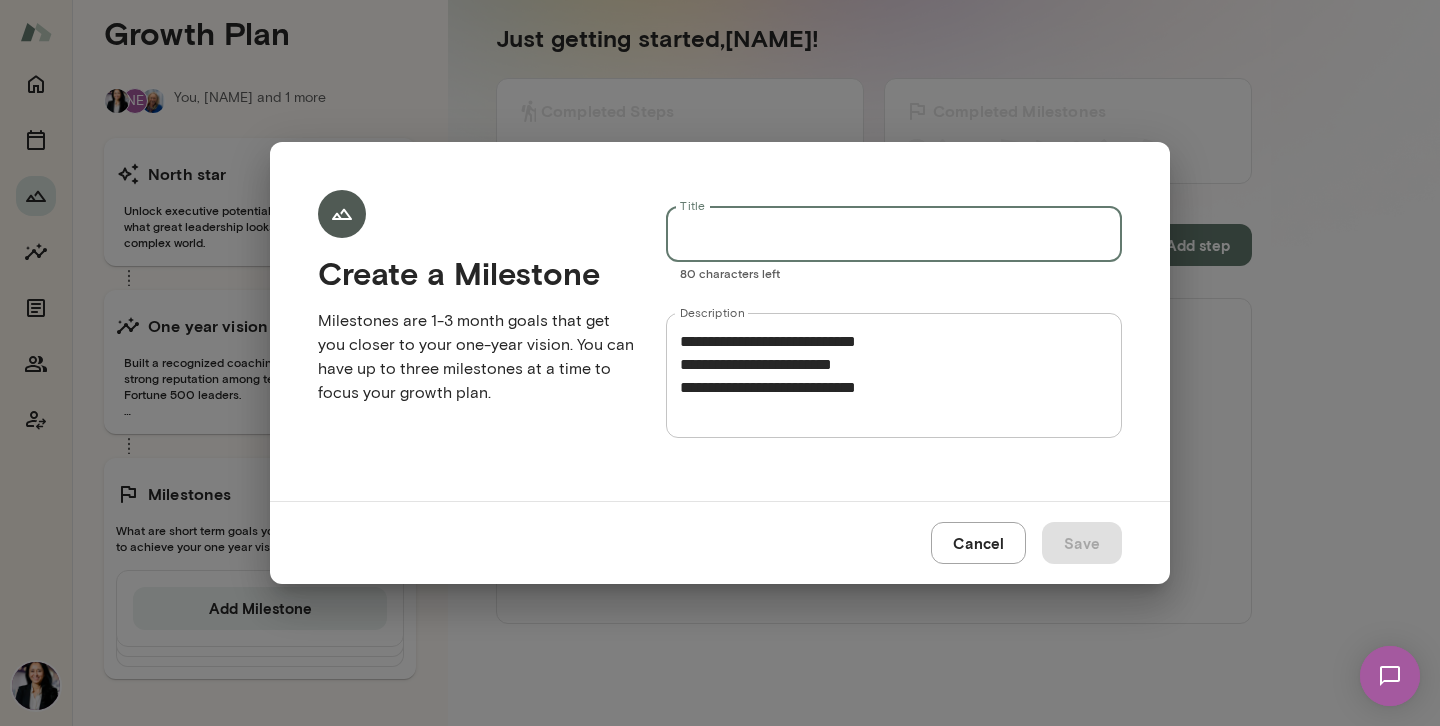 drag, startPoint x: 721, startPoint y: 237, endPoint x: 635, endPoint y: 236, distance: 86.00581 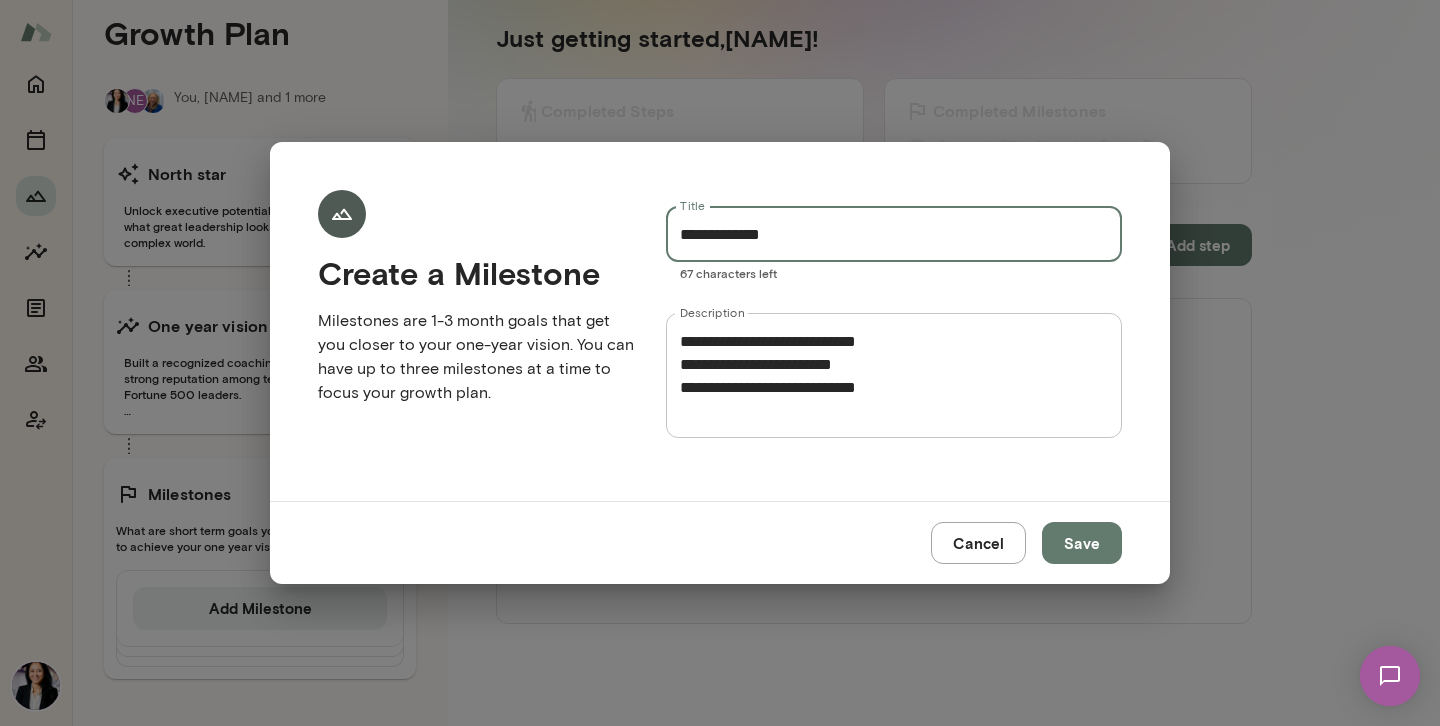 type on "**********" 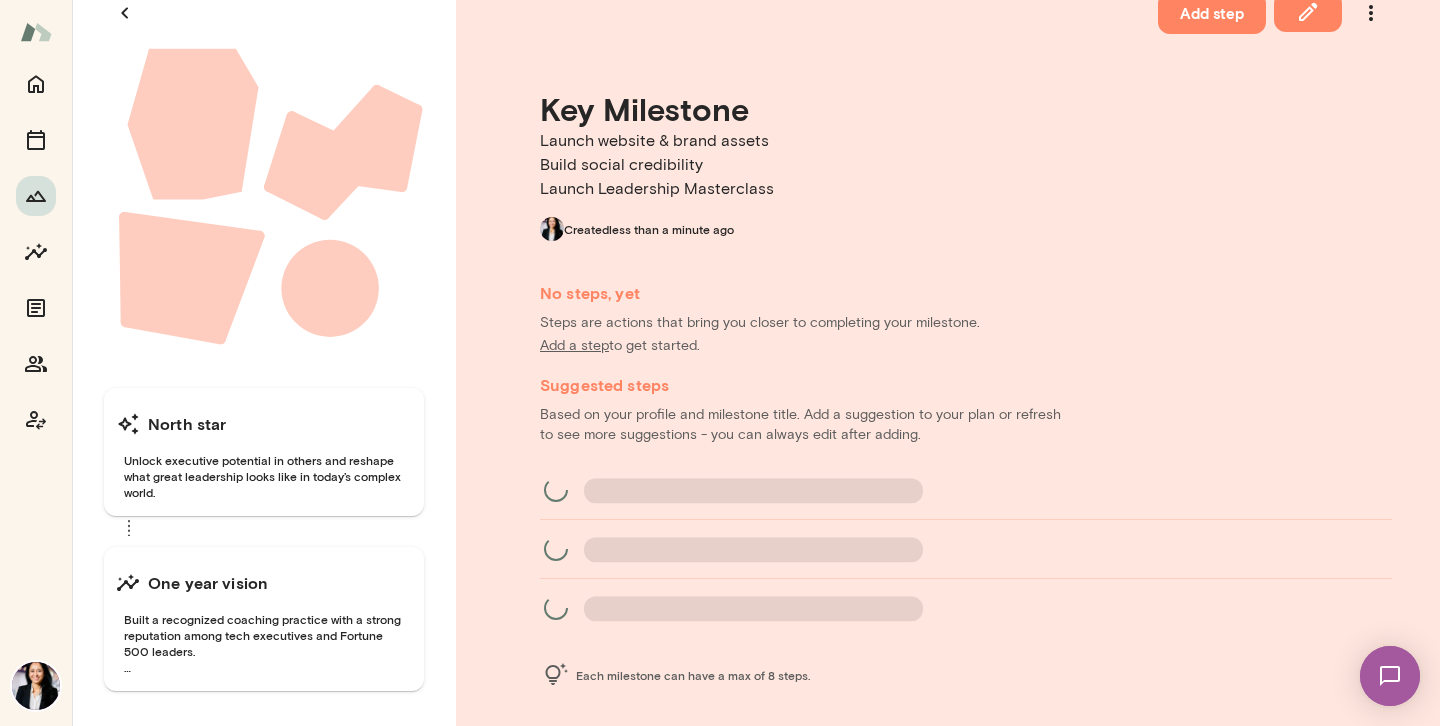 scroll, scrollTop: 0, scrollLeft: 0, axis: both 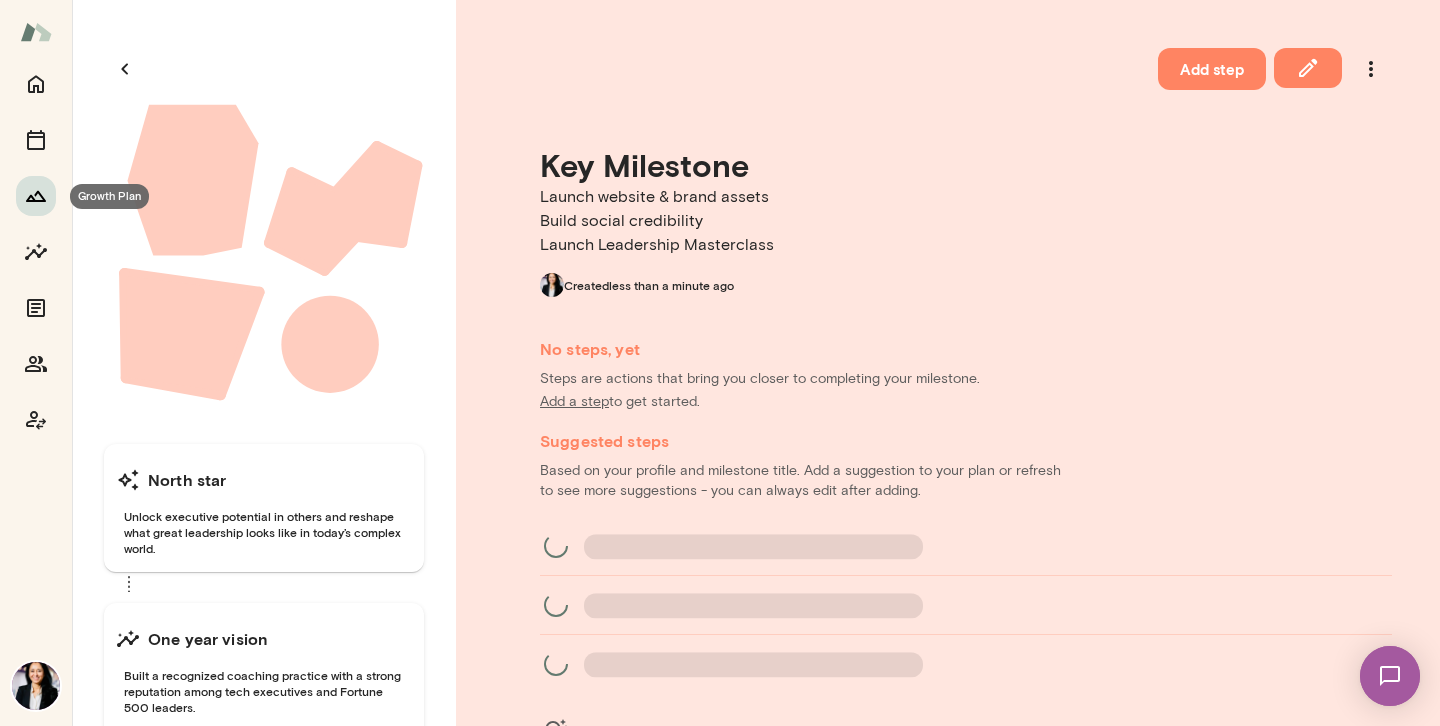 click 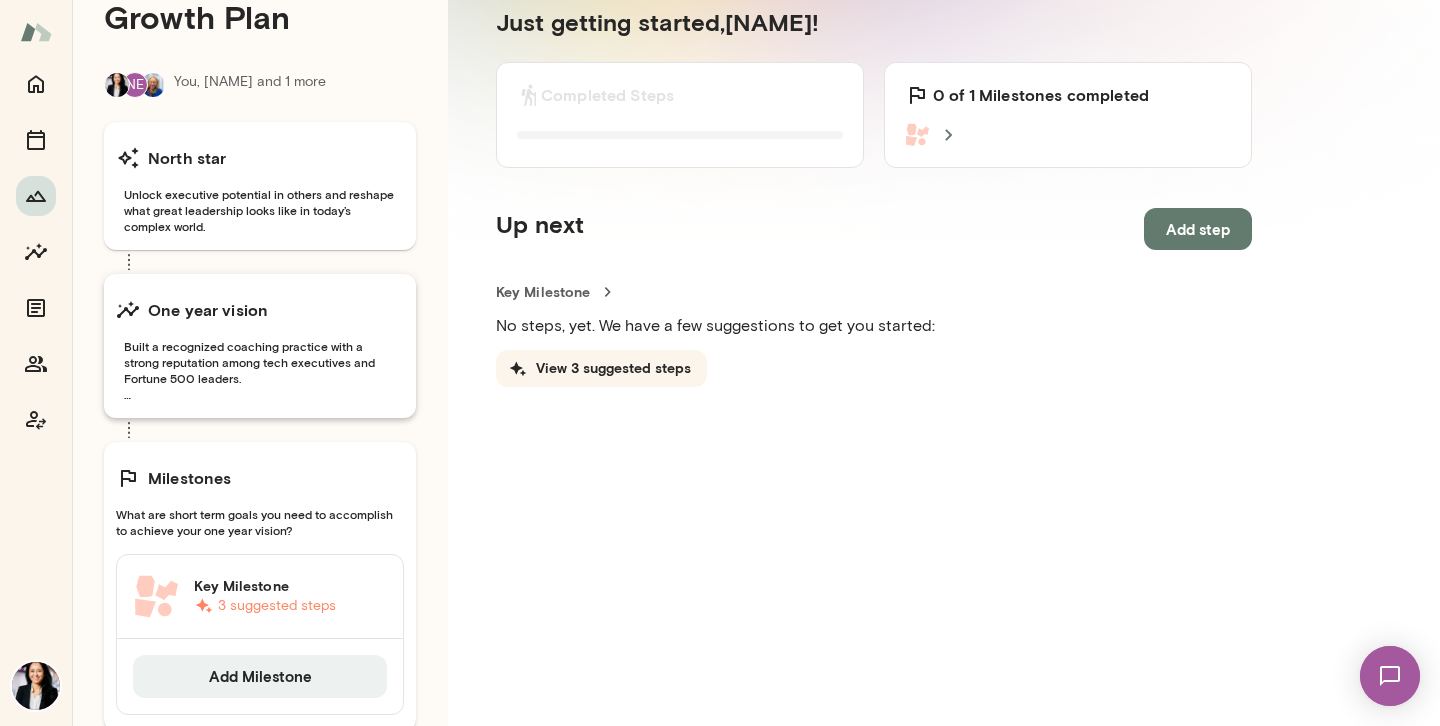 scroll, scrollTop: 102, scrollLeft: 0, axis: vertical 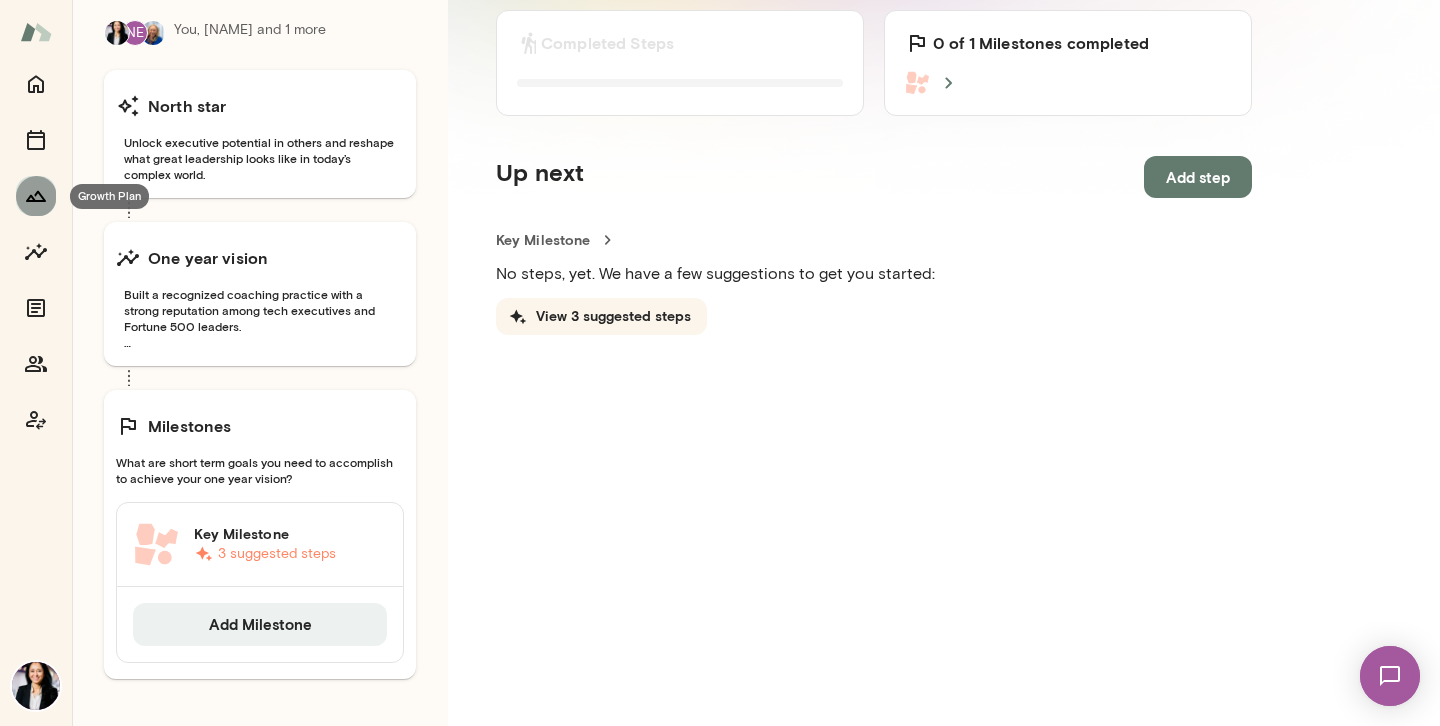 click 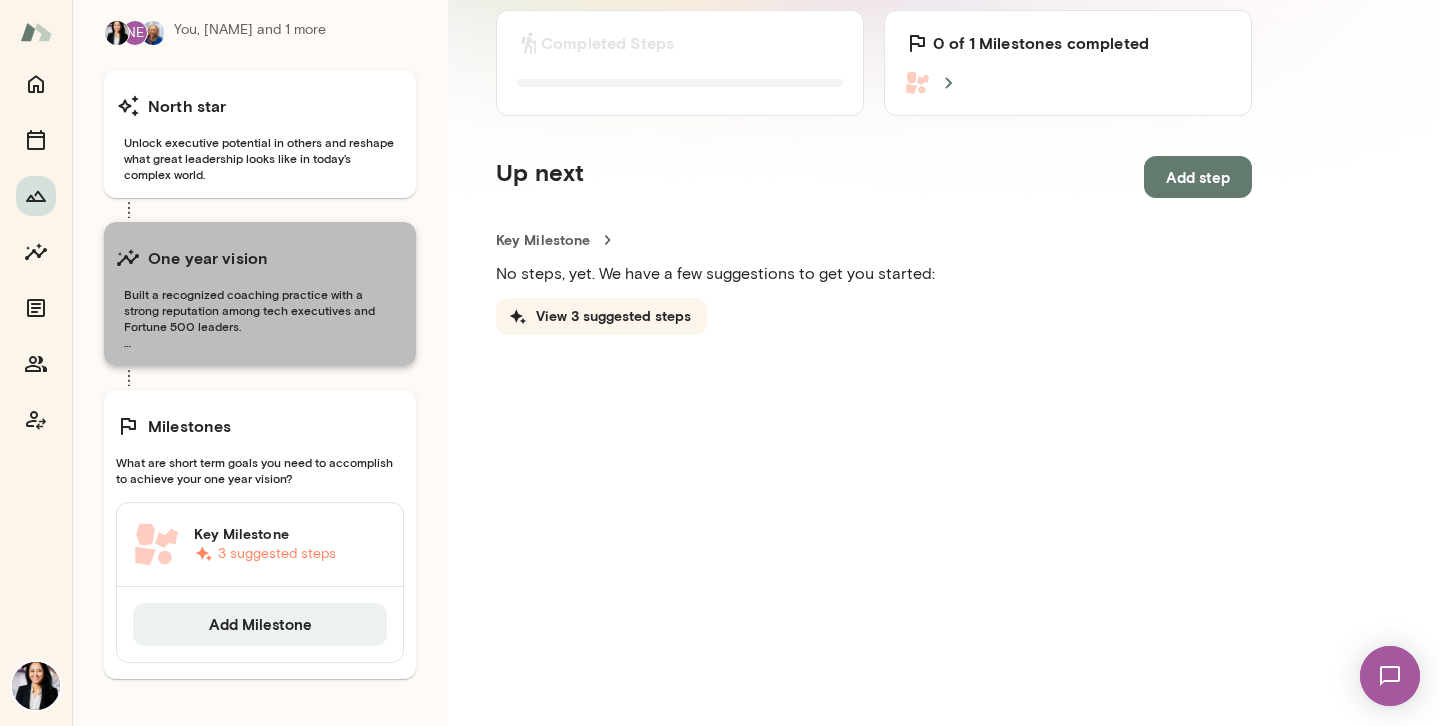 click on "Built a recognized coaching practice with a strong reputation among tech executives and Fortune 500 leaders.
Launched and delivered Leadership programs for Engineering & Product leaders" at bounding box center [260, 318] 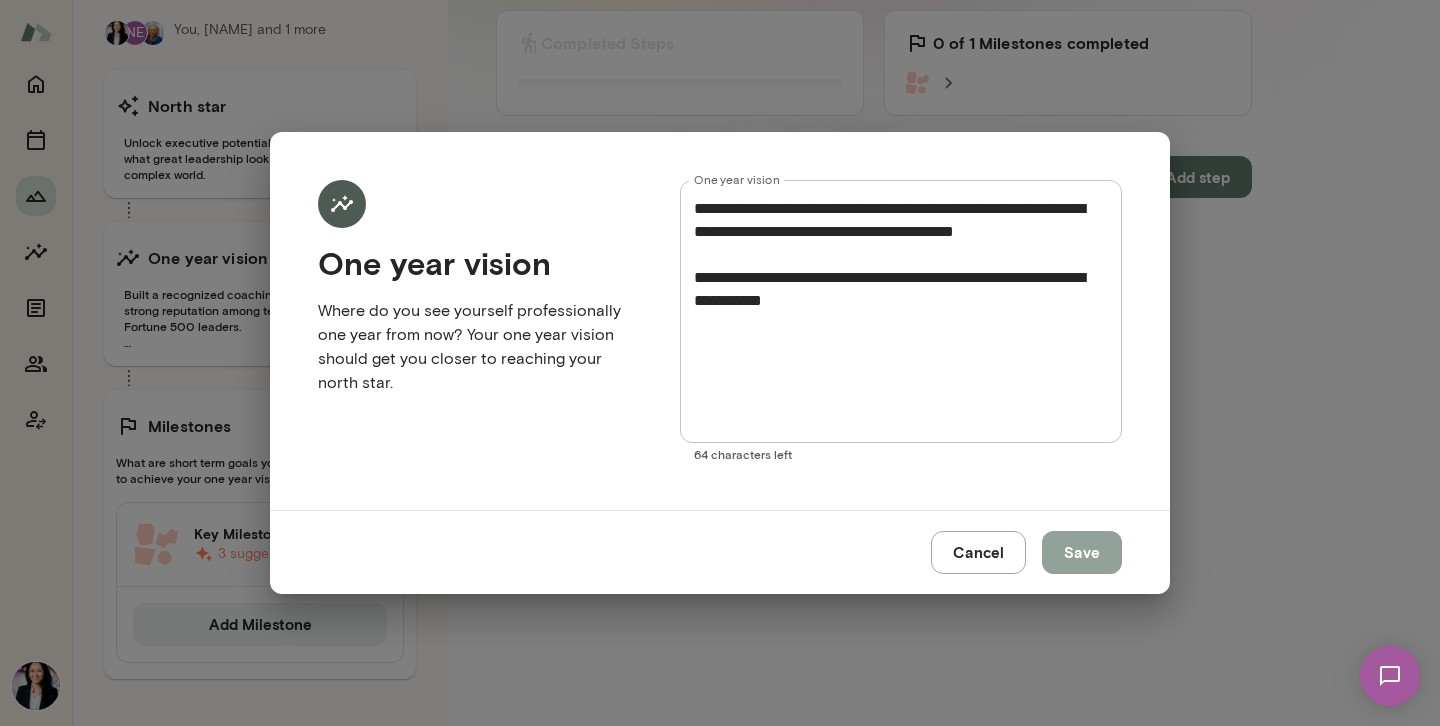 click on "Save" at bounding box center [1082, 552] 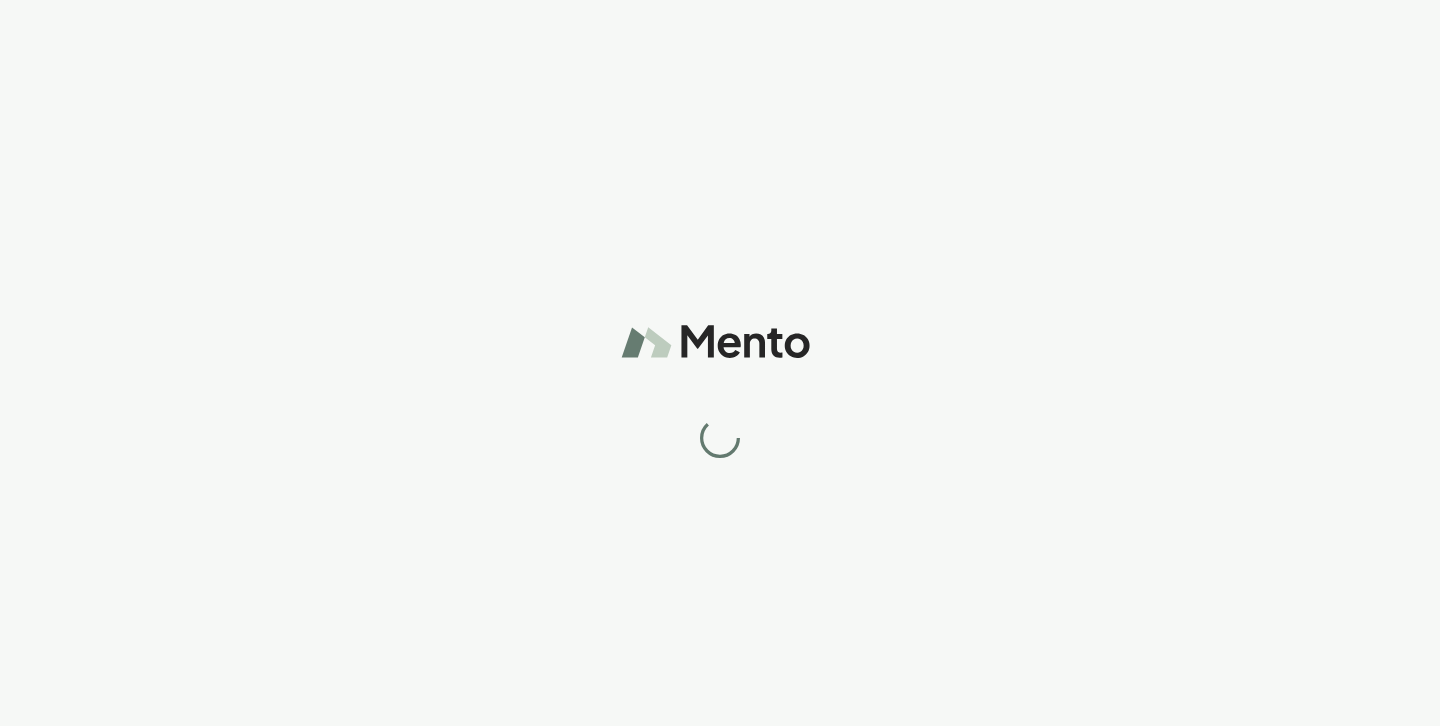 scroll, scrollTop: 0, scrollLeft: 0, axis: both 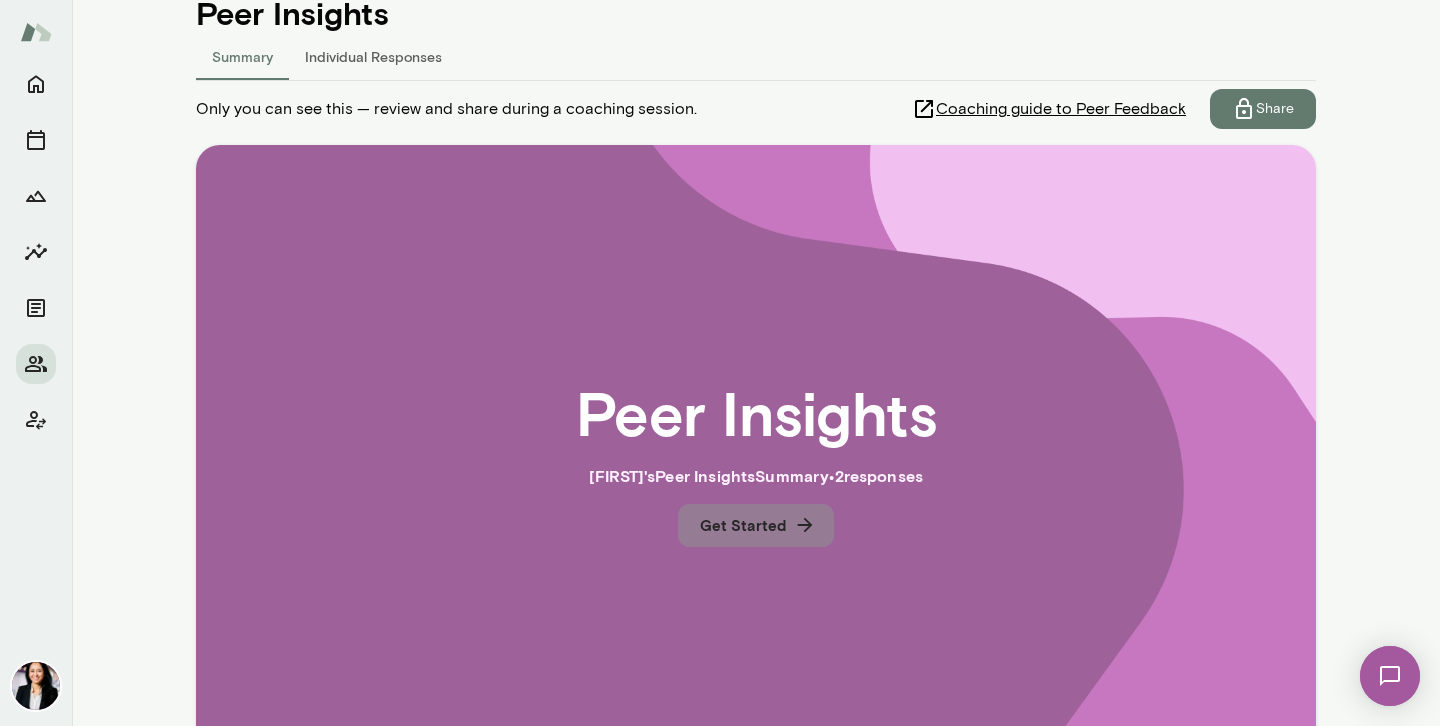 click on "Get Started" at bounding box center (756, 525) 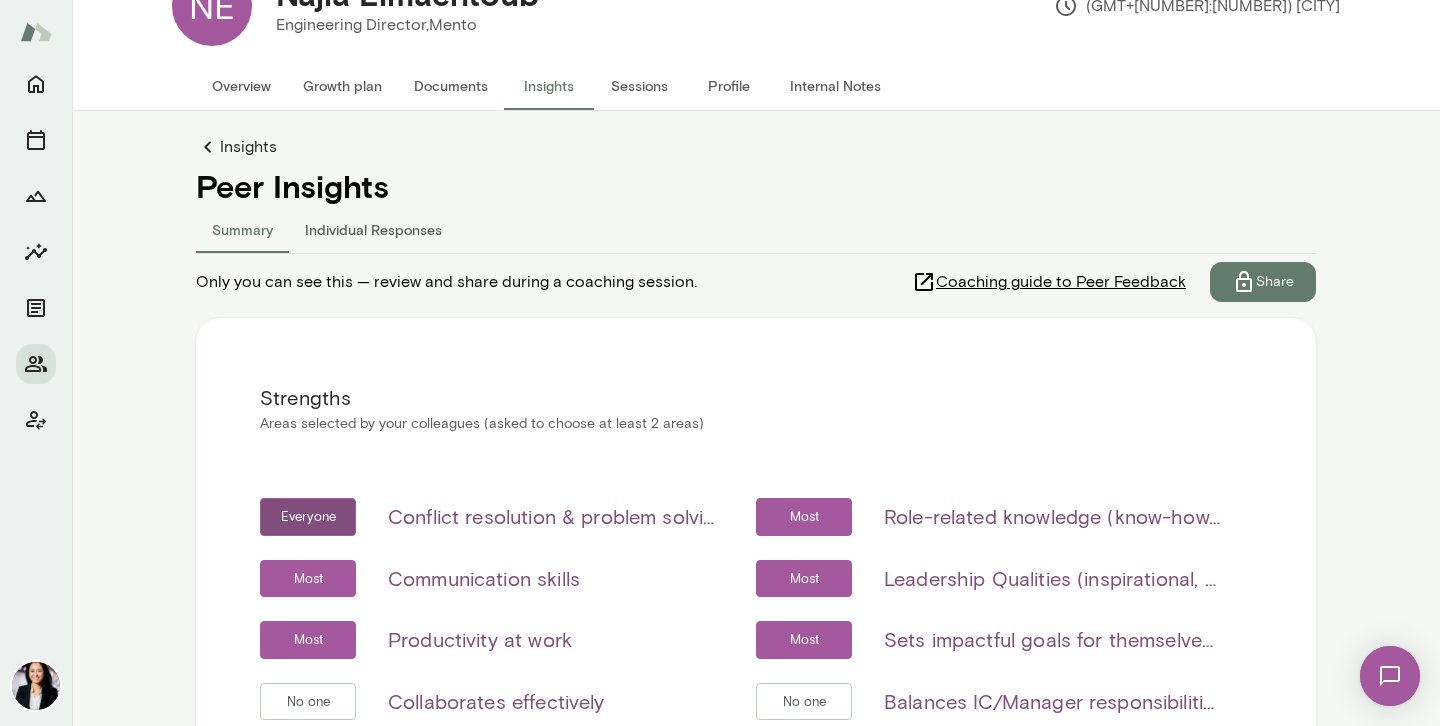 scroll, scrollTop: 0, scrollLeft: 0, axis: both 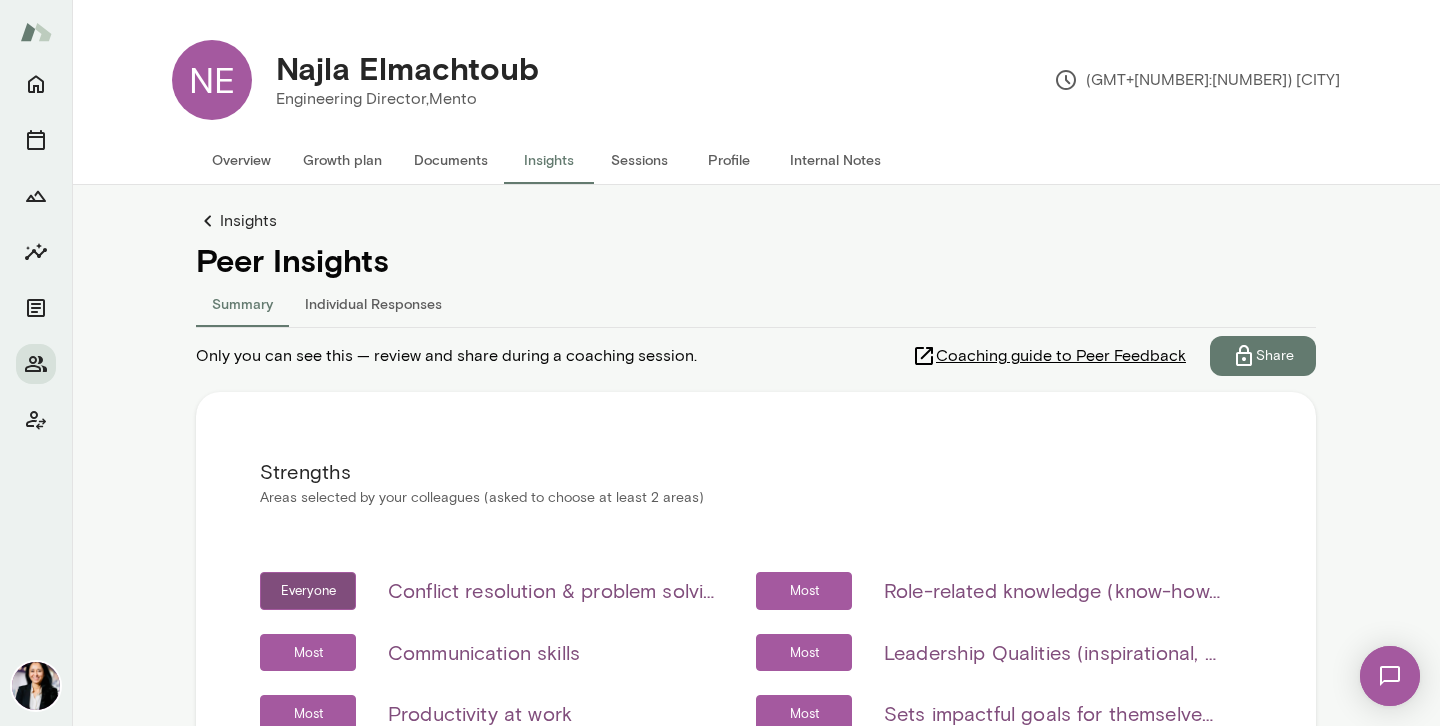 click on "Individual Responses" at bounding box center [373, 303] 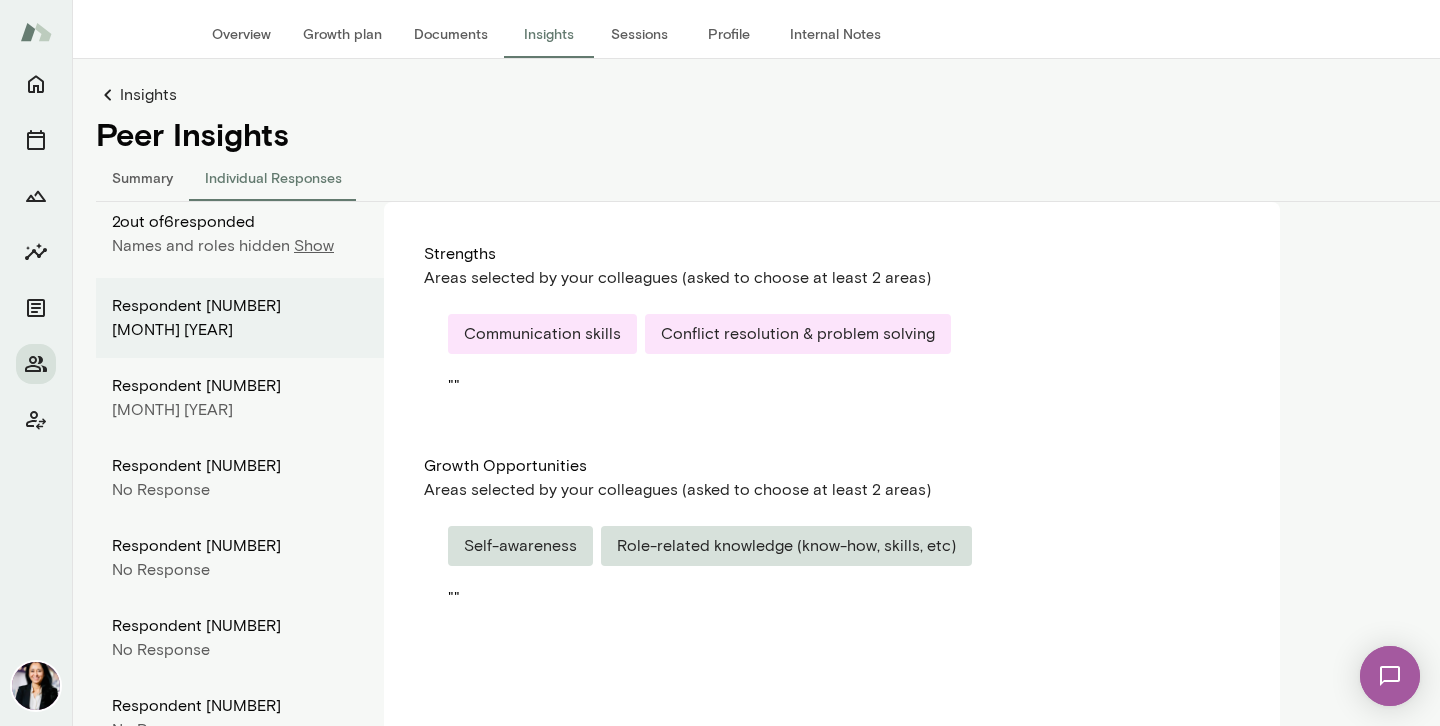 scroll, scrollTop: 0, scrollLeft: 0, axis: both 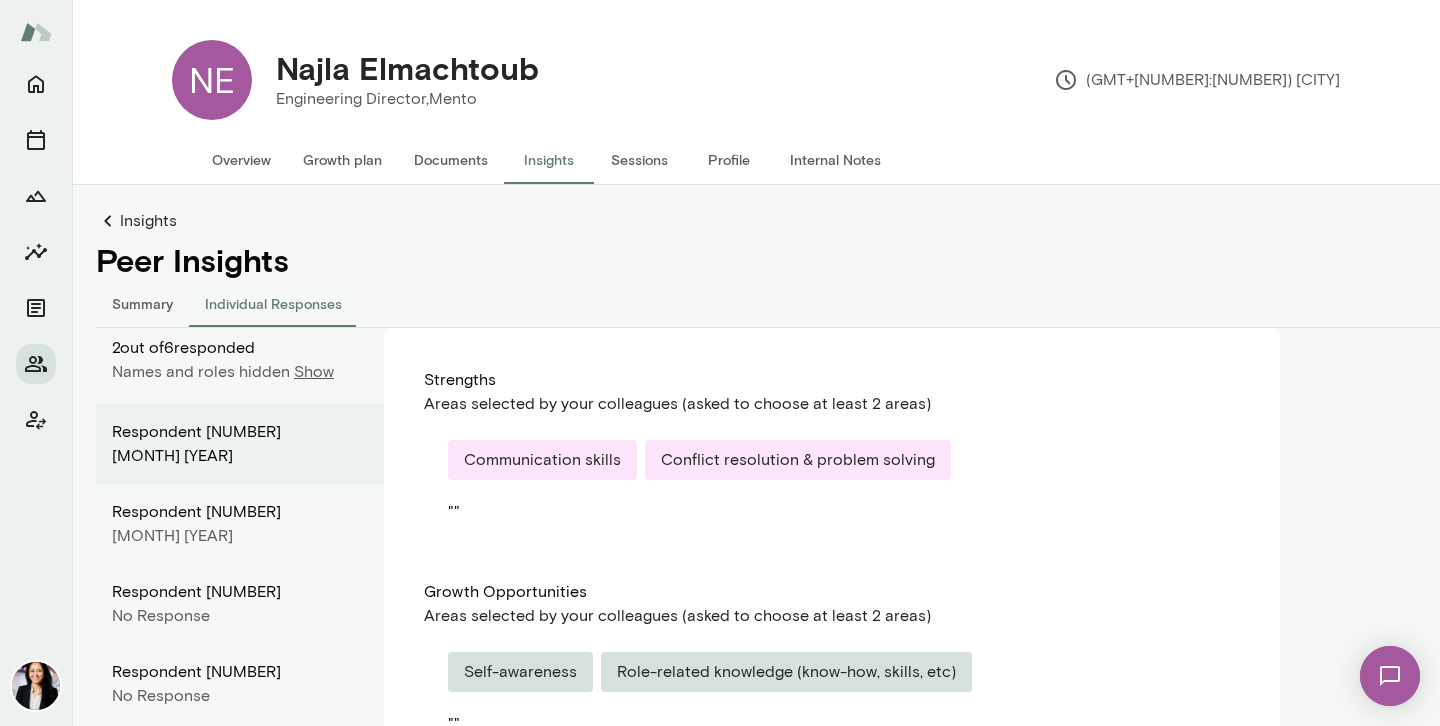 click on "Overview" at bounding box center [241, 160] 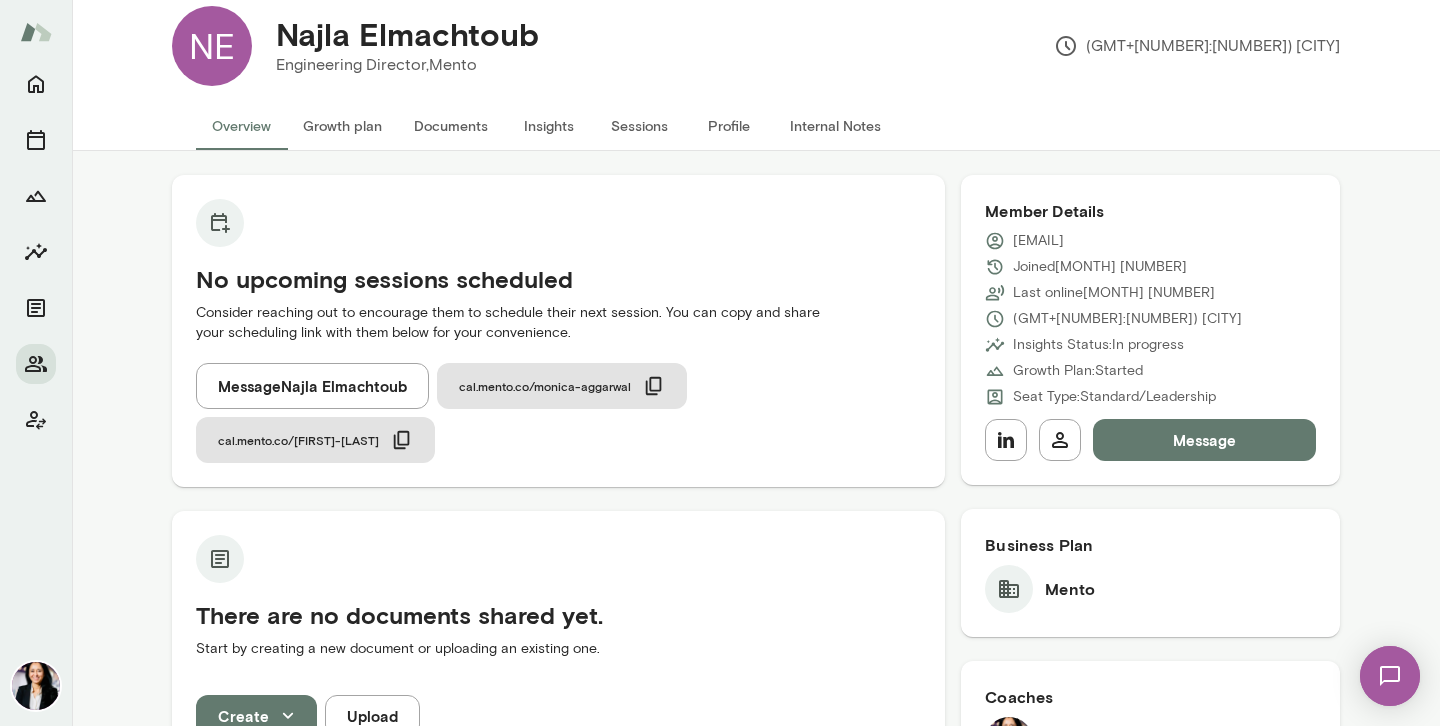 scroll, scrollTop: 0, scrollLeft: 0, axis: both 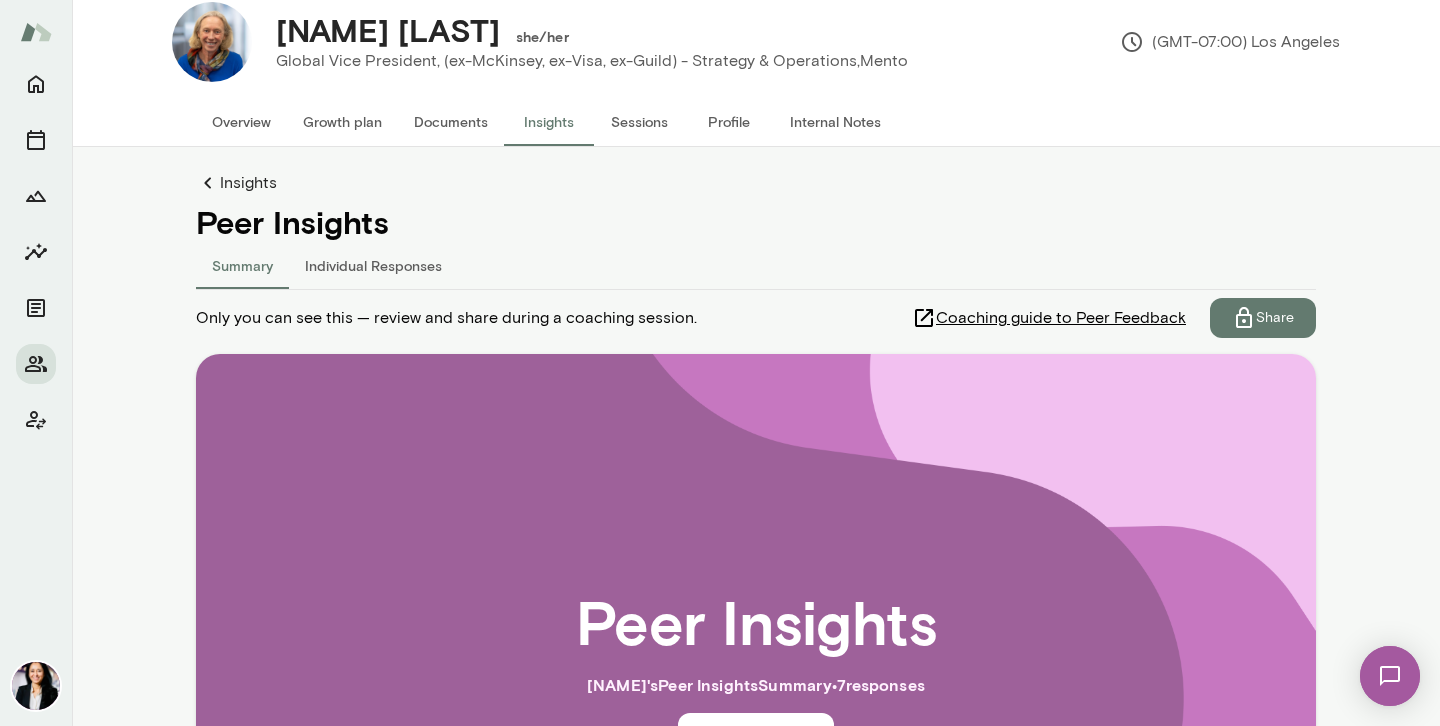 click on "Individual Responses" at bounding box center [373, 265] 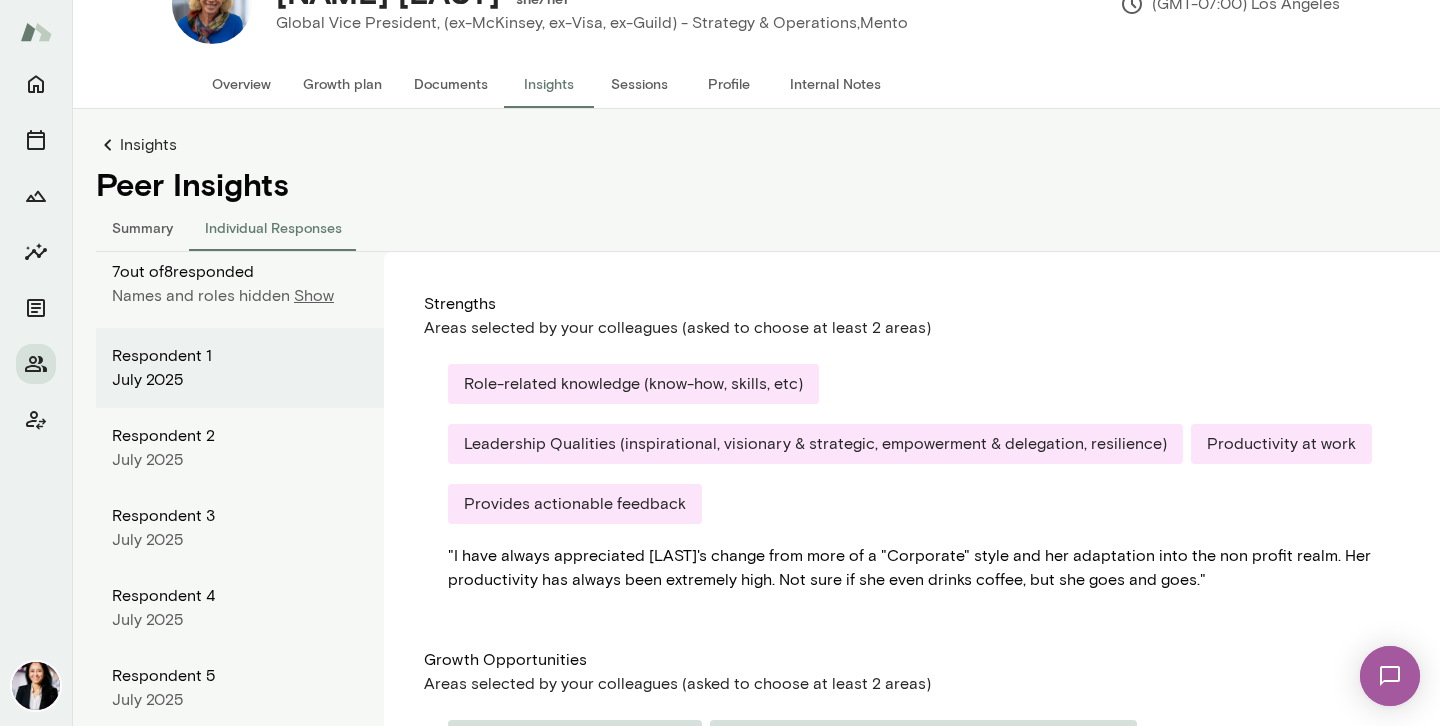 scroll, scrollTop: 0, scrollLeft: 0, axis: both 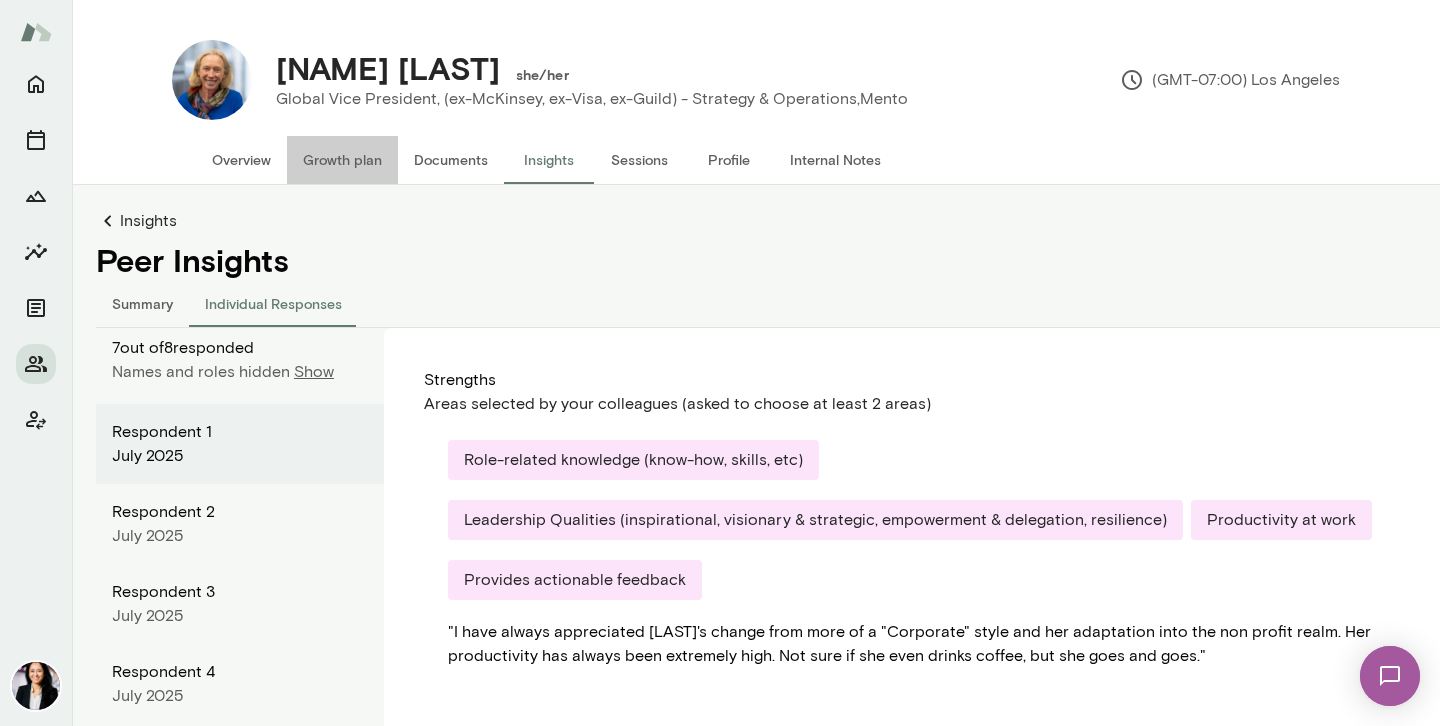 click on "Growth plan" at bounding box center [342, 160] 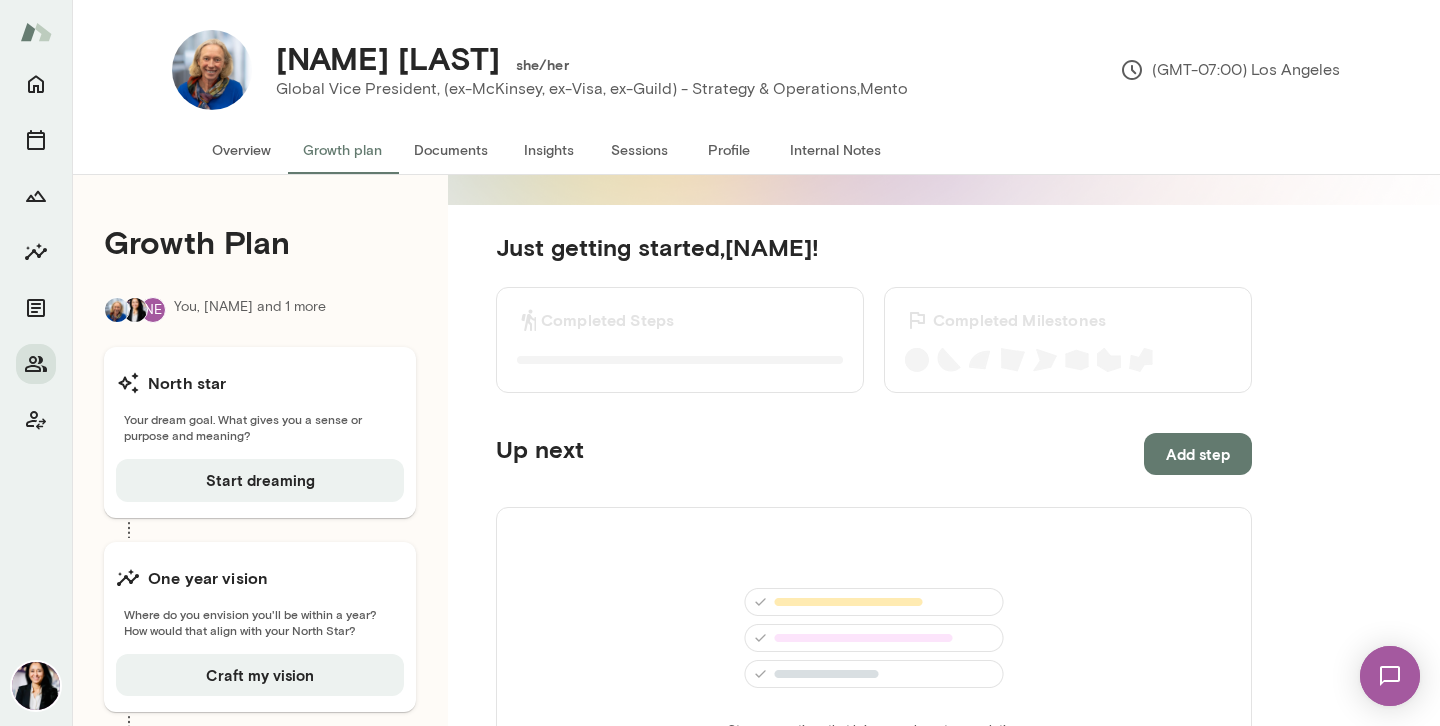 scroll, scrollTop: 0, scrollLeft: 0, axis: both 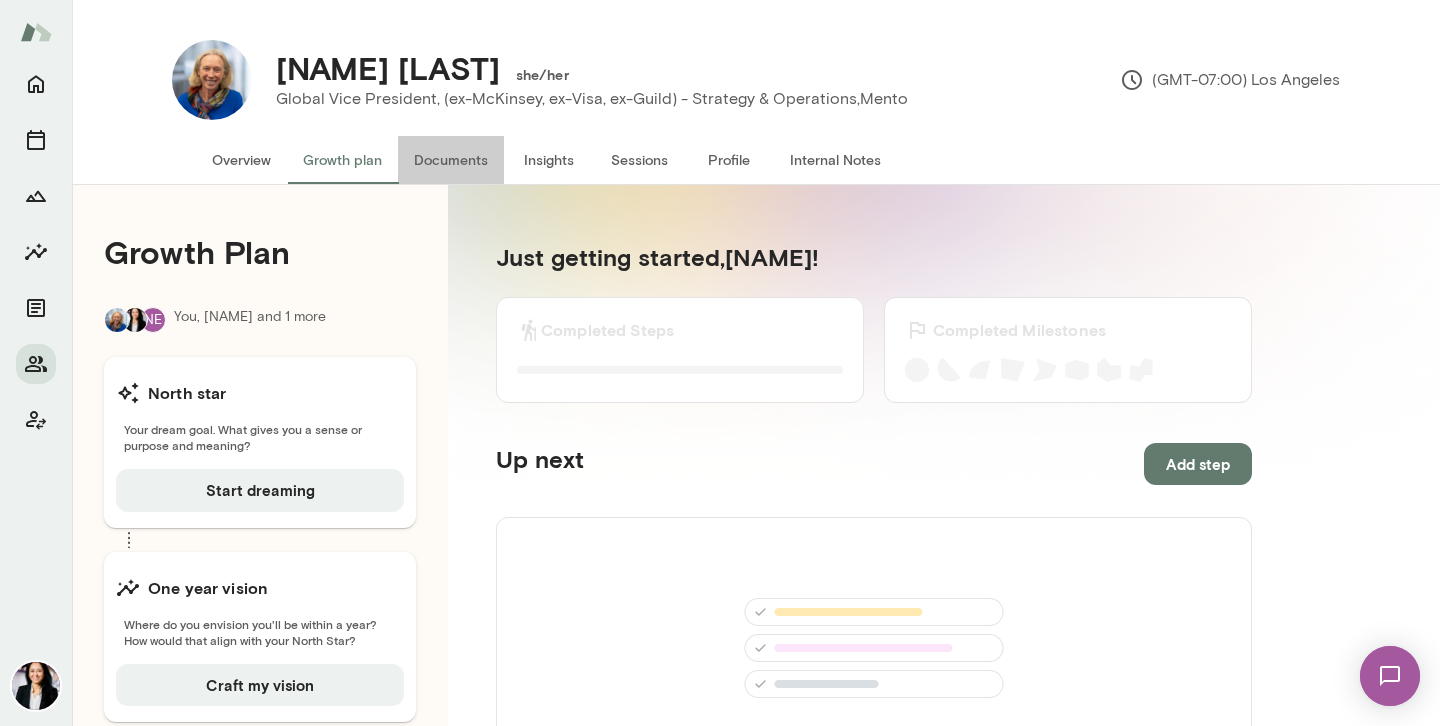 click on "Documents" at bounding box center [451, 160] 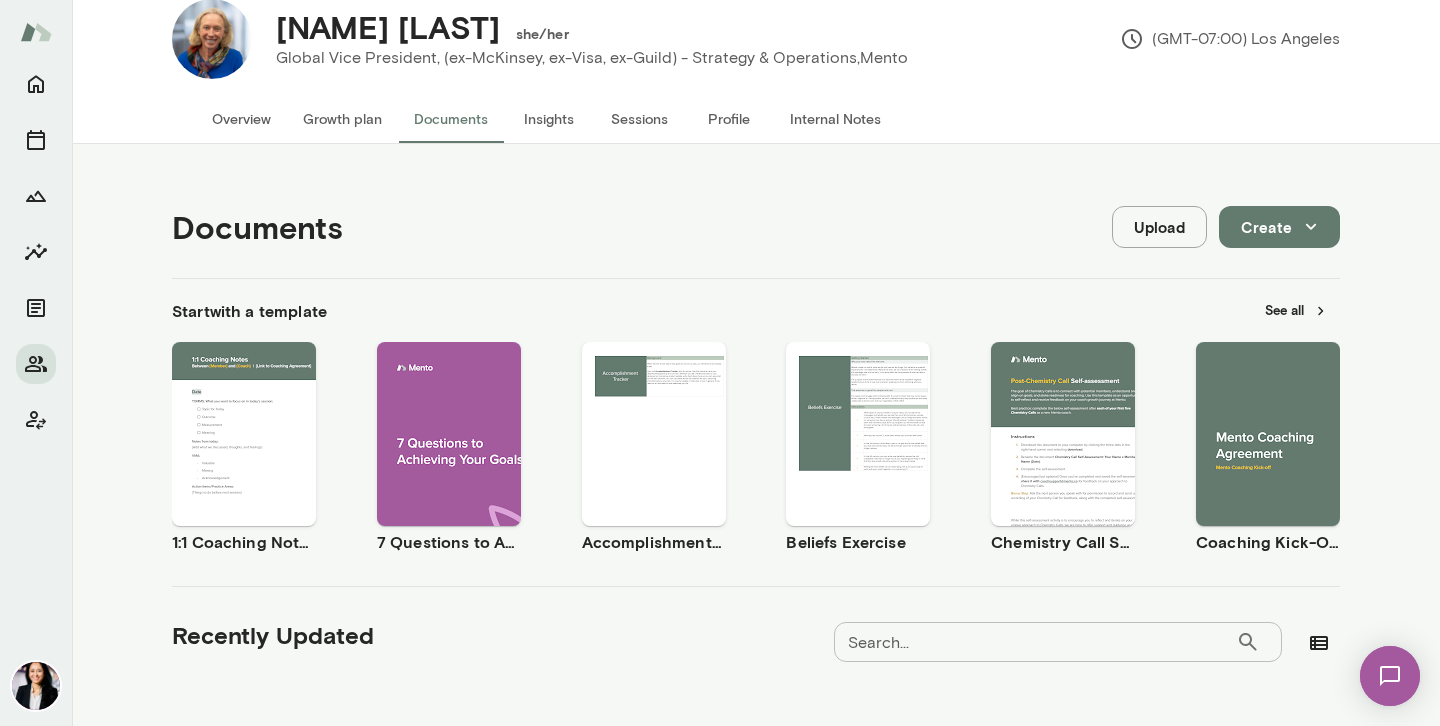 scroll, scrollTop: 0, scrollLeft: 0, axis: both 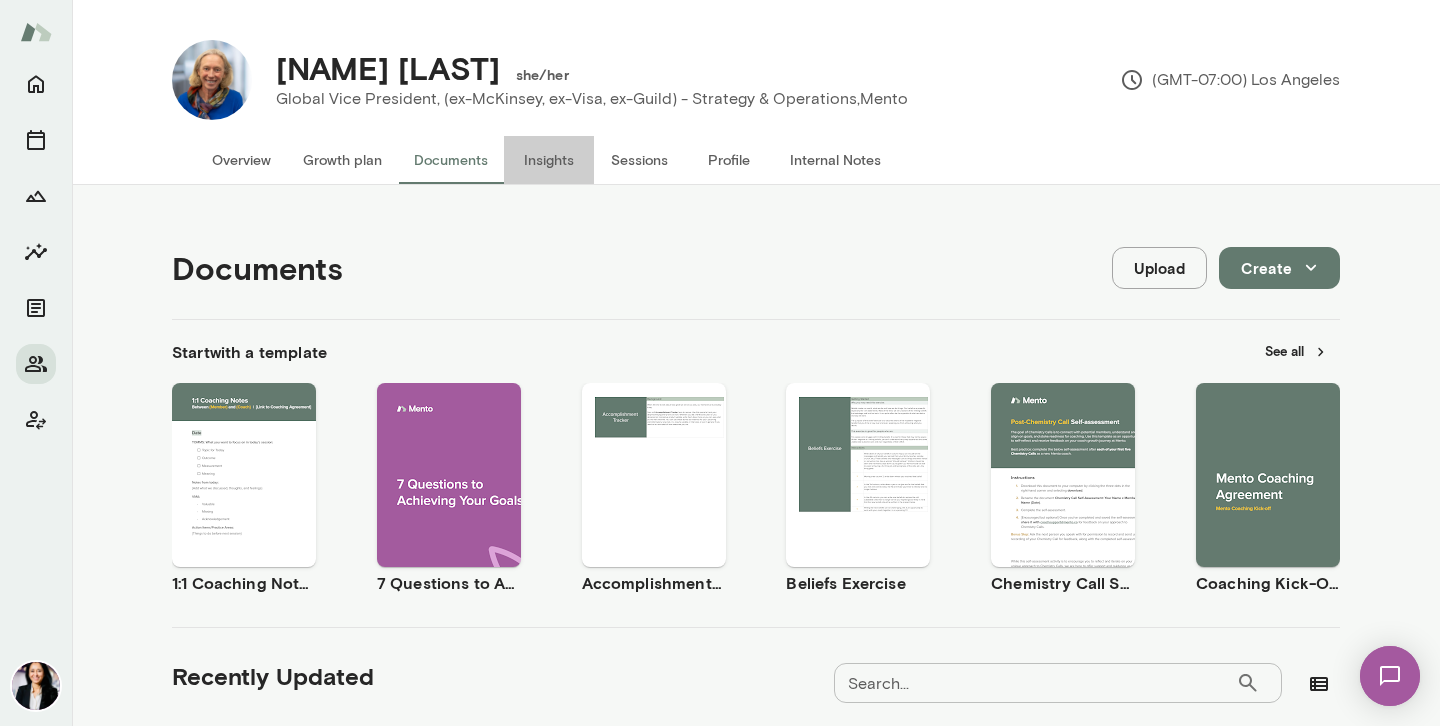 click on "Insights" at bounding box center (549, 160) 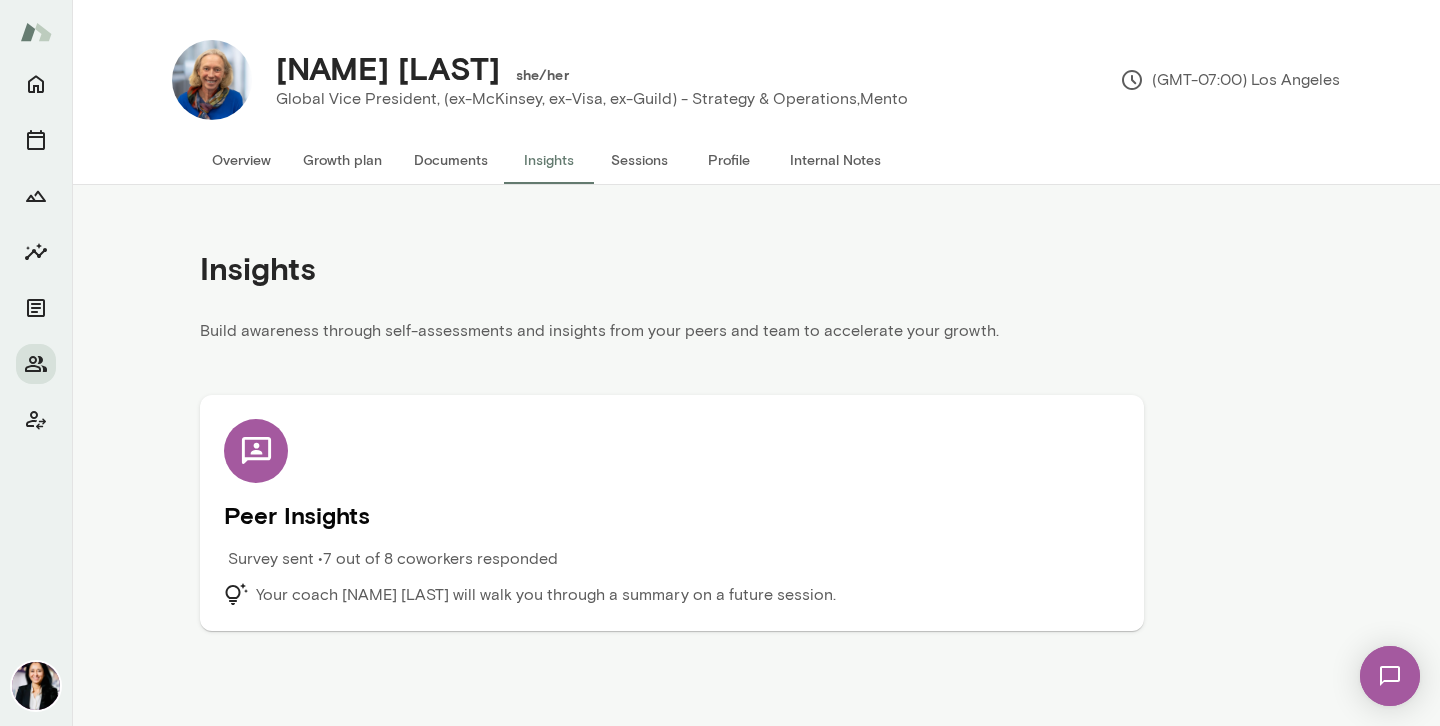 click on "Sessions" at bounding box center (639, 160) 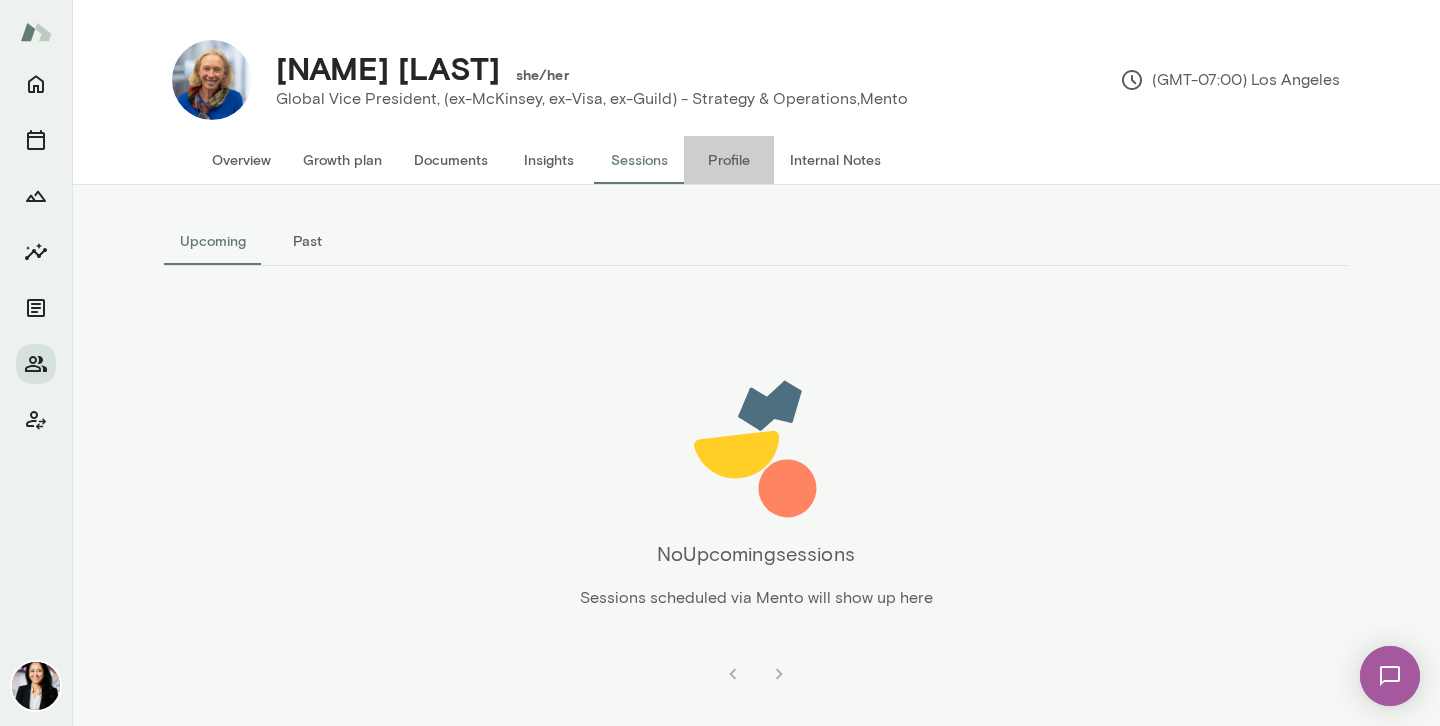 click on "Profile" at bounding box center [729, 160] 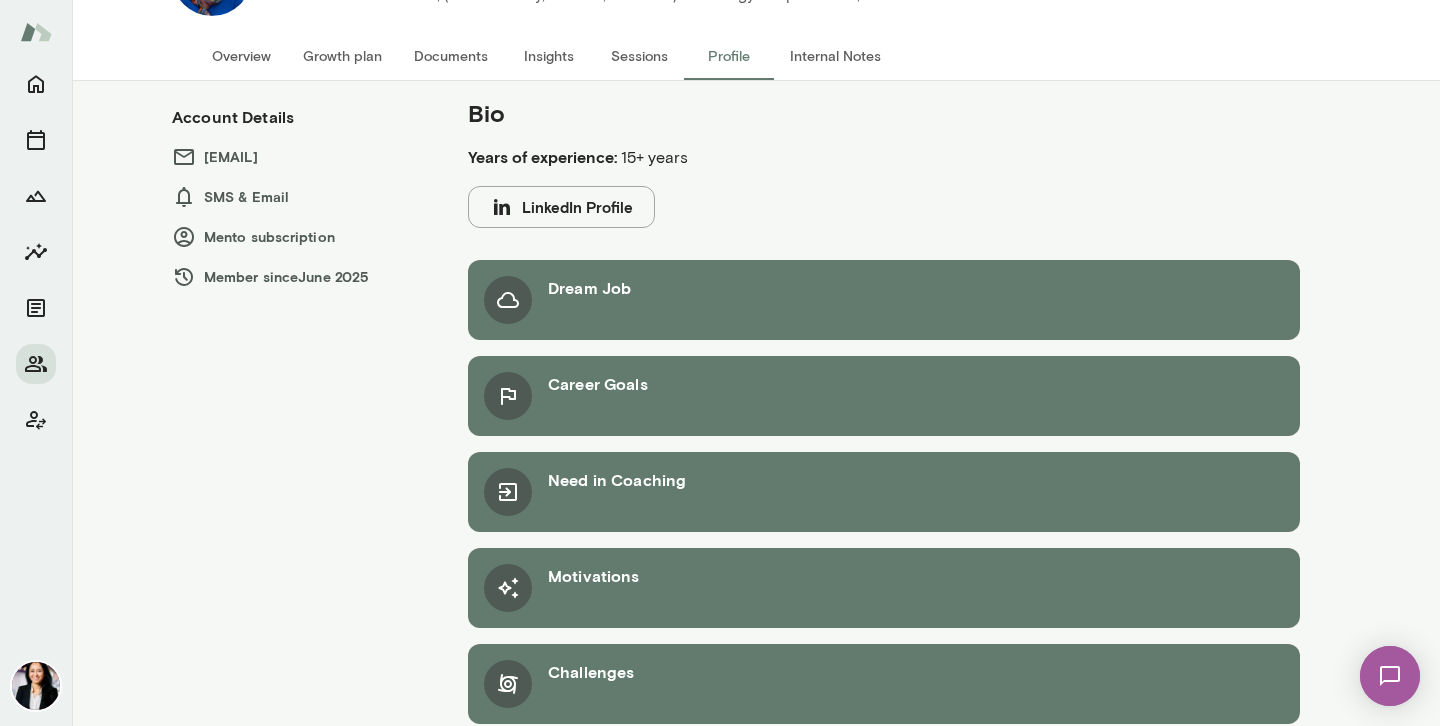 scroll, scrollTop: 134, scrollLeft: 0, axis: vertical 